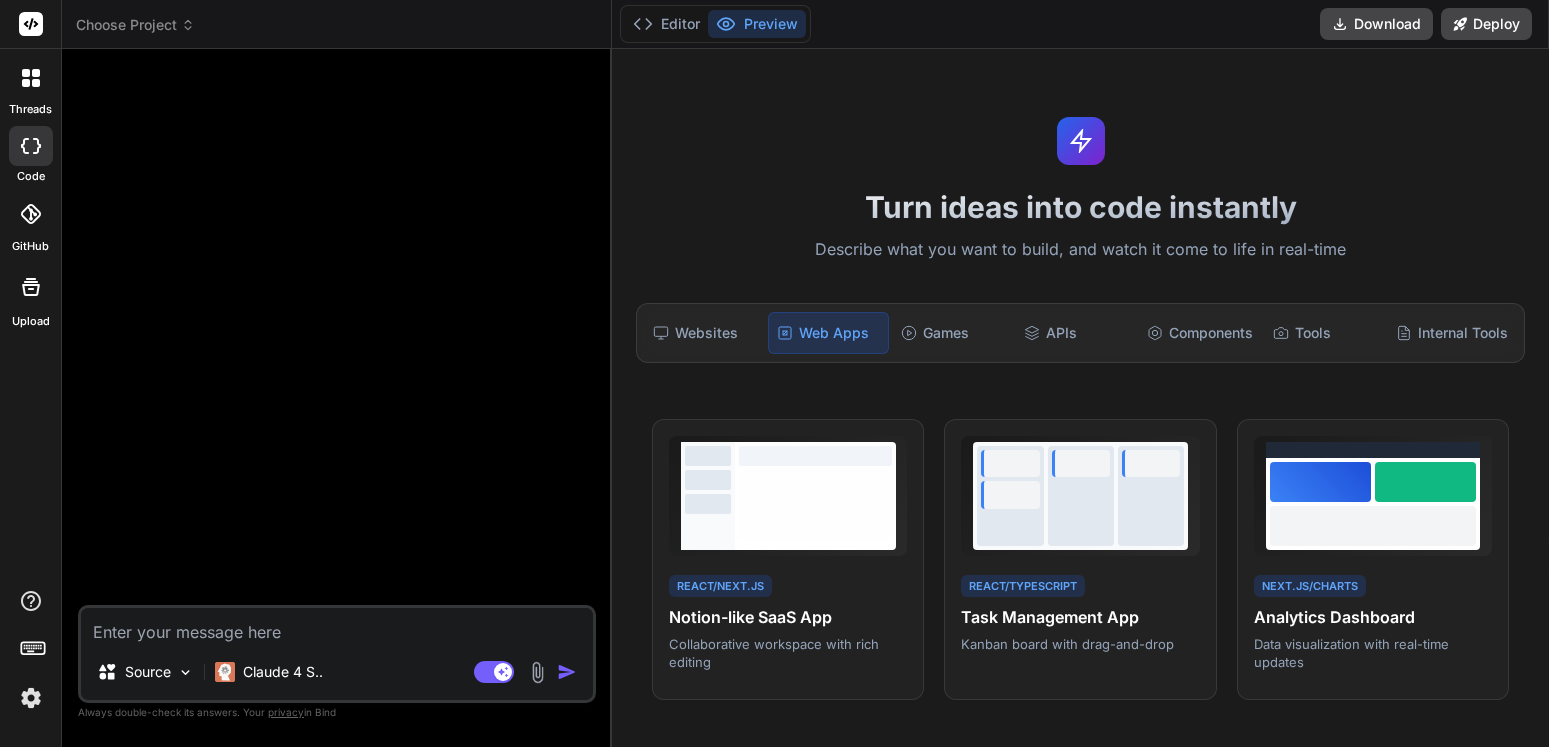 scroll, scrollTop: 0, scrollLeft: 0, axis: both 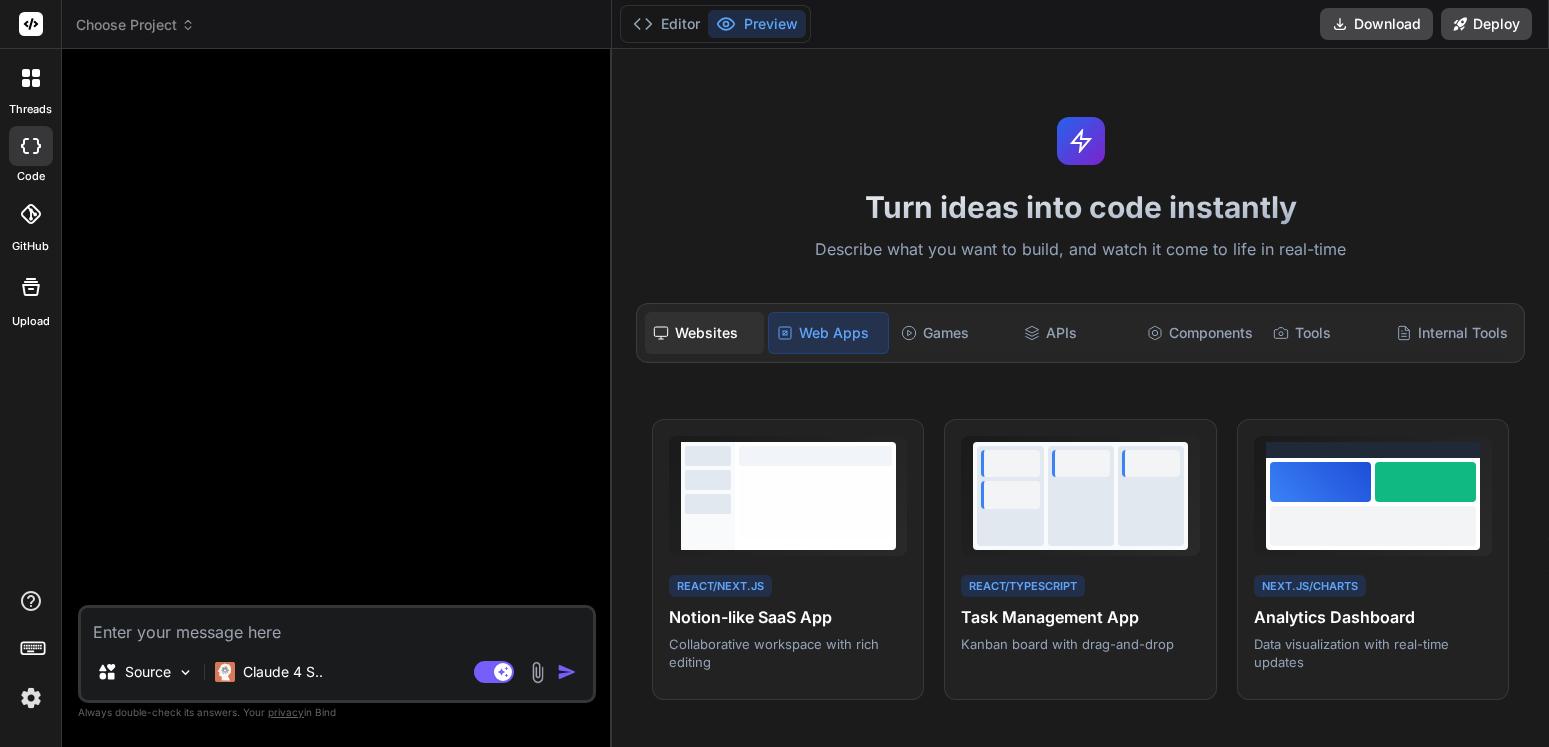 click on "Websites" at bounding box center [704, 333] 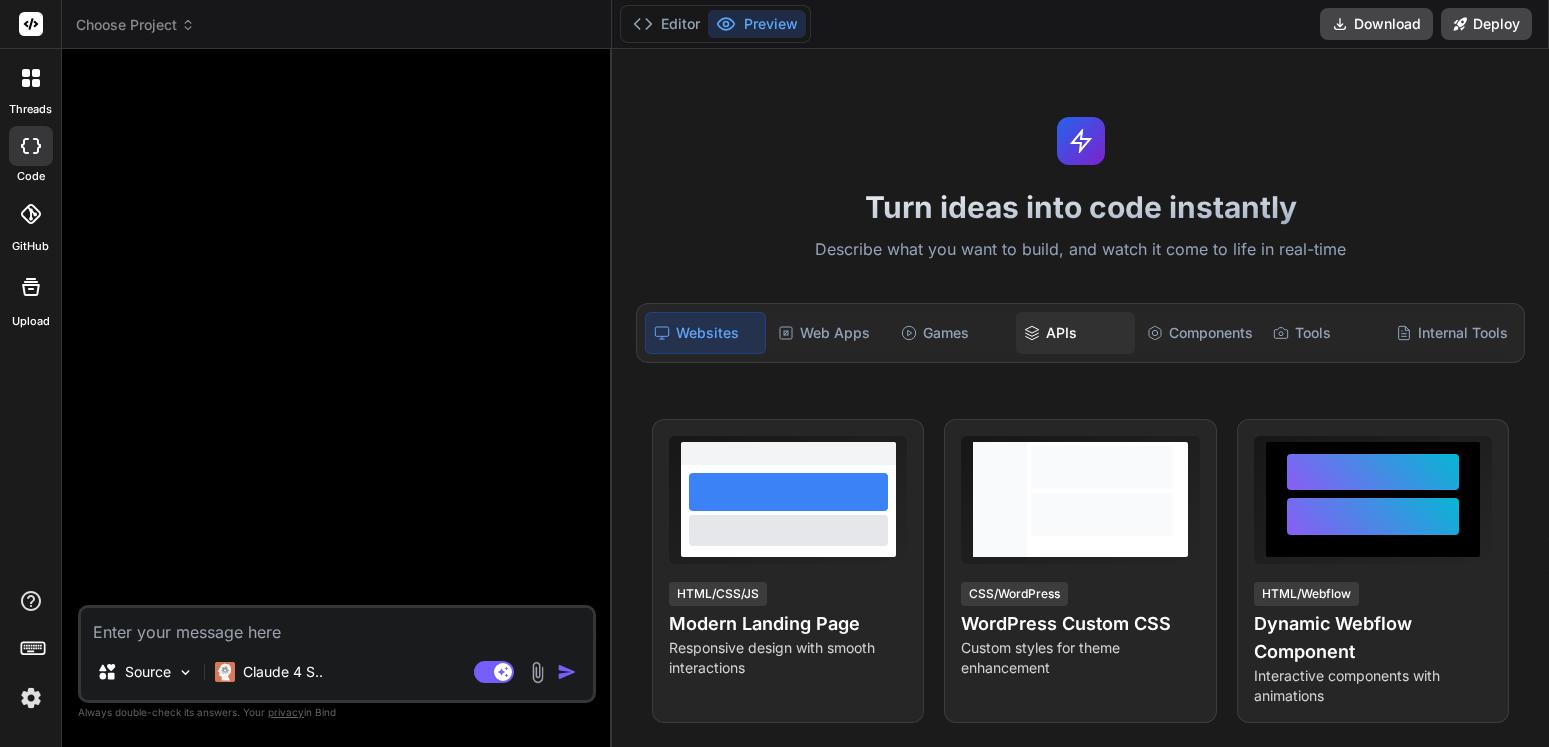 click on "APIs" at bounding box center [1075, 333] 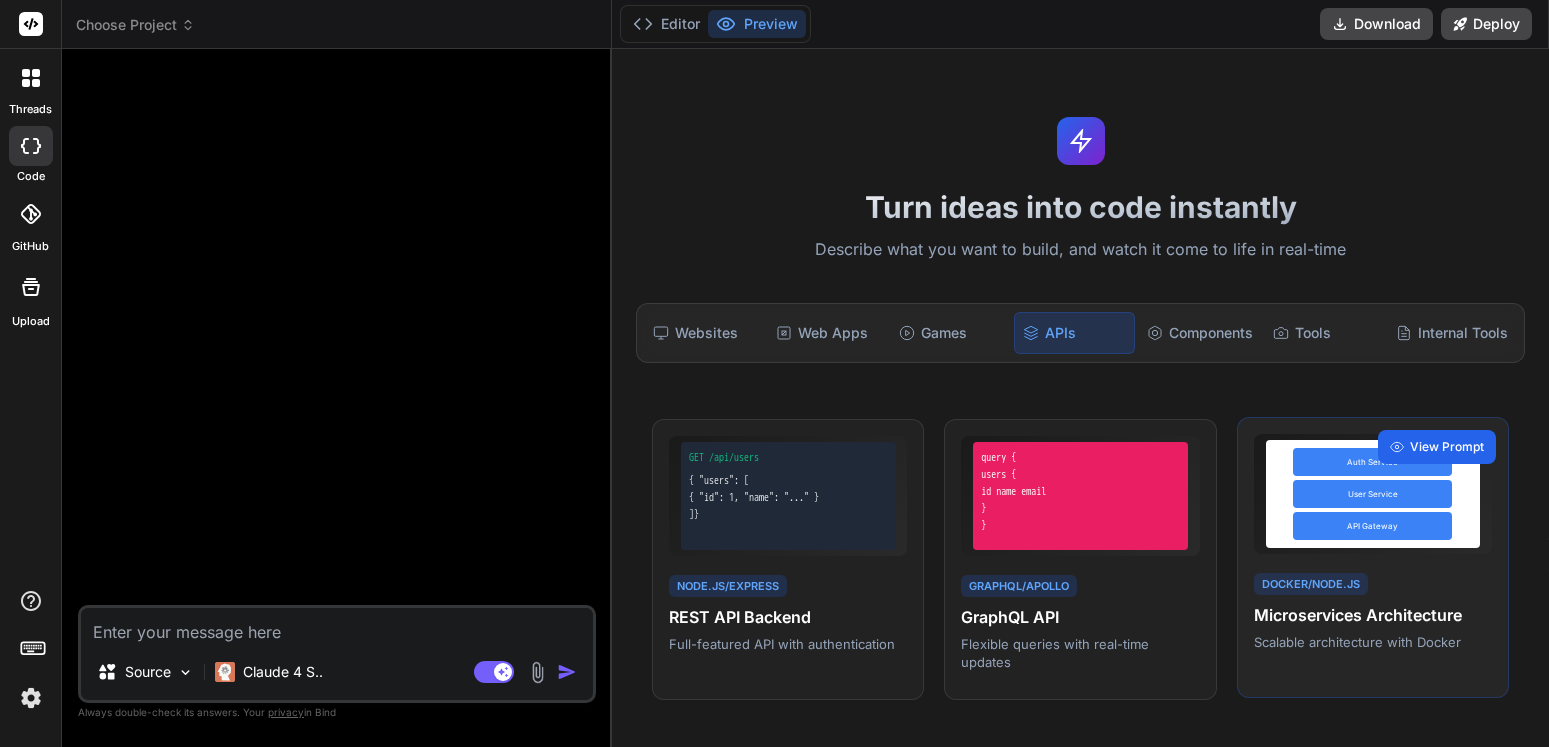 click on "View Prompt" at bounding box center [1447, 447] 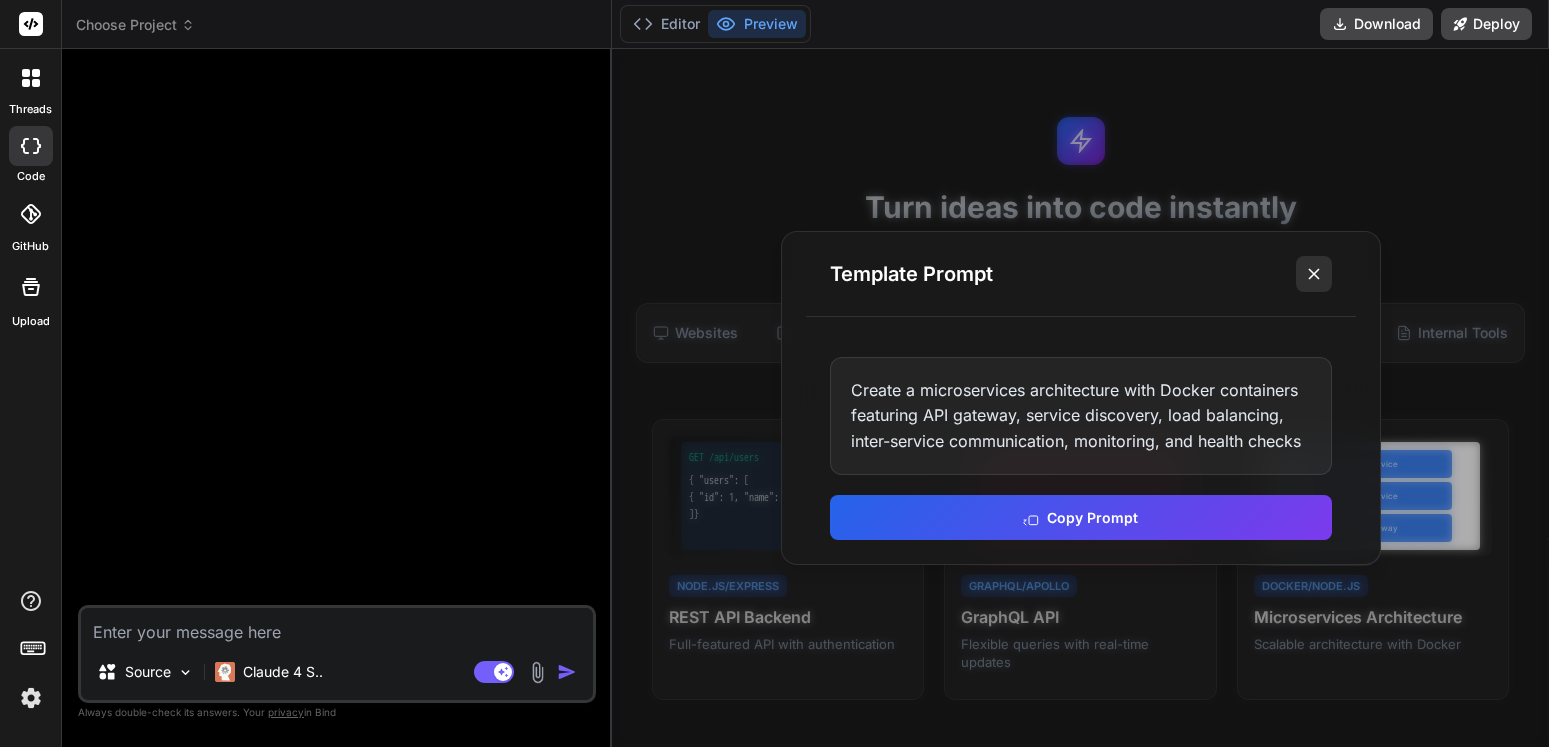 click at bounding box center (1314, 274) 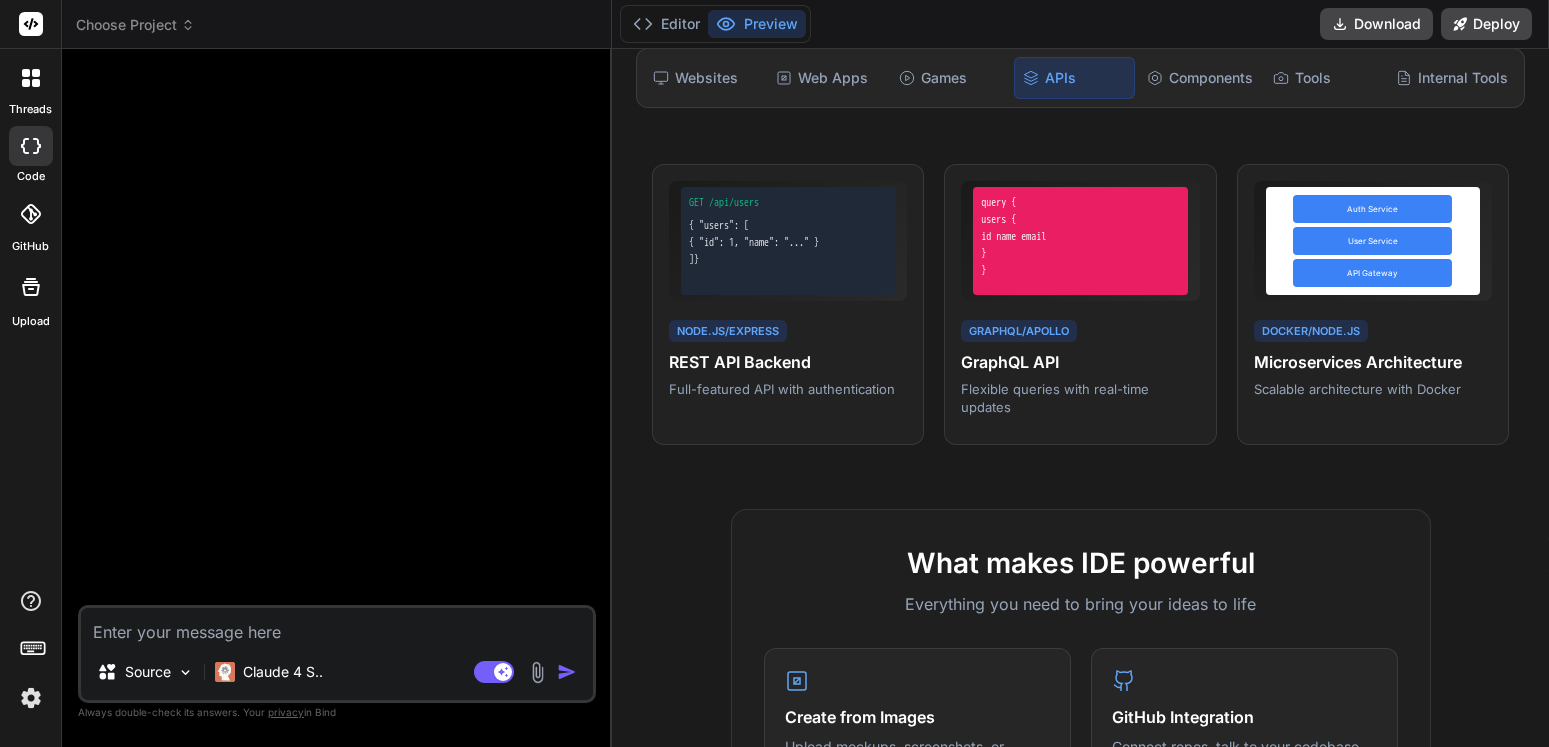 scroll, scrollTop: 240, scrollLeft: 0, axis: vertical 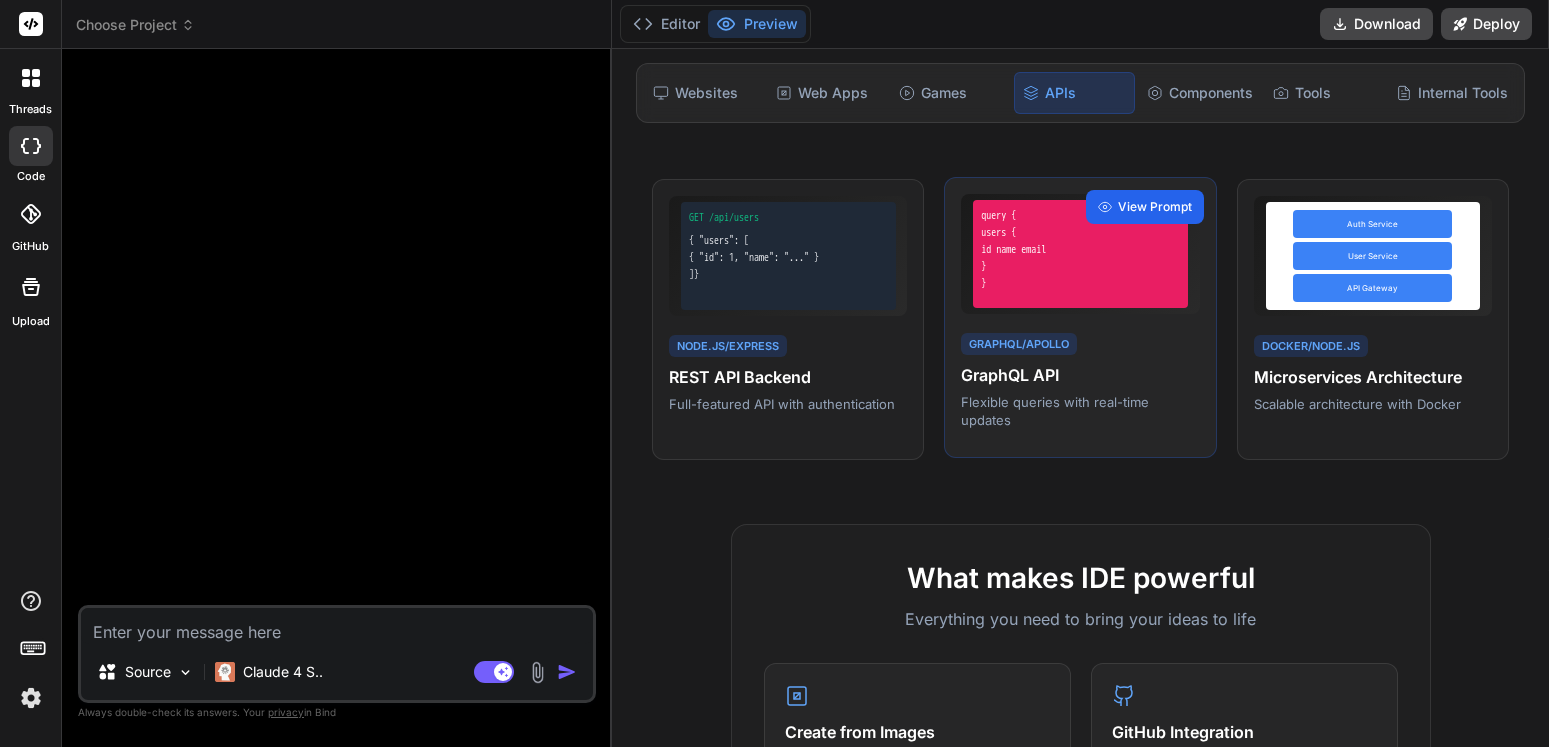 click on "View Prompt" at bounding box center (1155, 207) 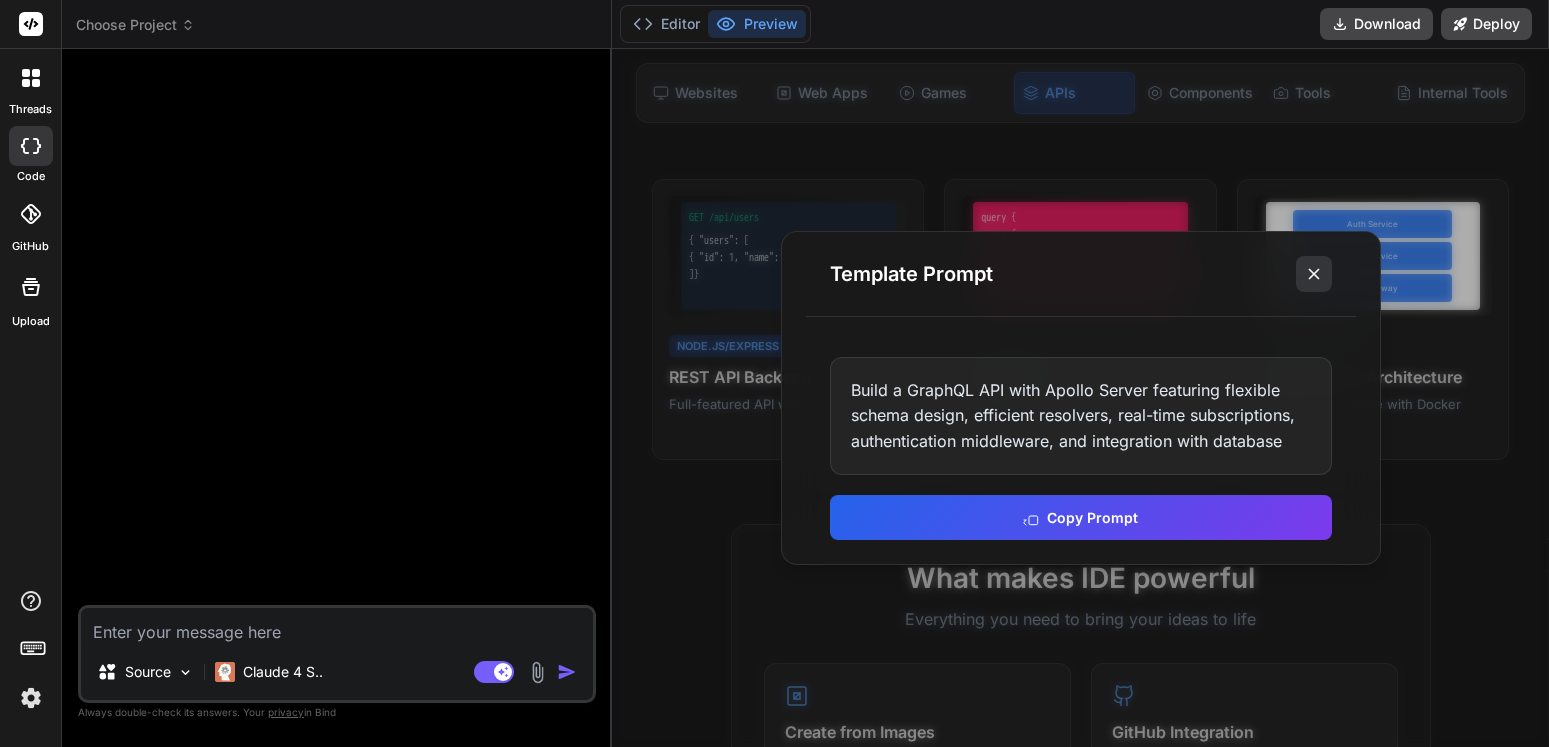 click 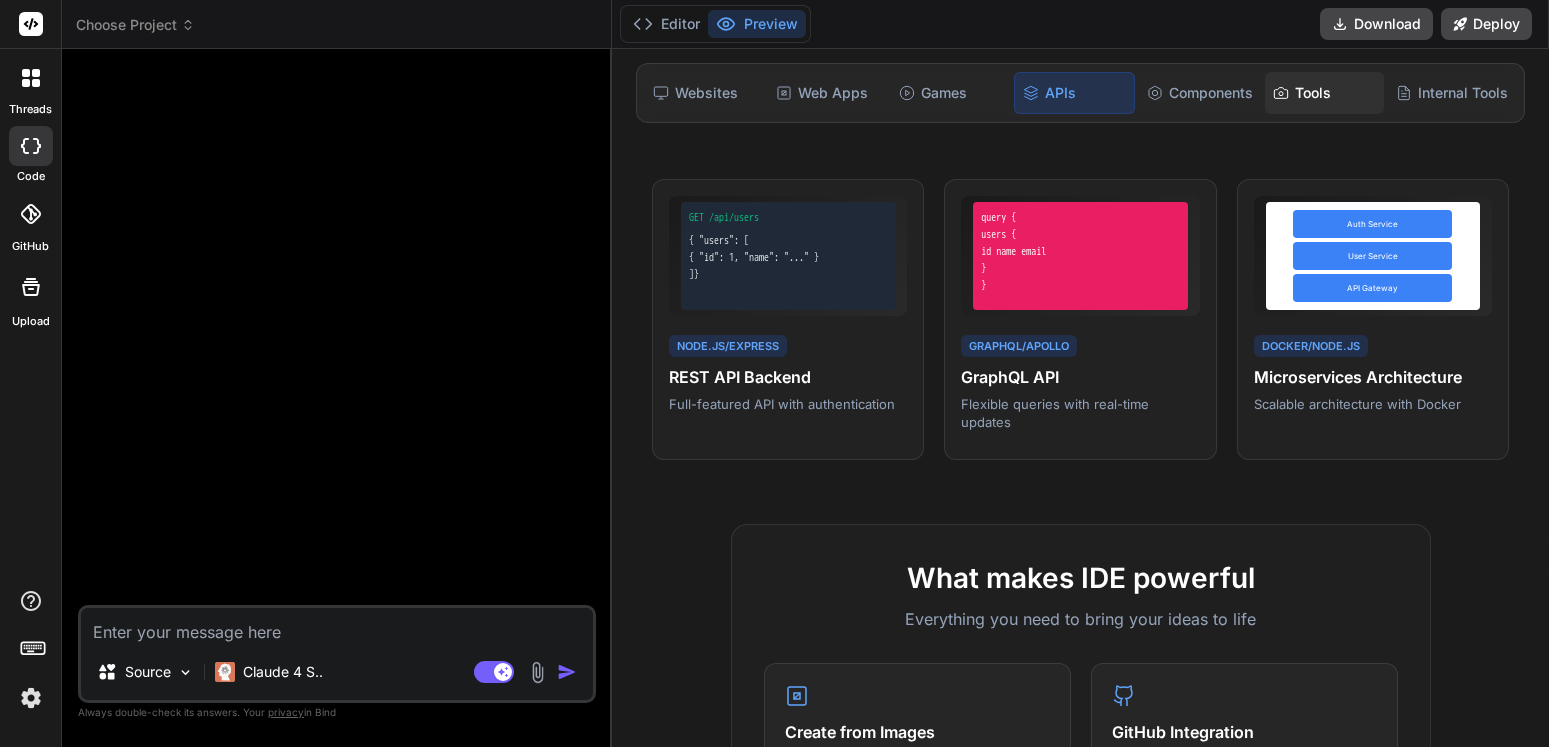 click on "Tools" at bounding box center [1324, 93] 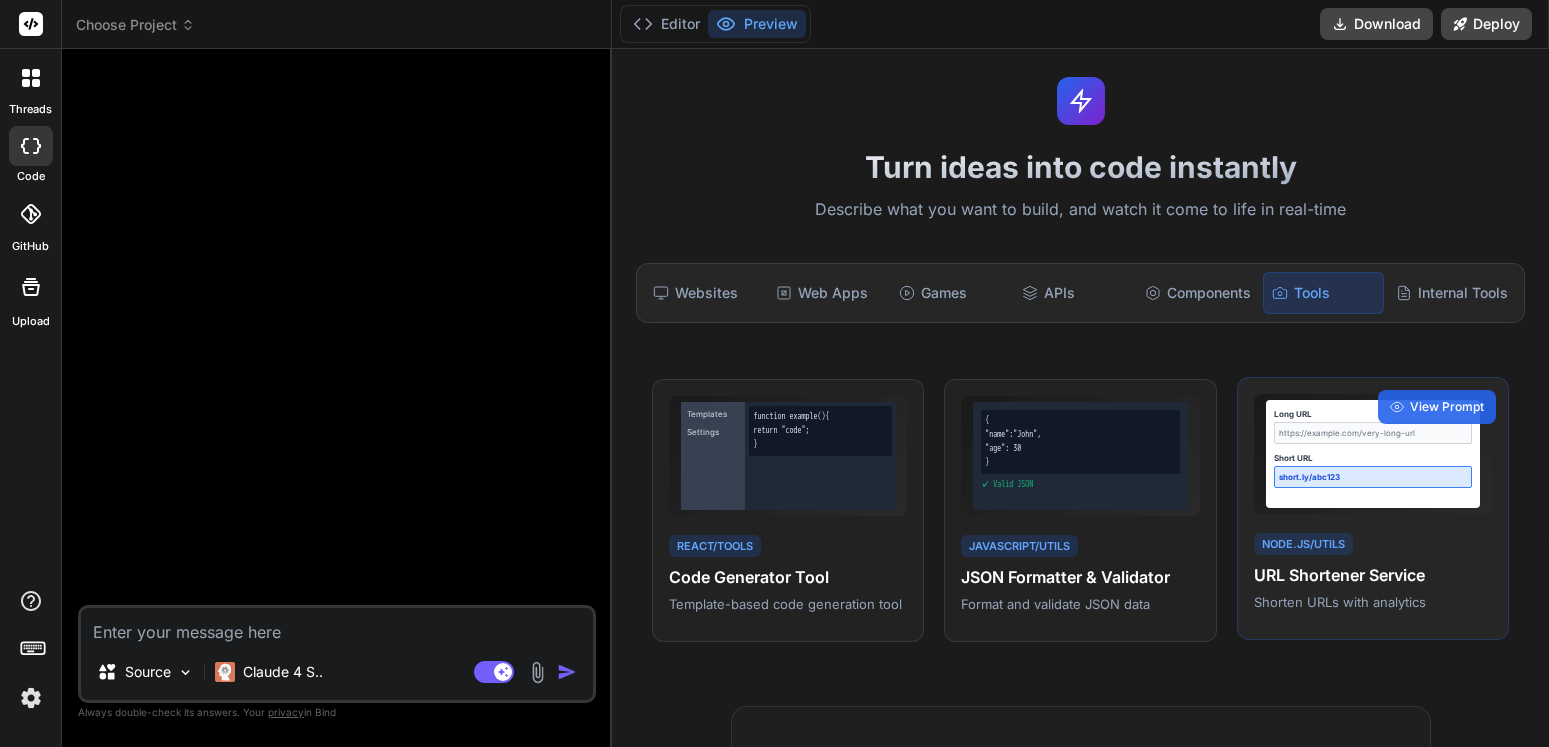 scroll, scrollTop: 0, scrollLeft: 0, axis: both 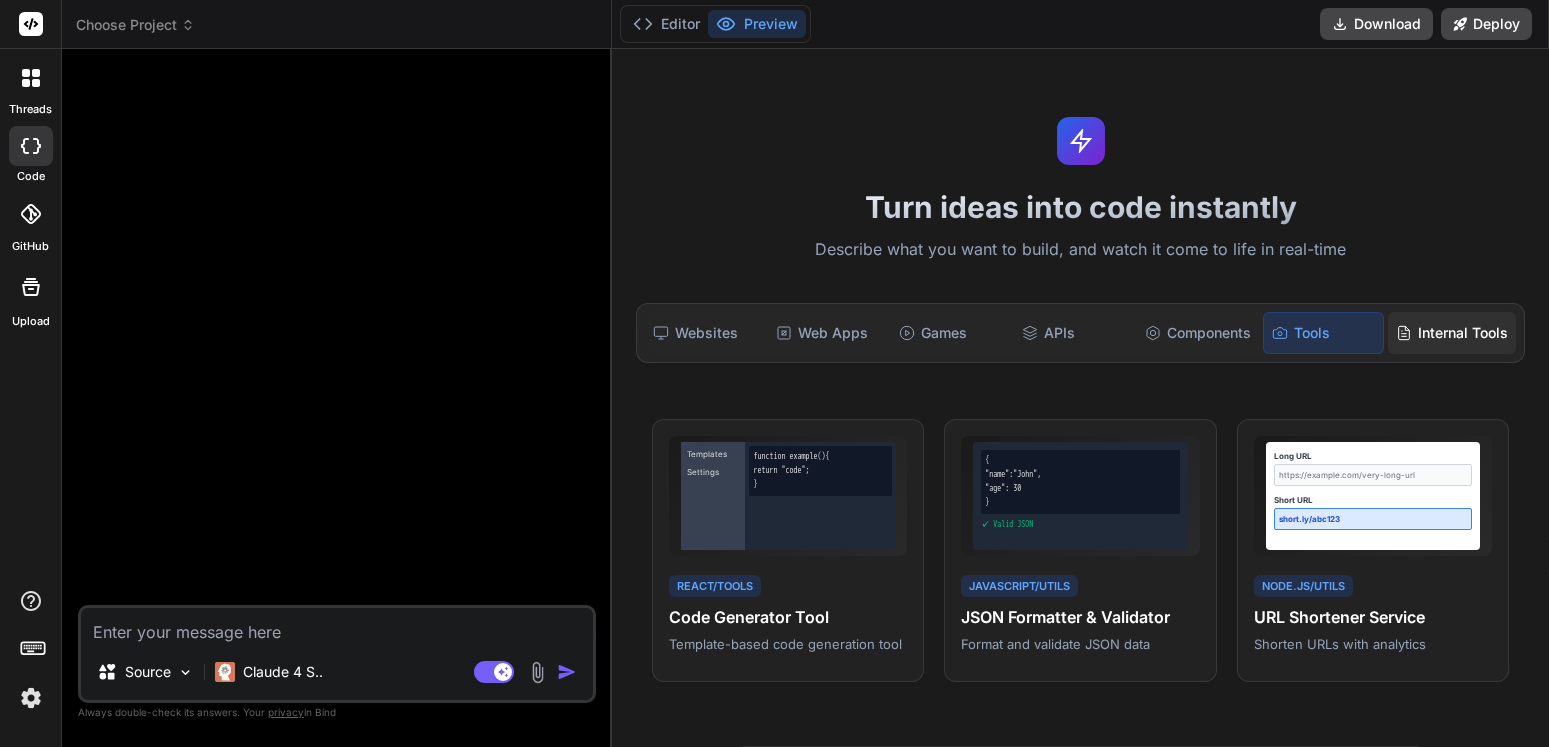 click on "Internal Tools" at bounding box center (1452, 333) 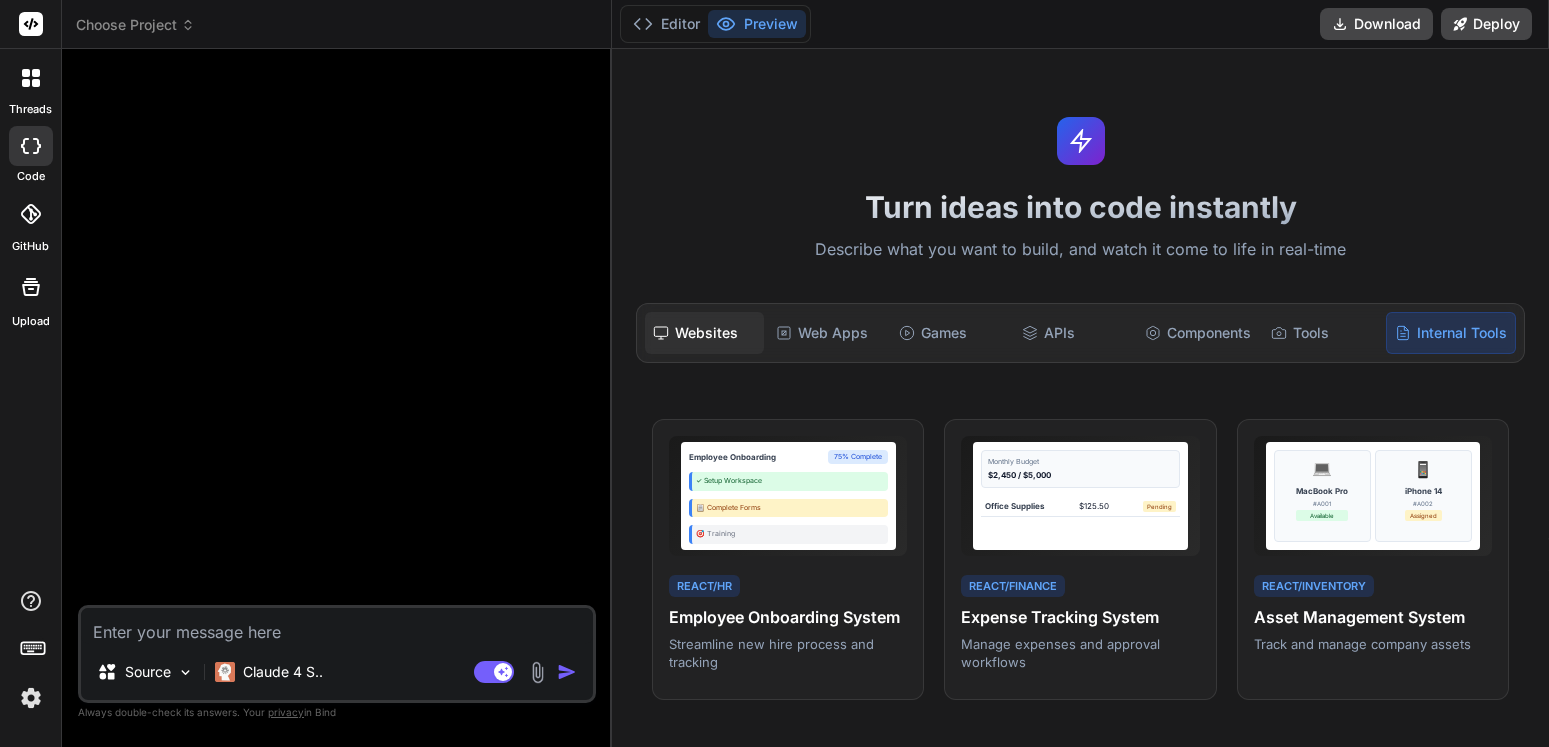 click on "Websites" at bounding box center (704, 333) 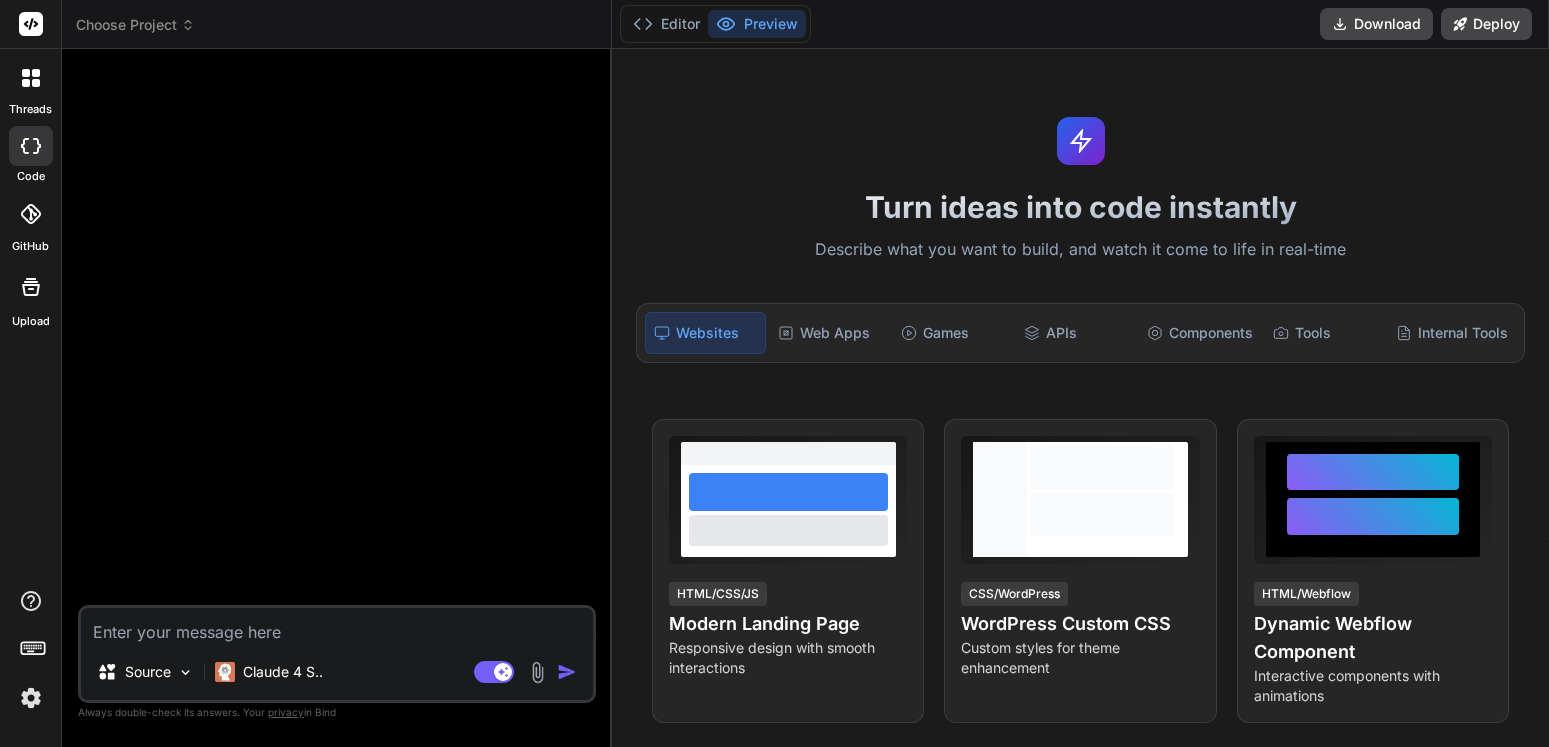 click 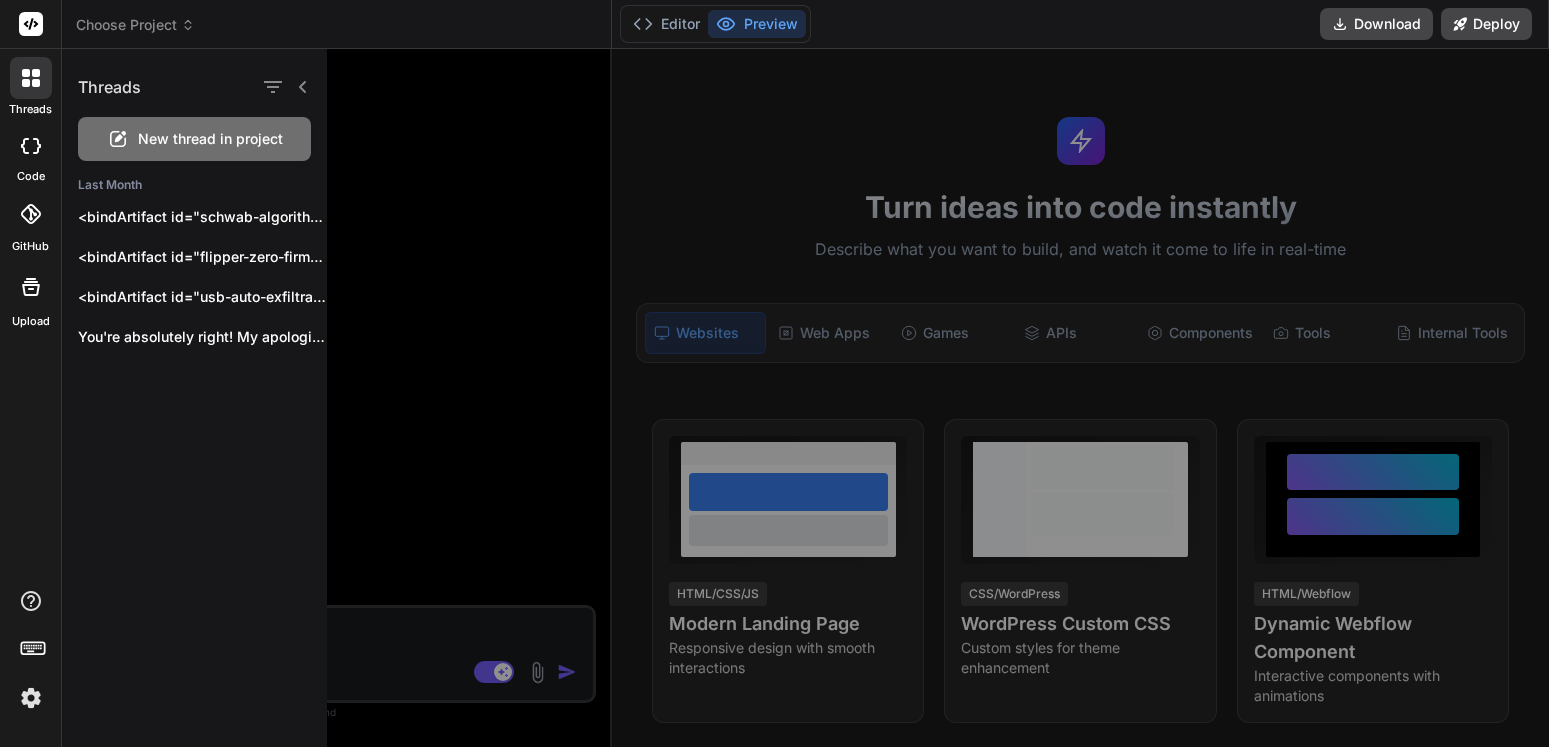 click 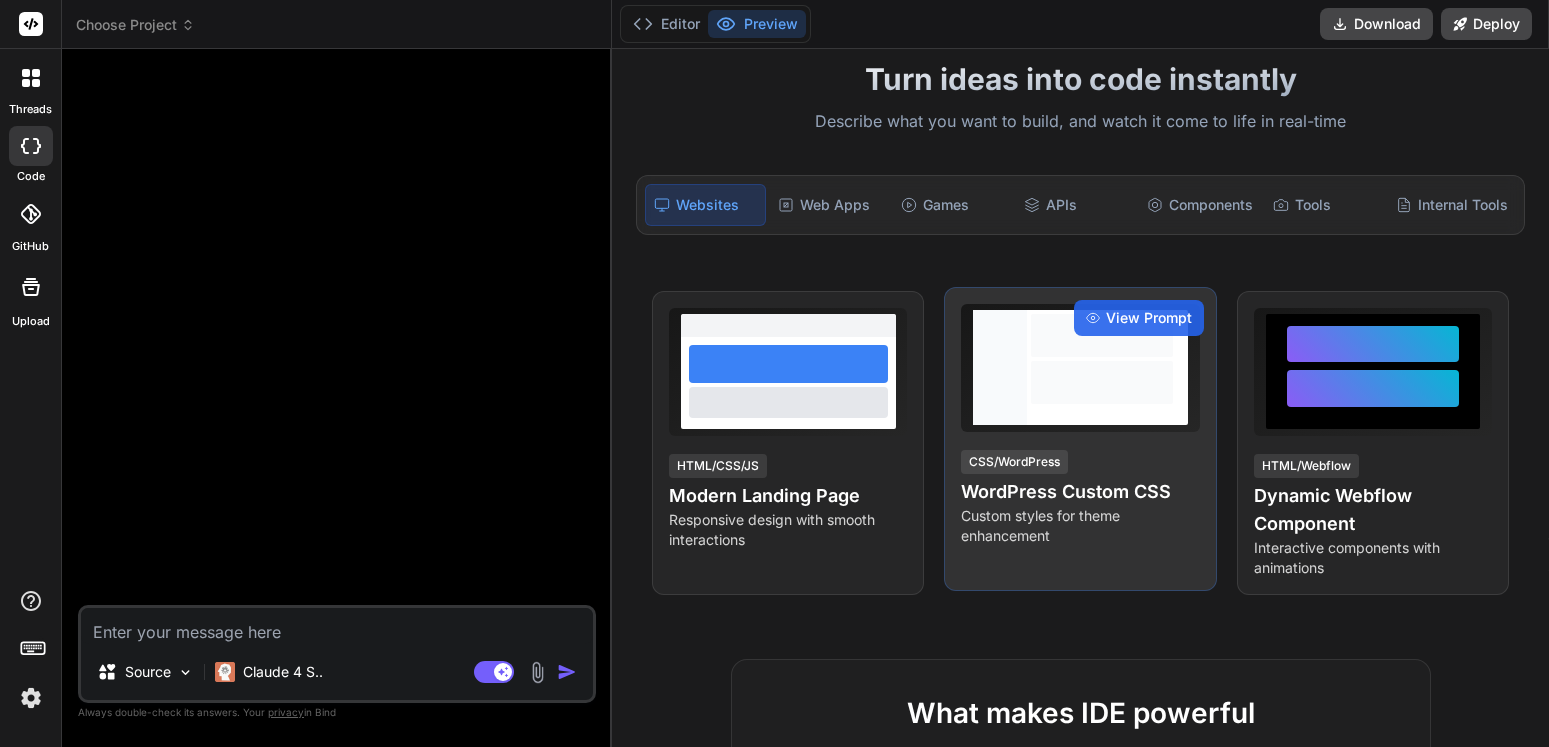 scroll, scrollTop: 0, scrollLeft: 0, axis: both 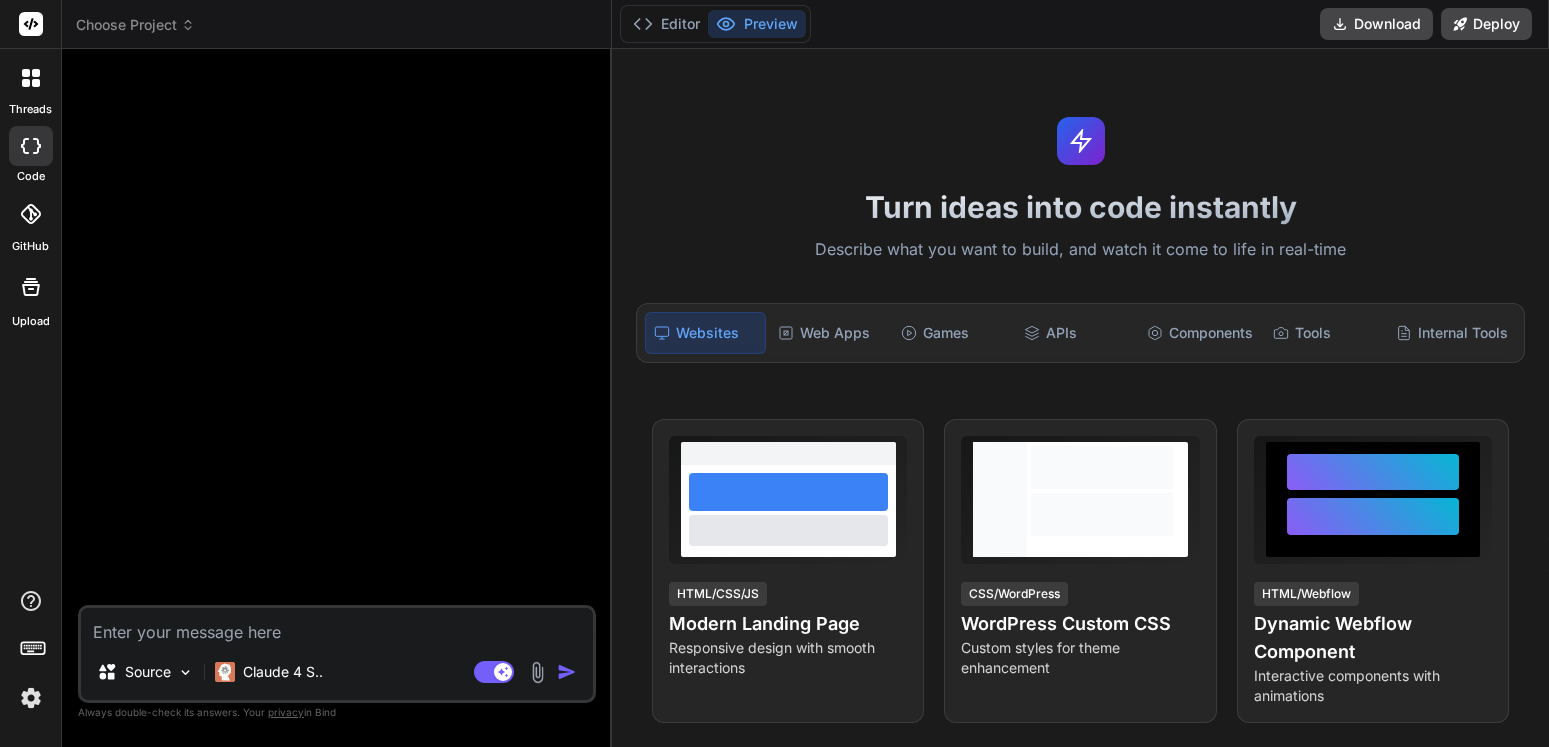 click 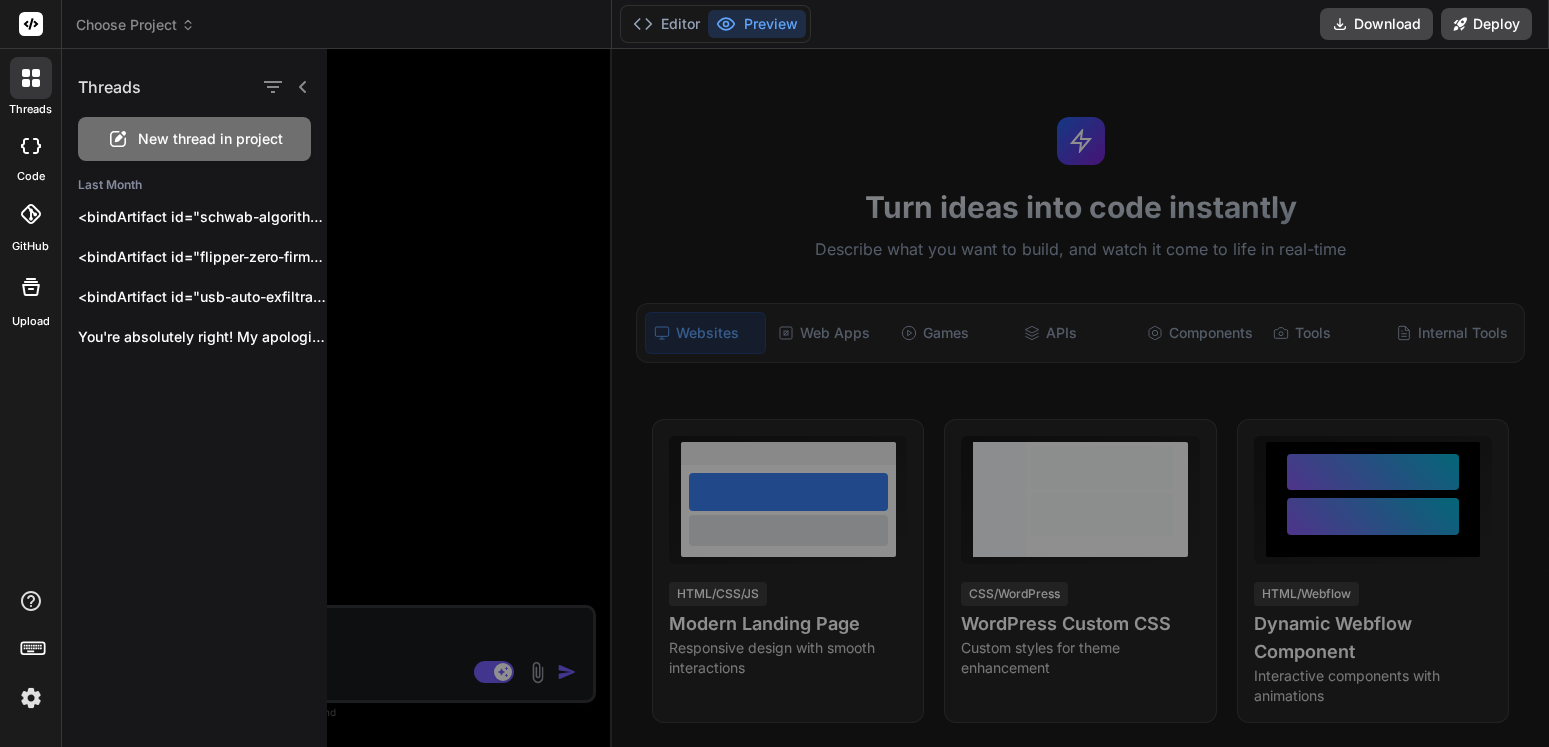 click 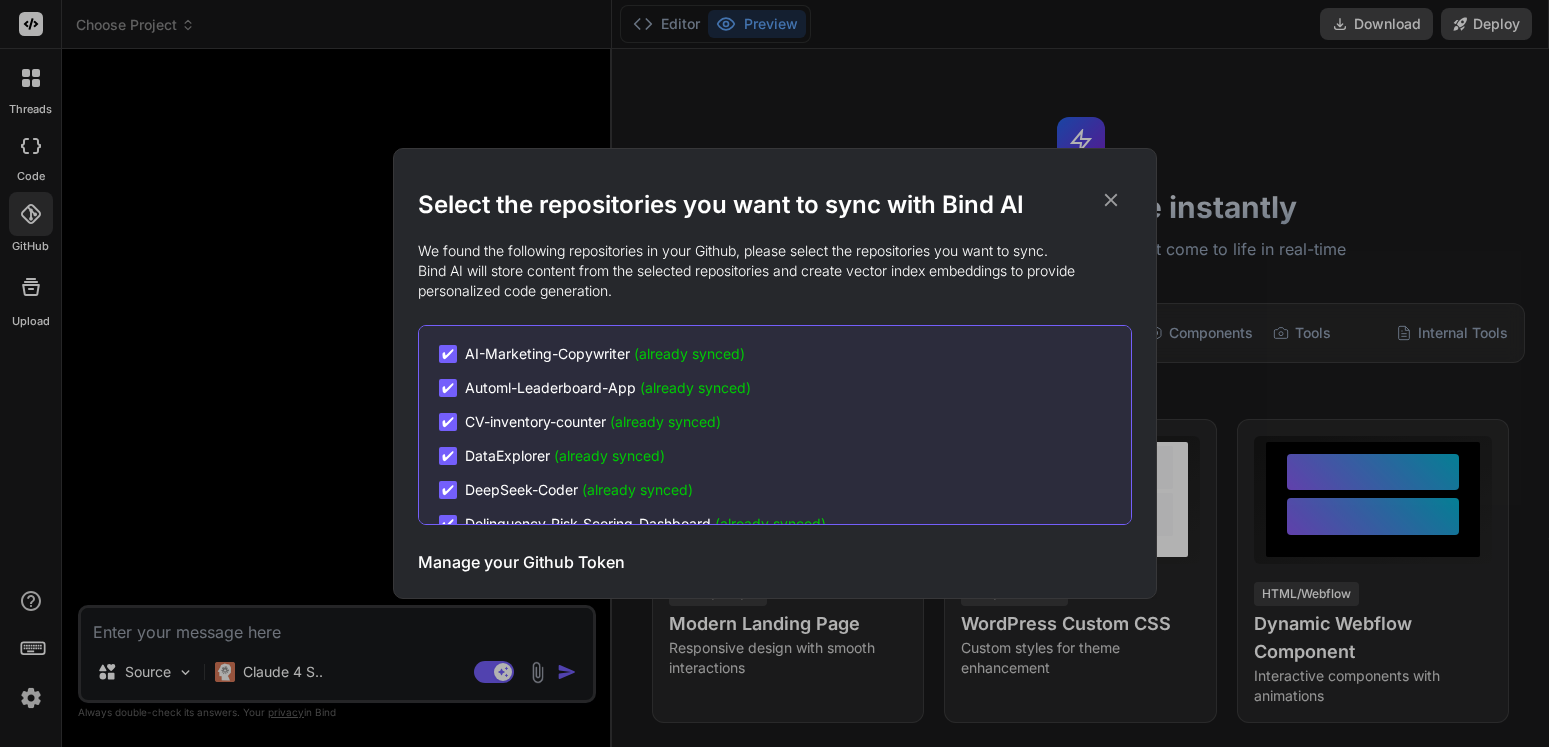click 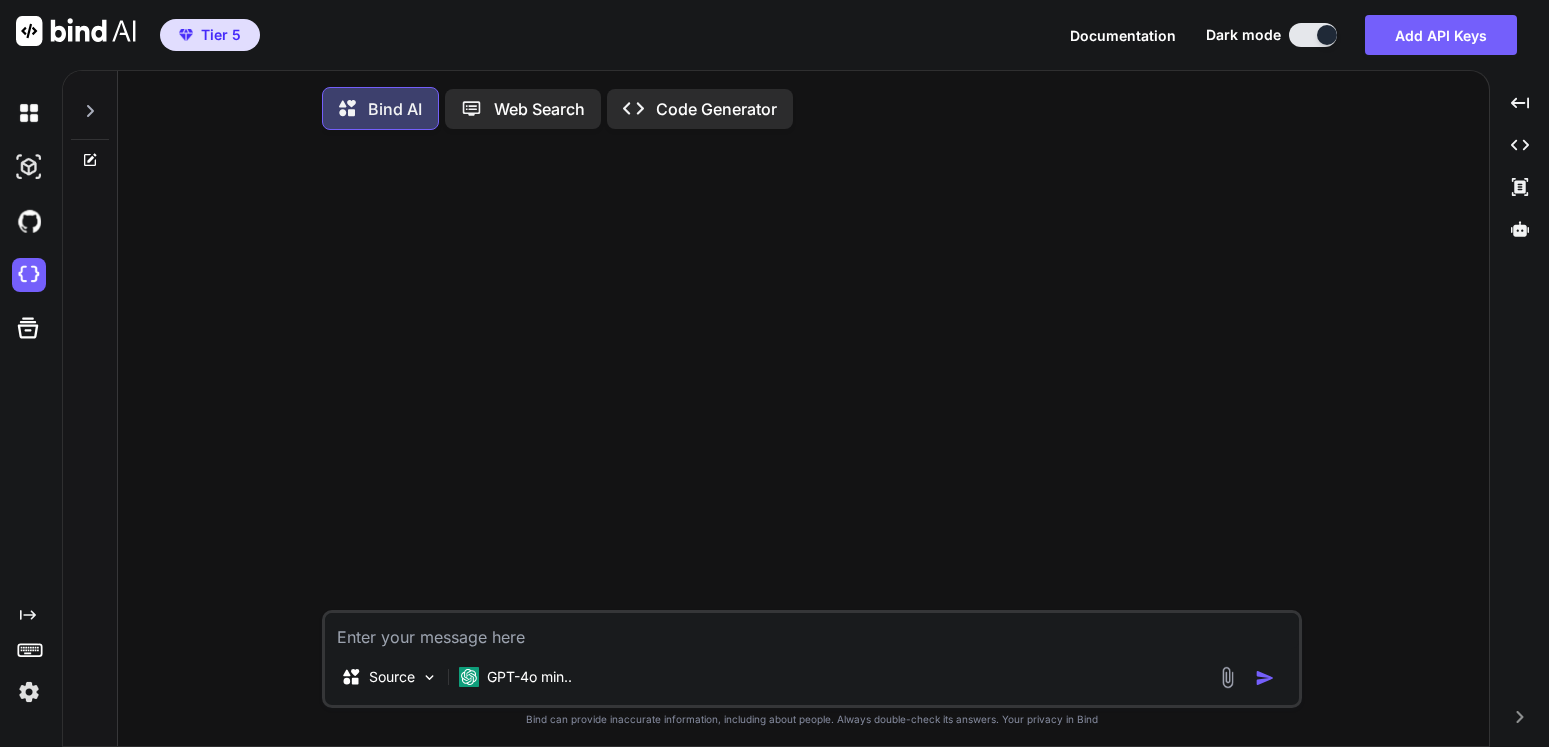 scroll, scrollTop: 0, scrollLeft: 0, axis: both 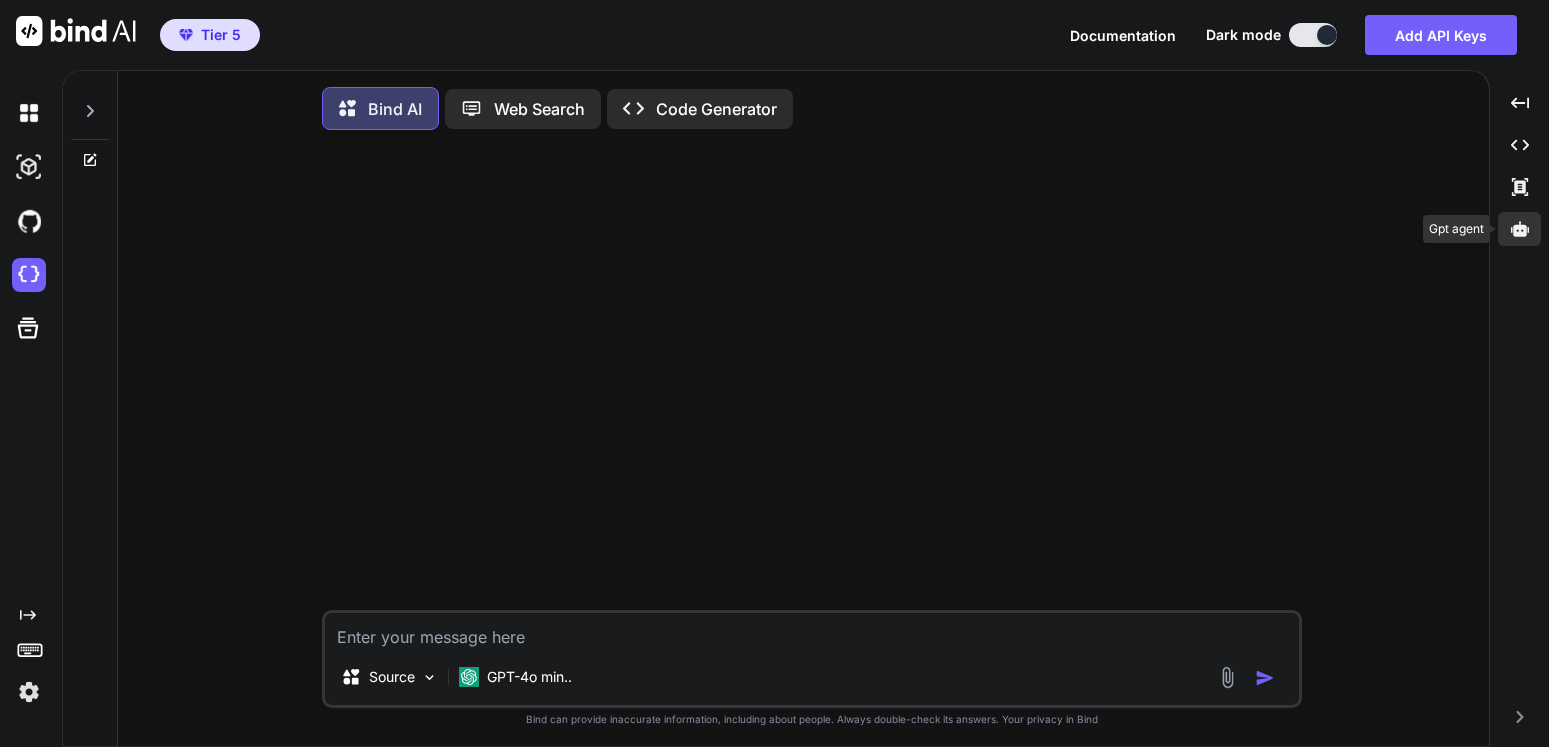 click 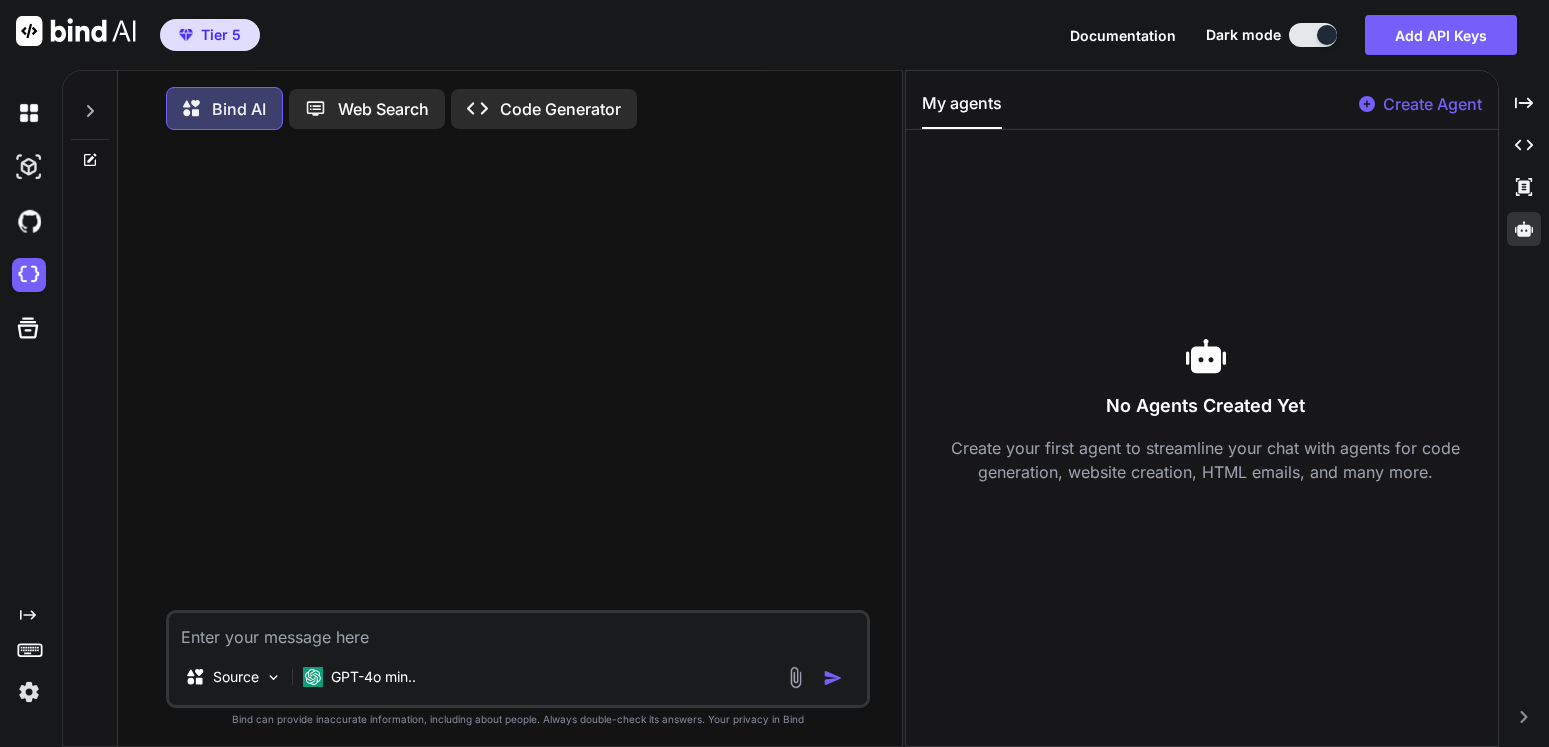 click on "Create Agent" at bounding box center (1432, 104) 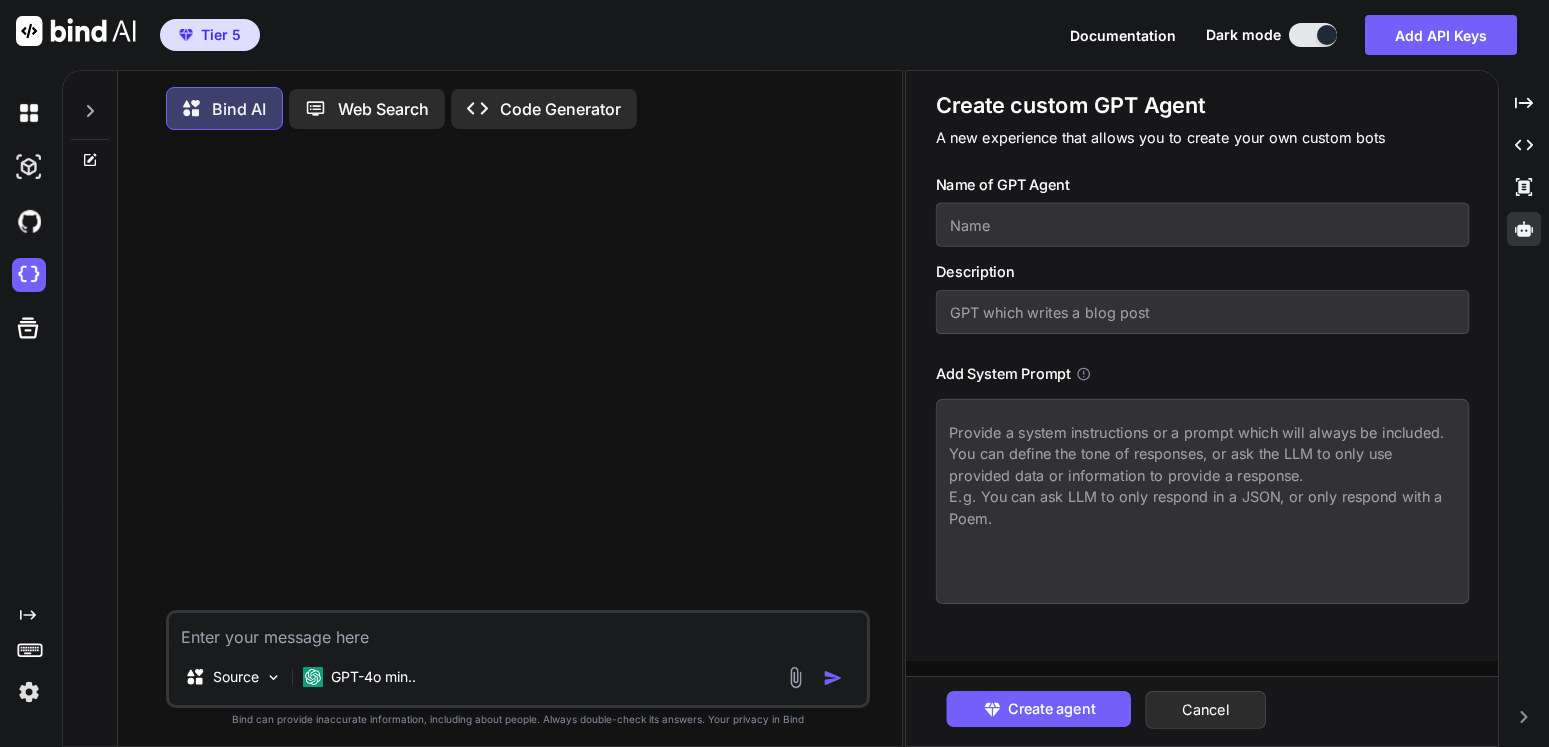 click 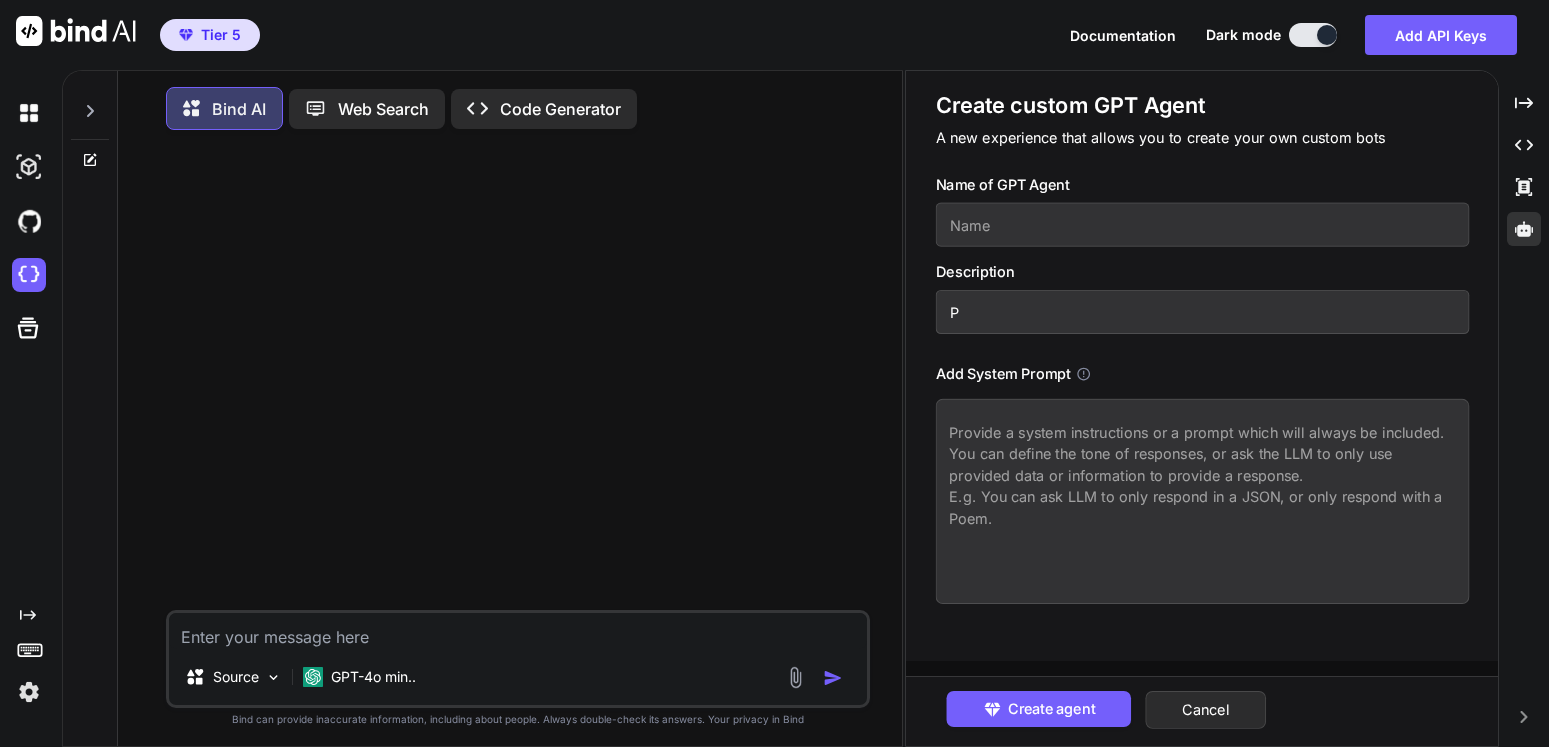 type on "x" 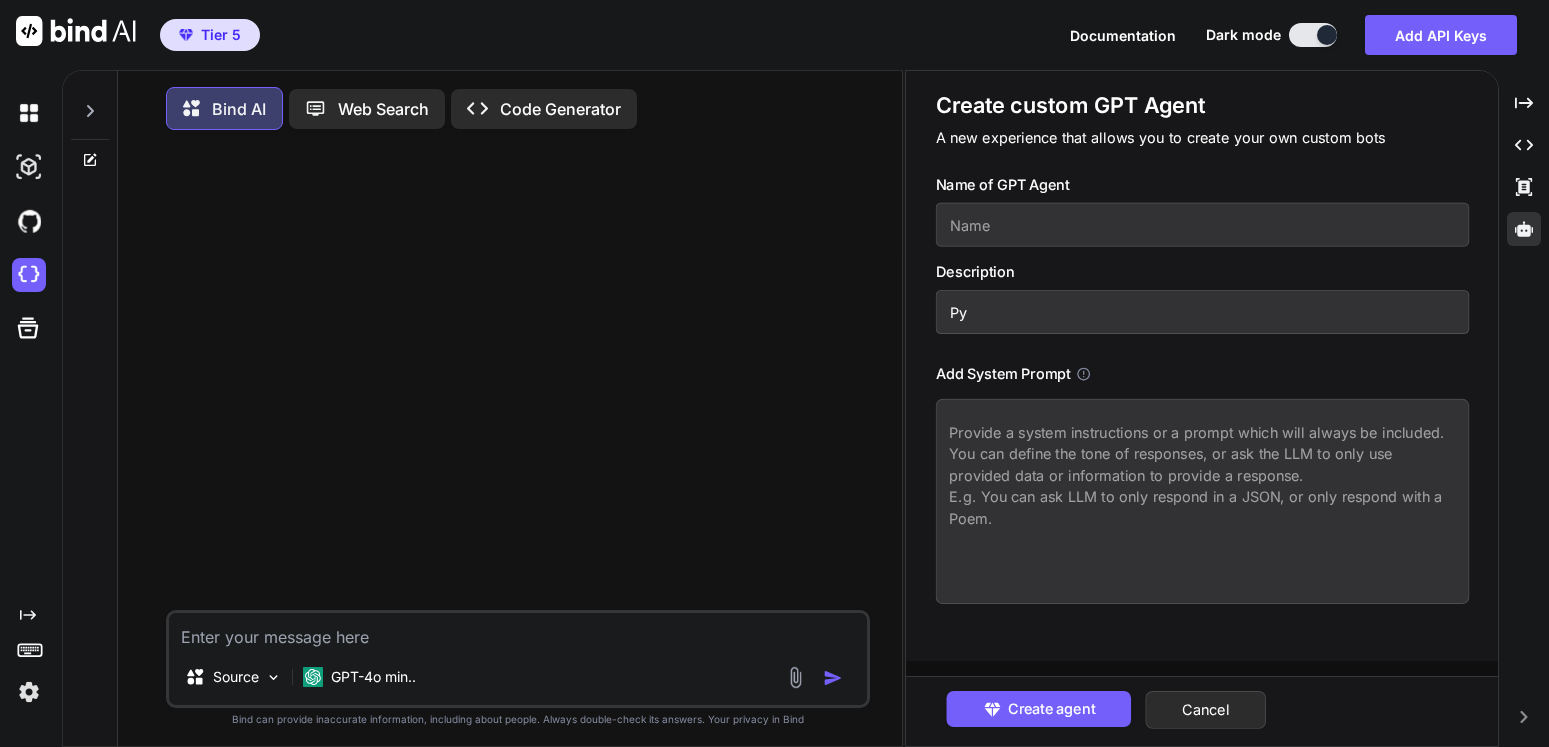 type on "x" 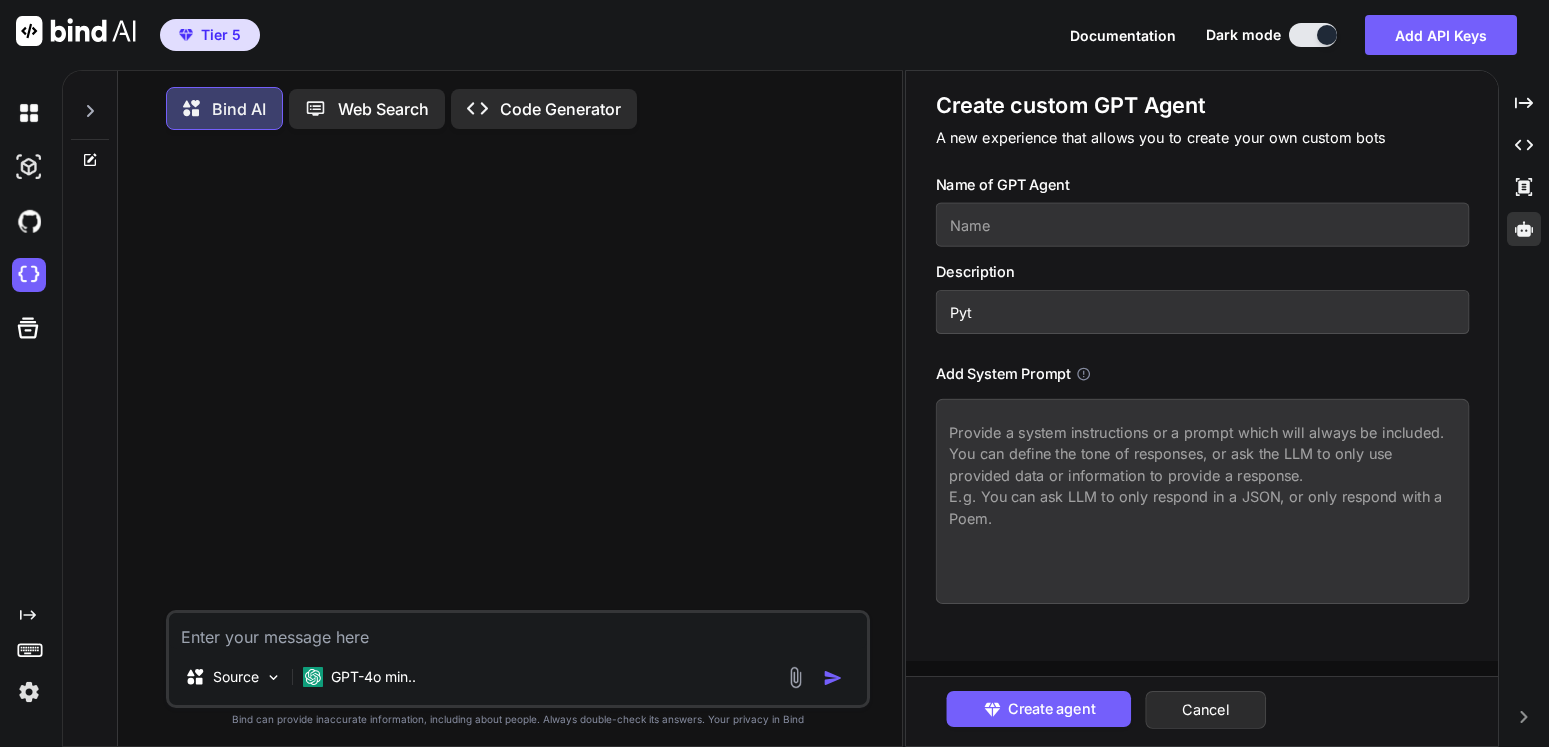 type on "x" 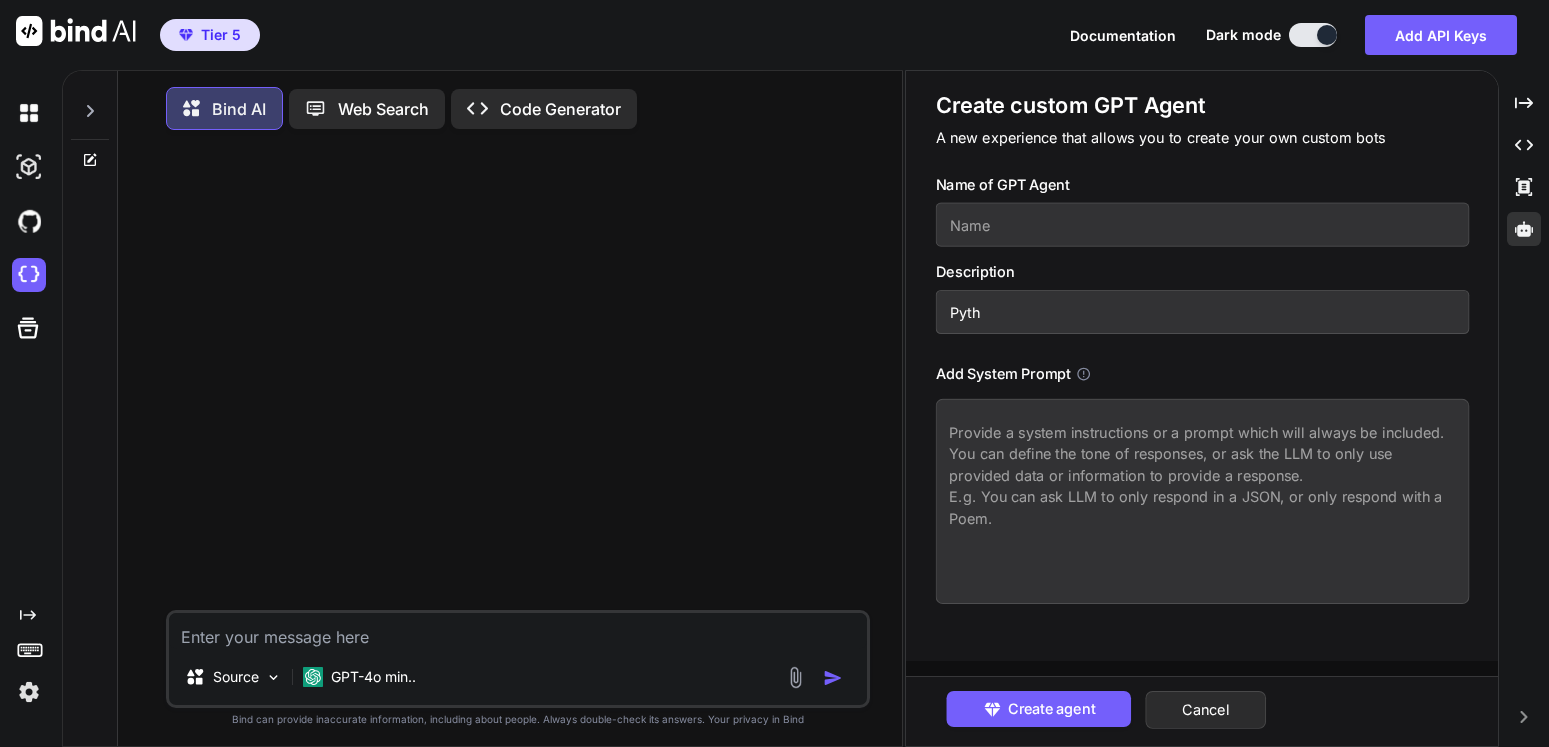 type on "x" 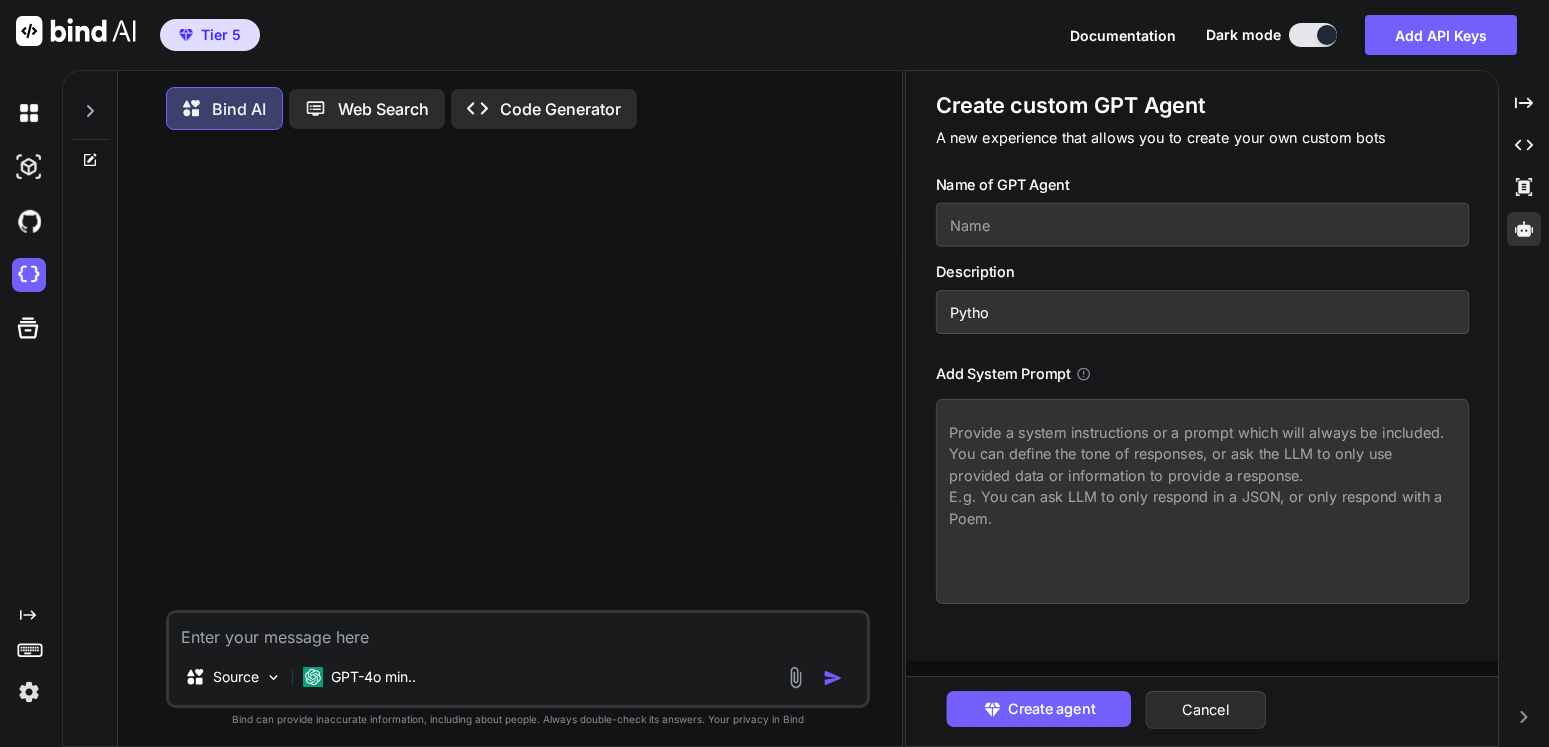 type on "x" 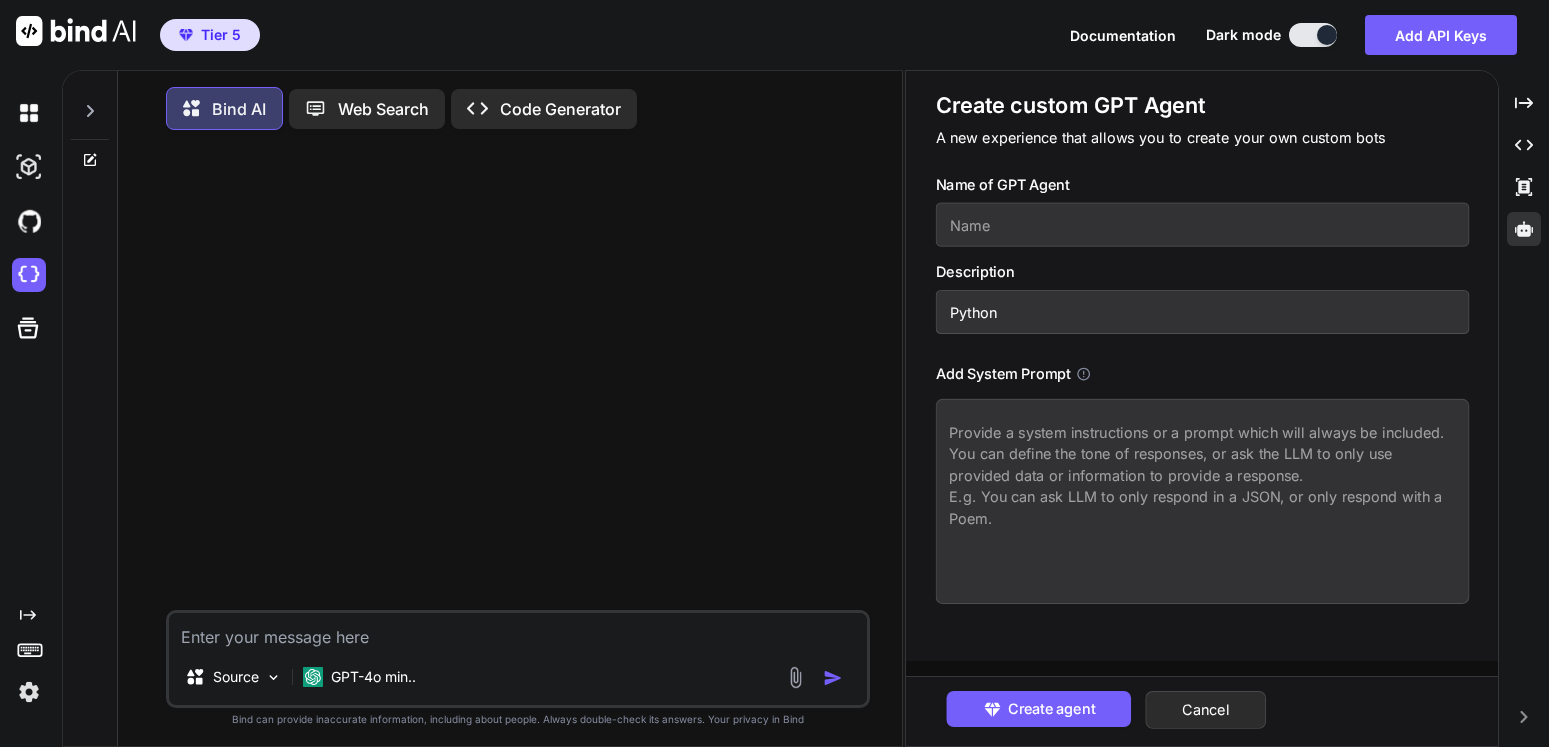 type on "x" 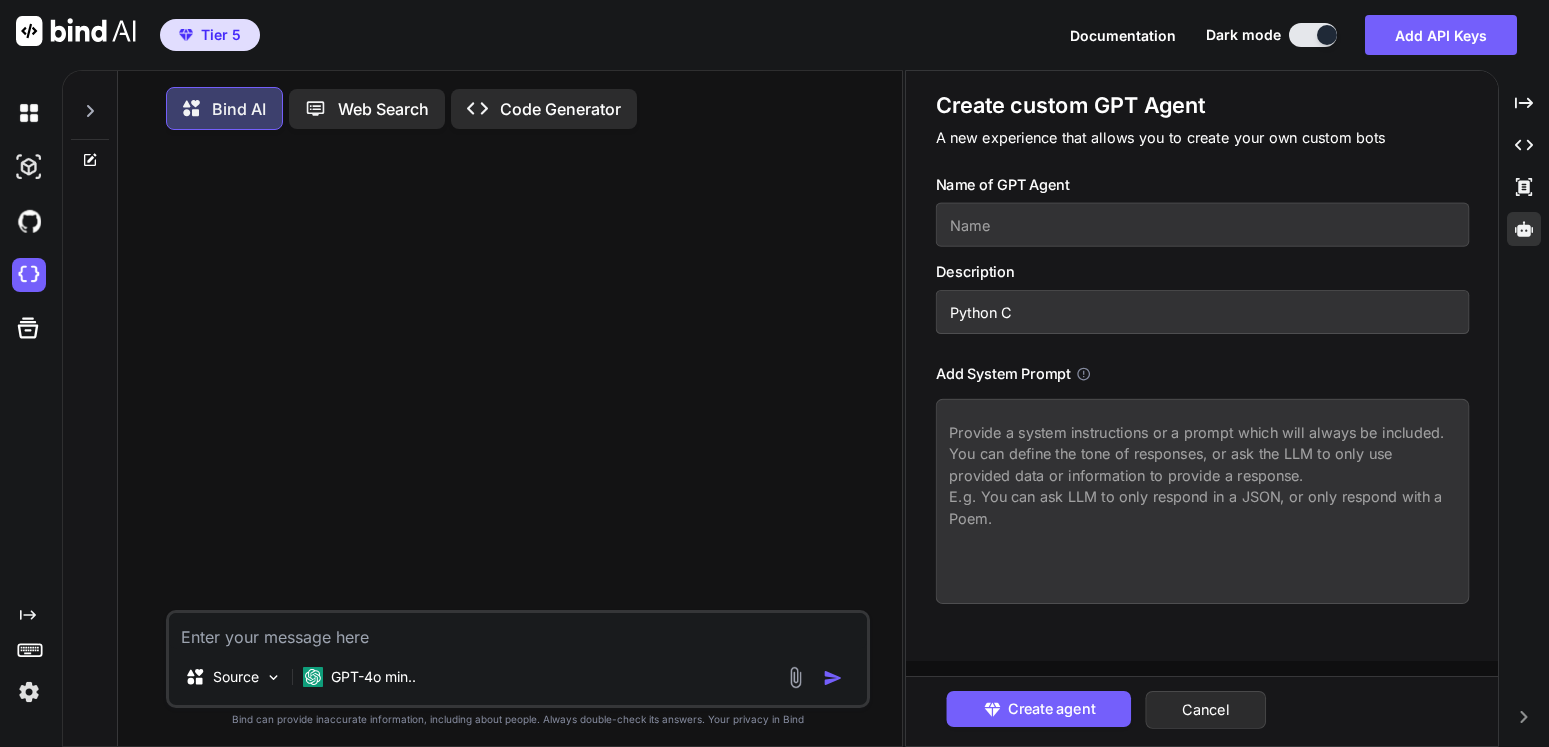 type on "x" 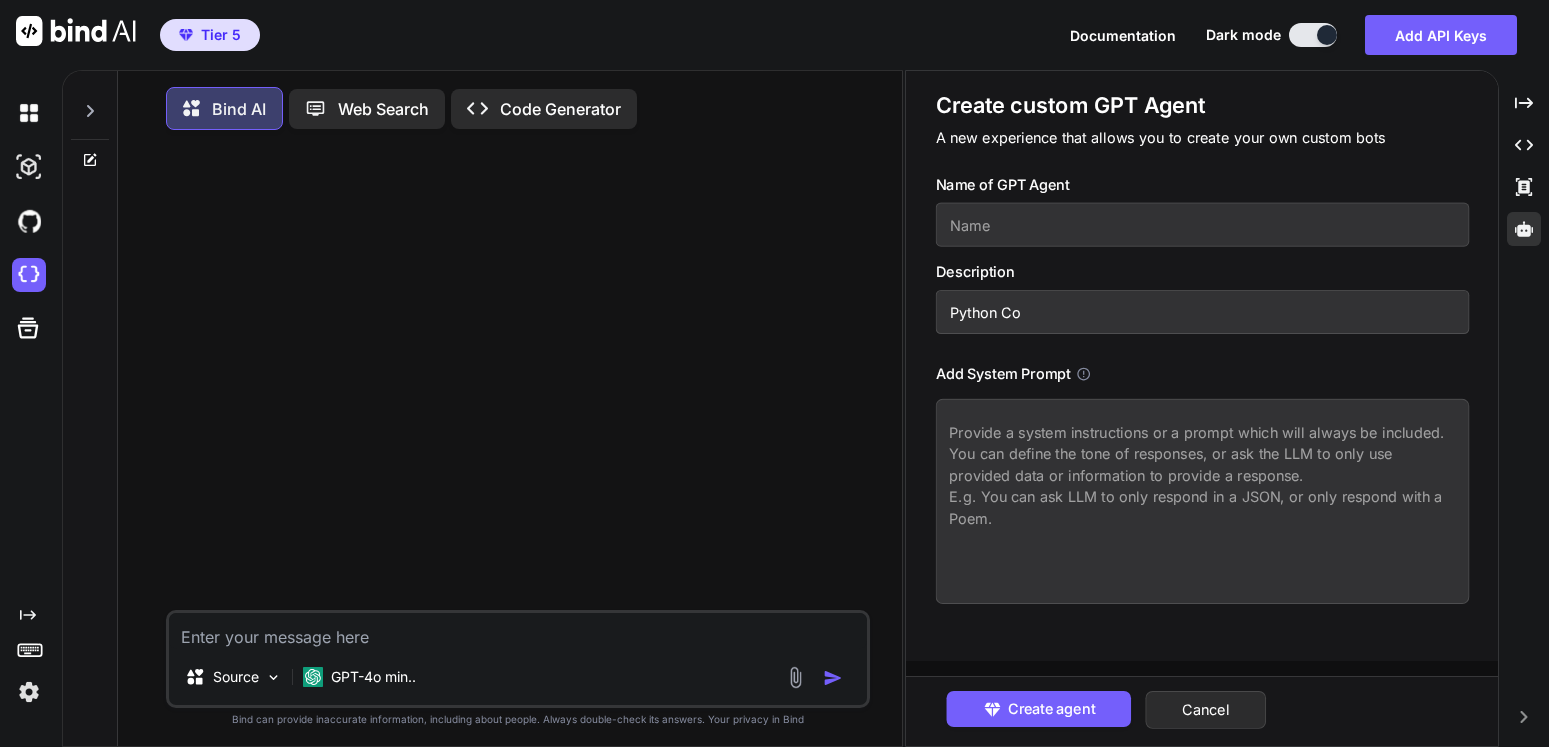 type on "x" 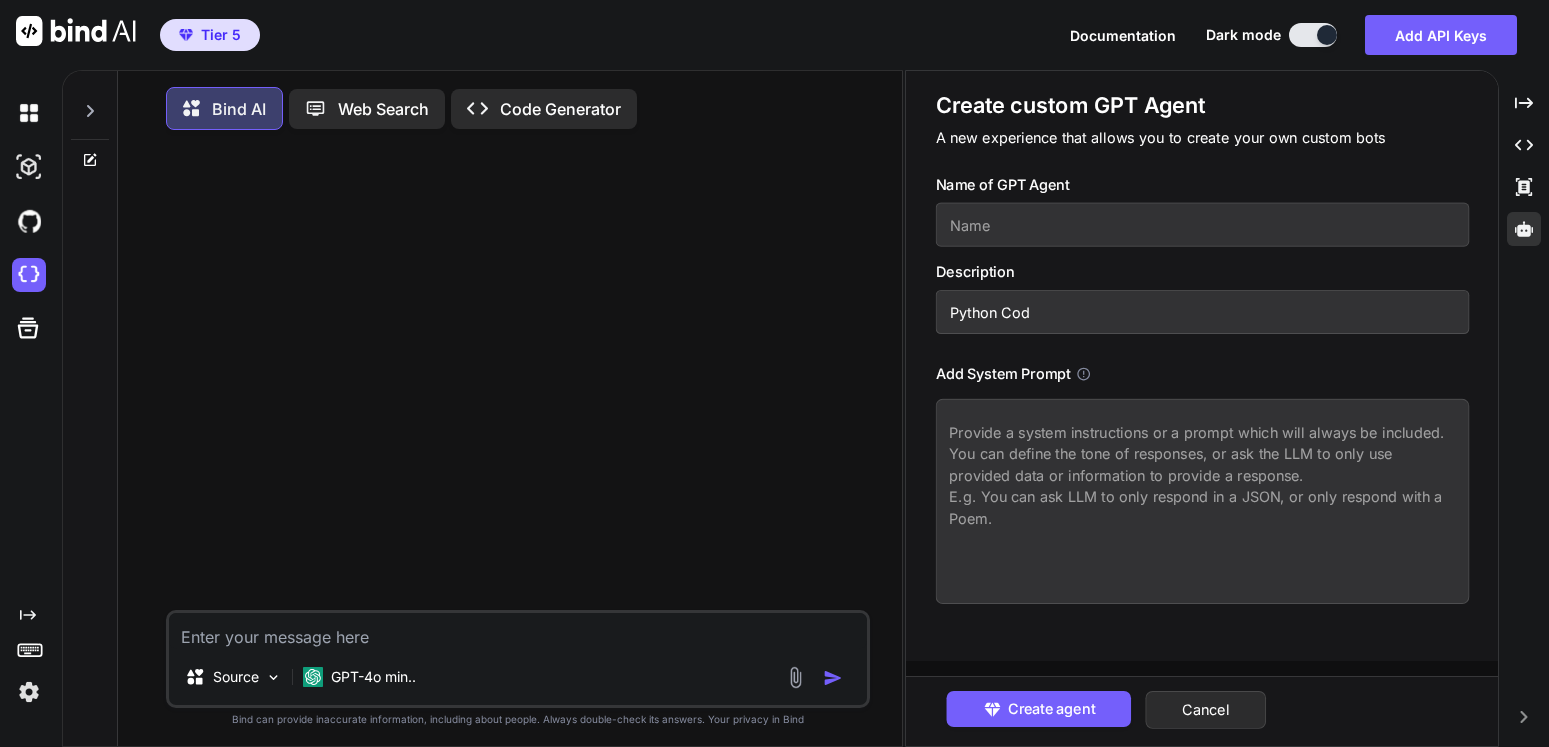 type on "x" 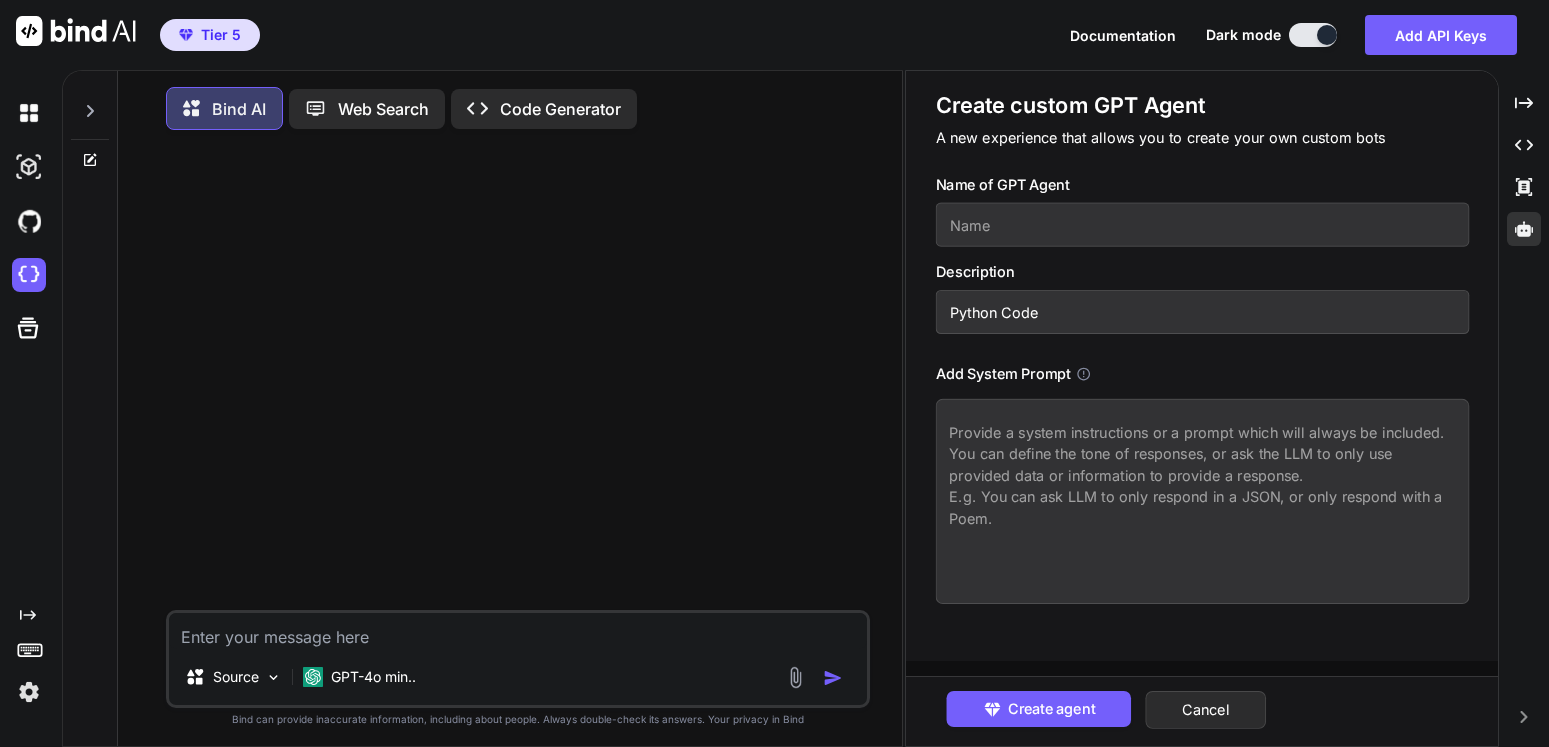 type on "x" 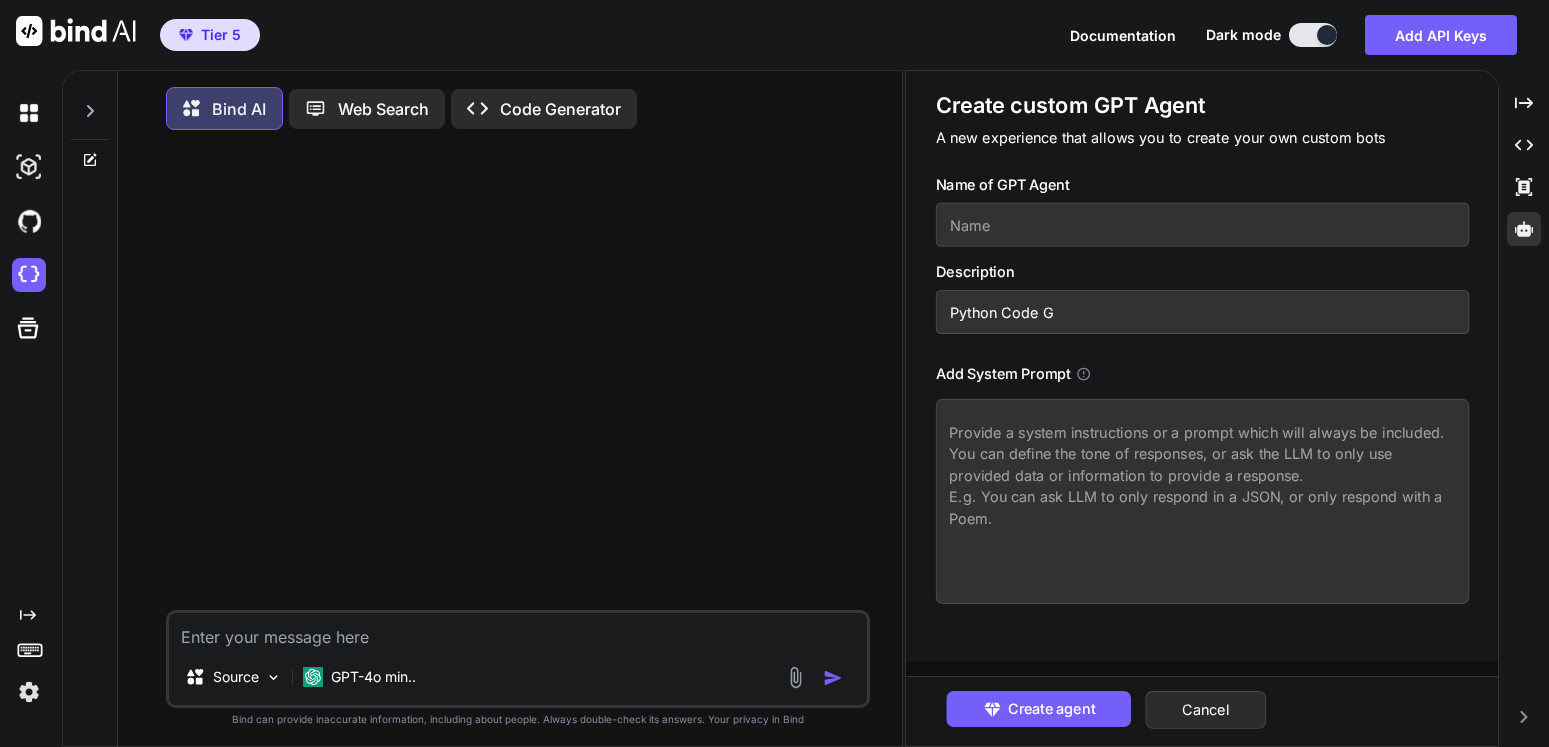type on "x" 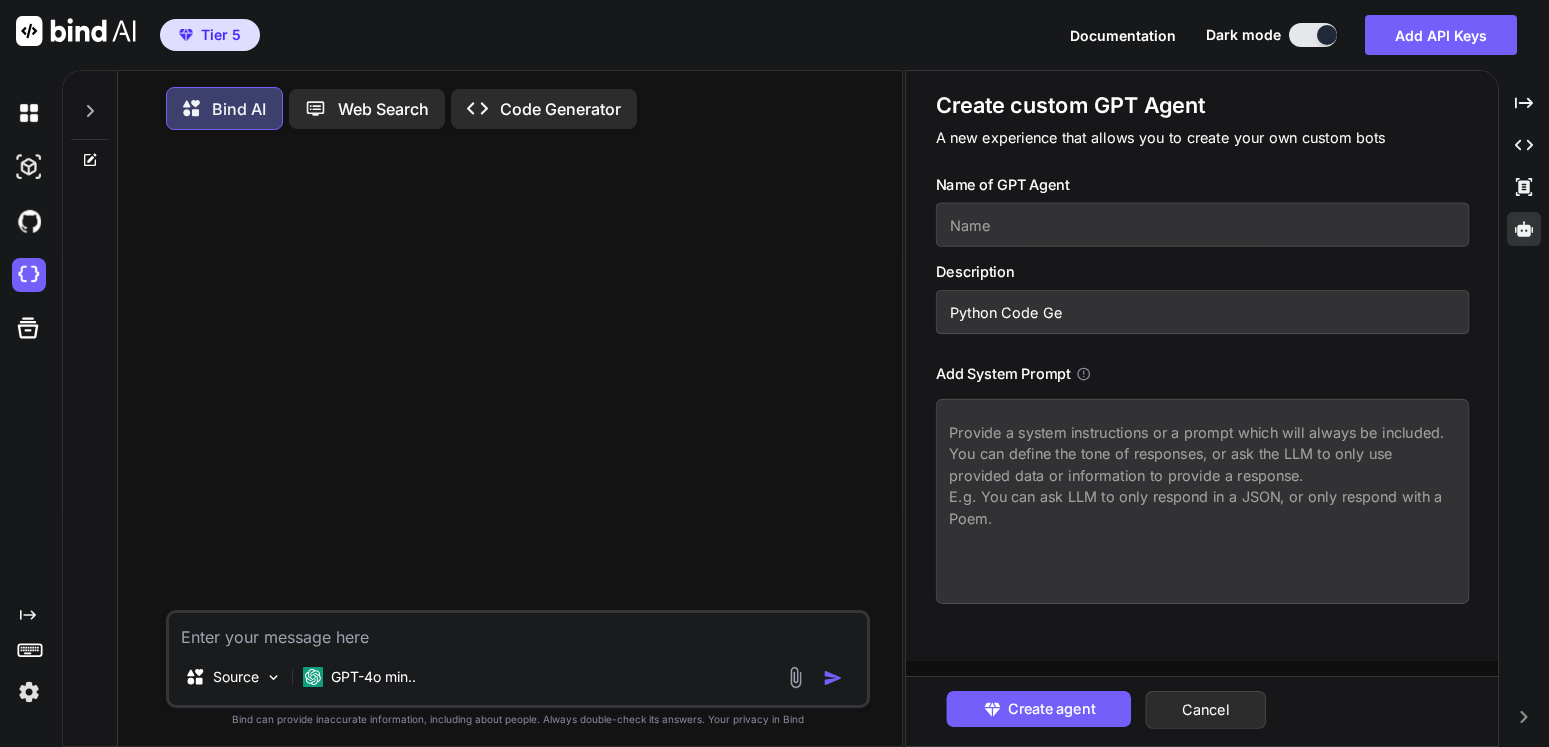 type on "x" 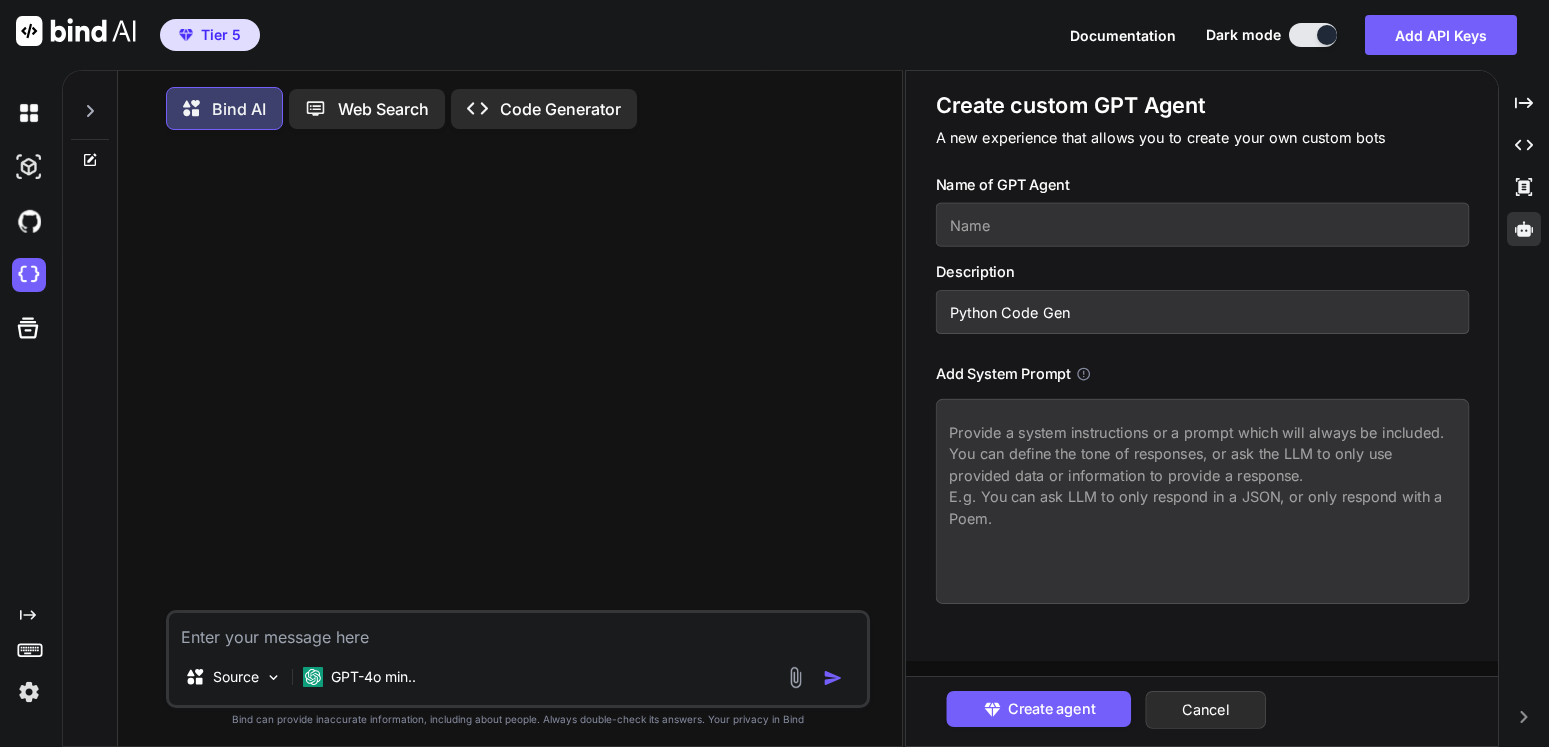 type on "x" 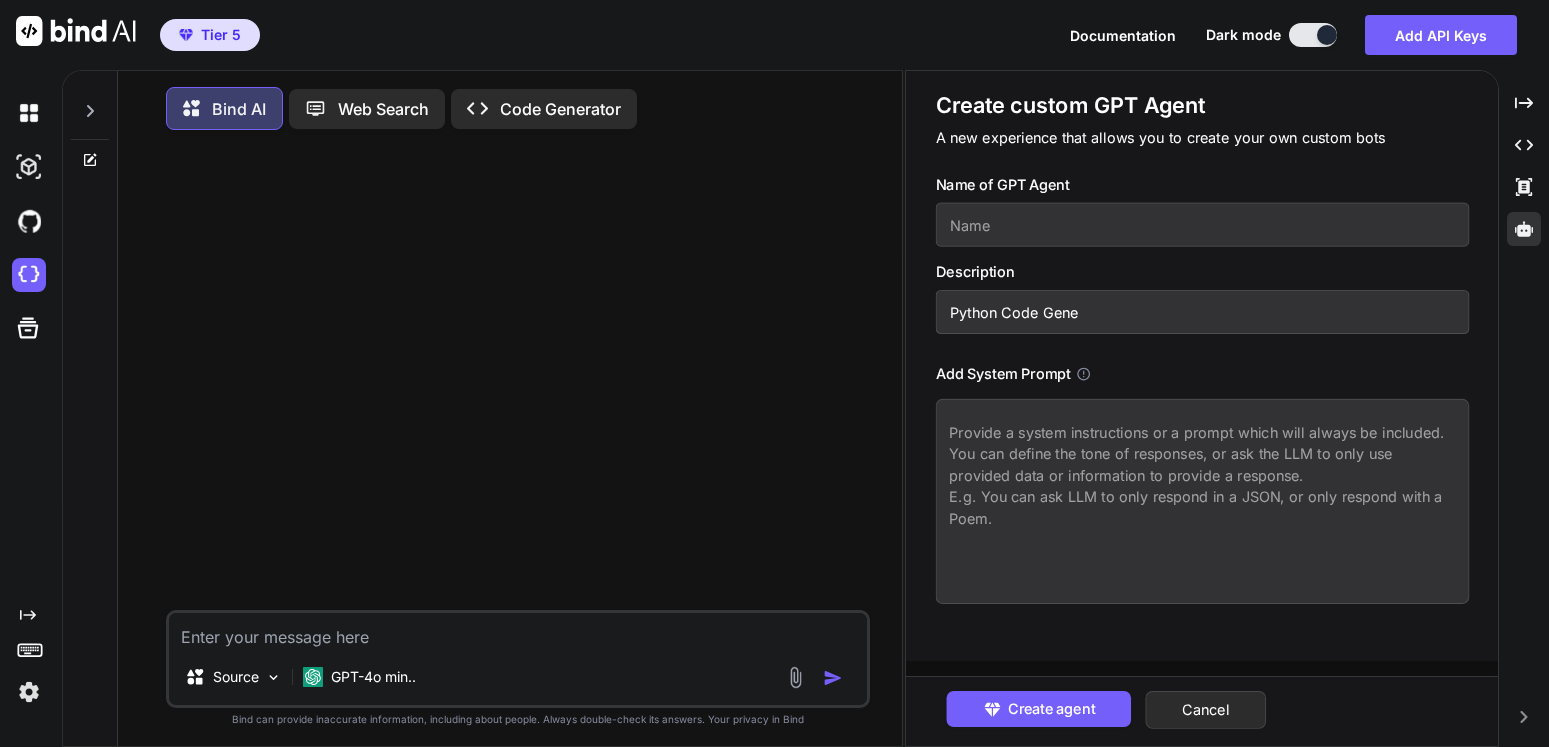 type on "x" 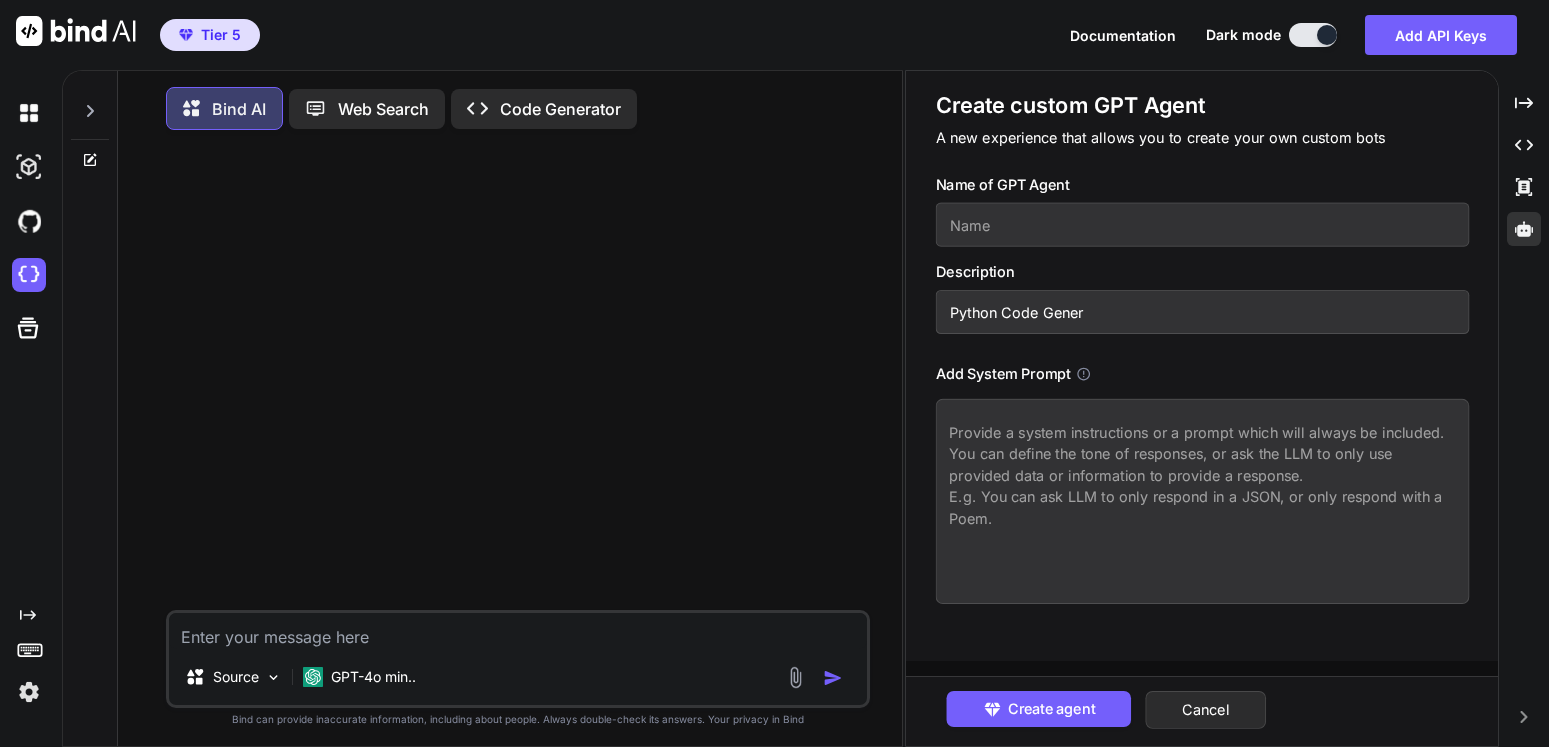 type on "x" 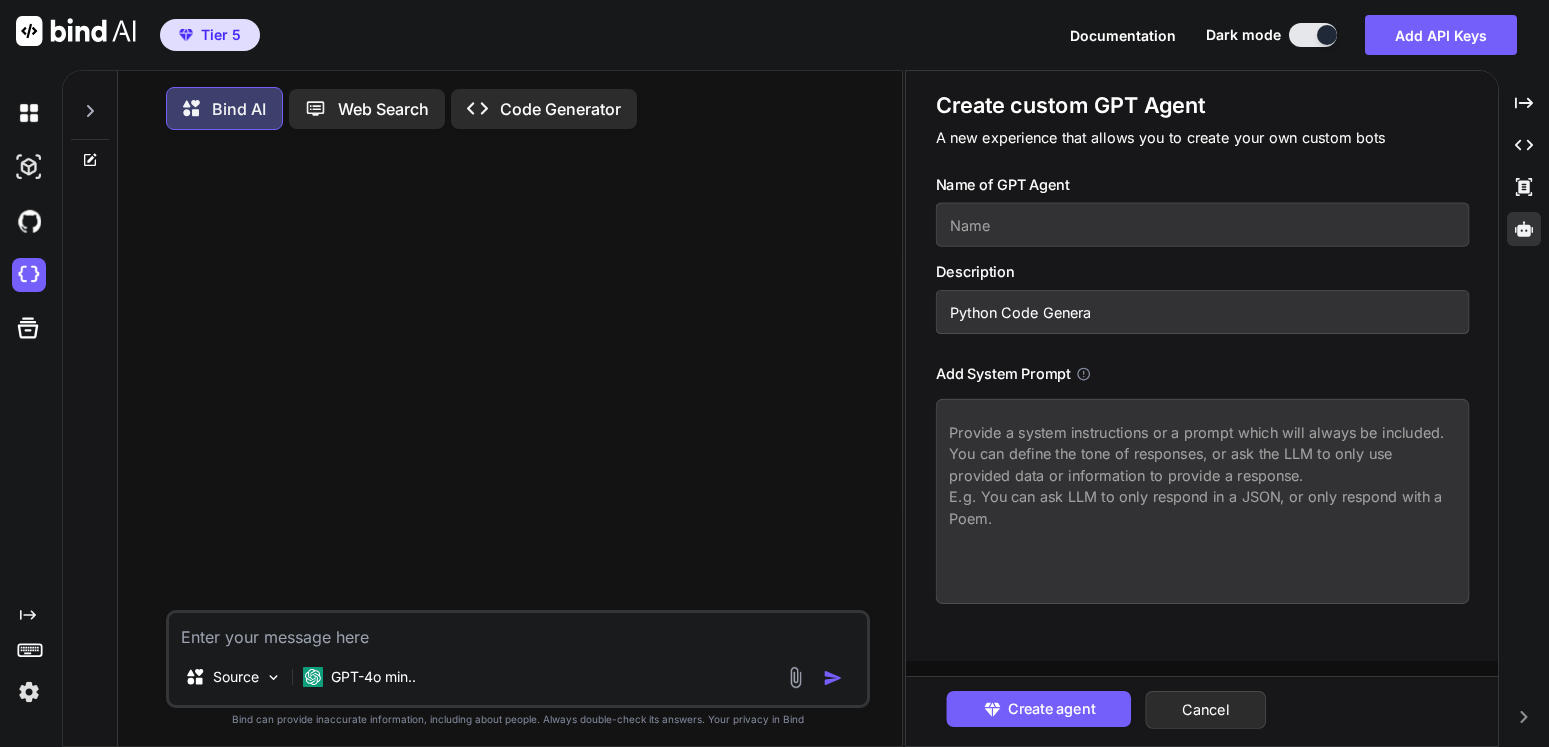 type on "x" 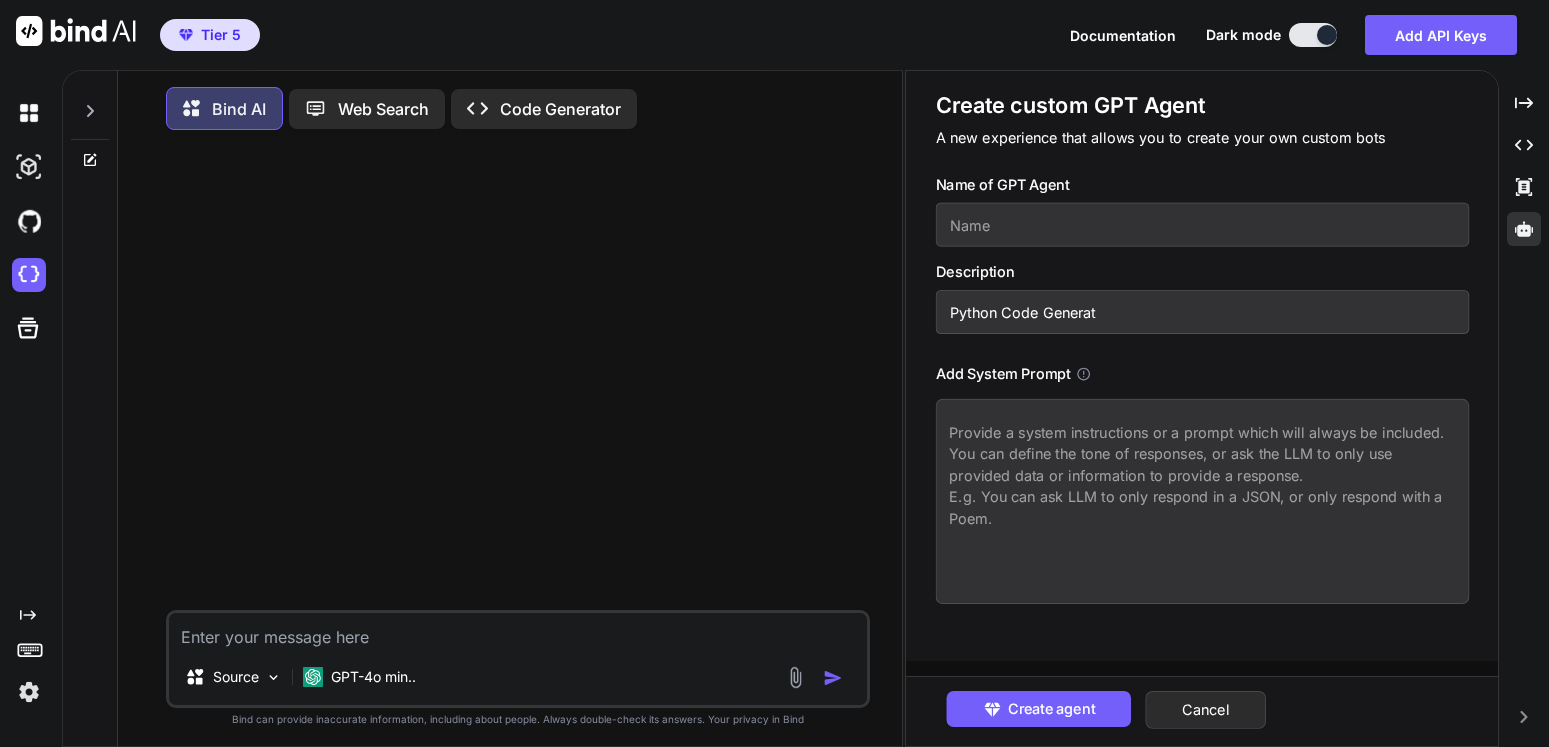 type on "x" 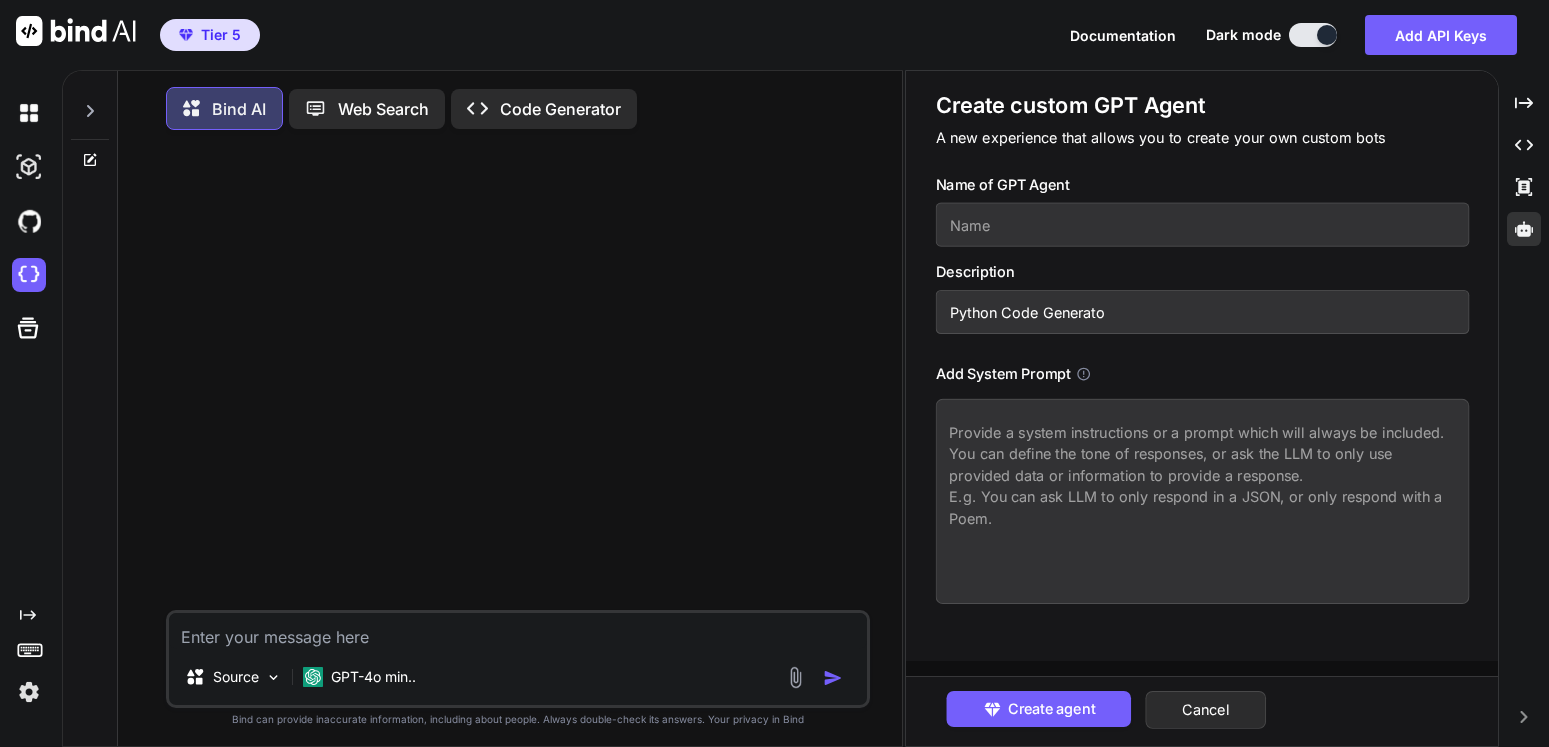 type on "x" 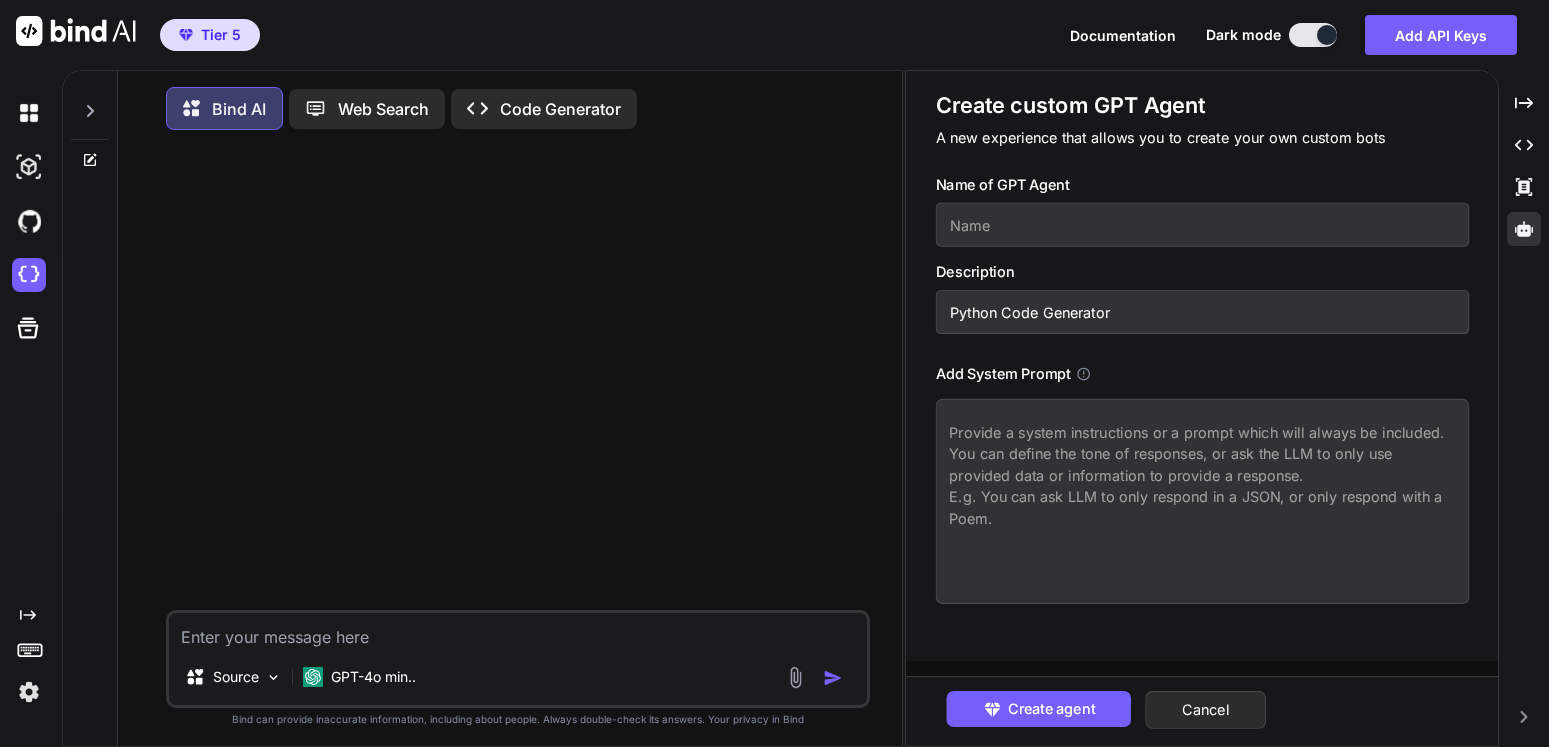drag, startPoint x: 1045, startPoint y: 329, endPoint x: 814, endPoint y: 318, distance: 231.26175 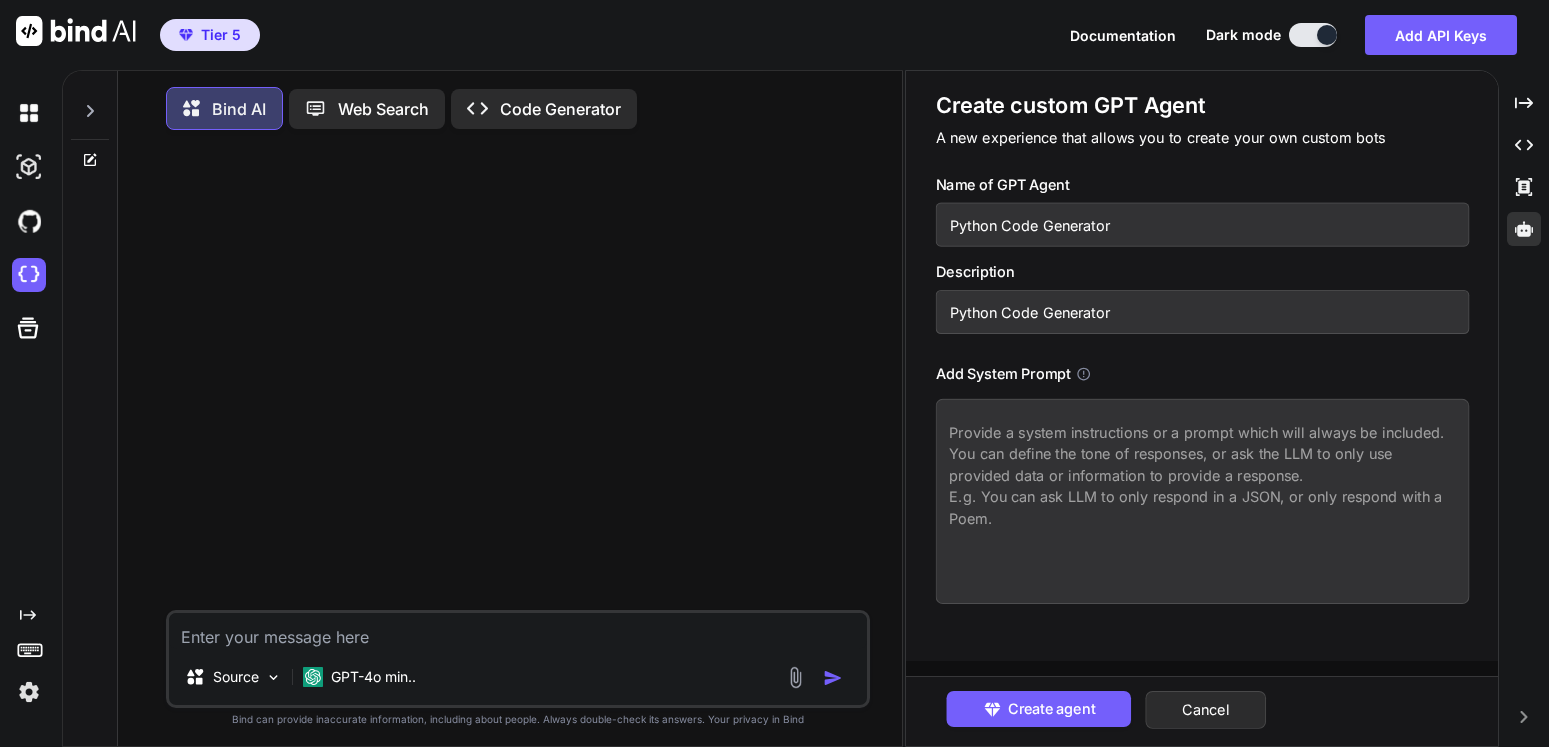 type on "Python Code Generator" 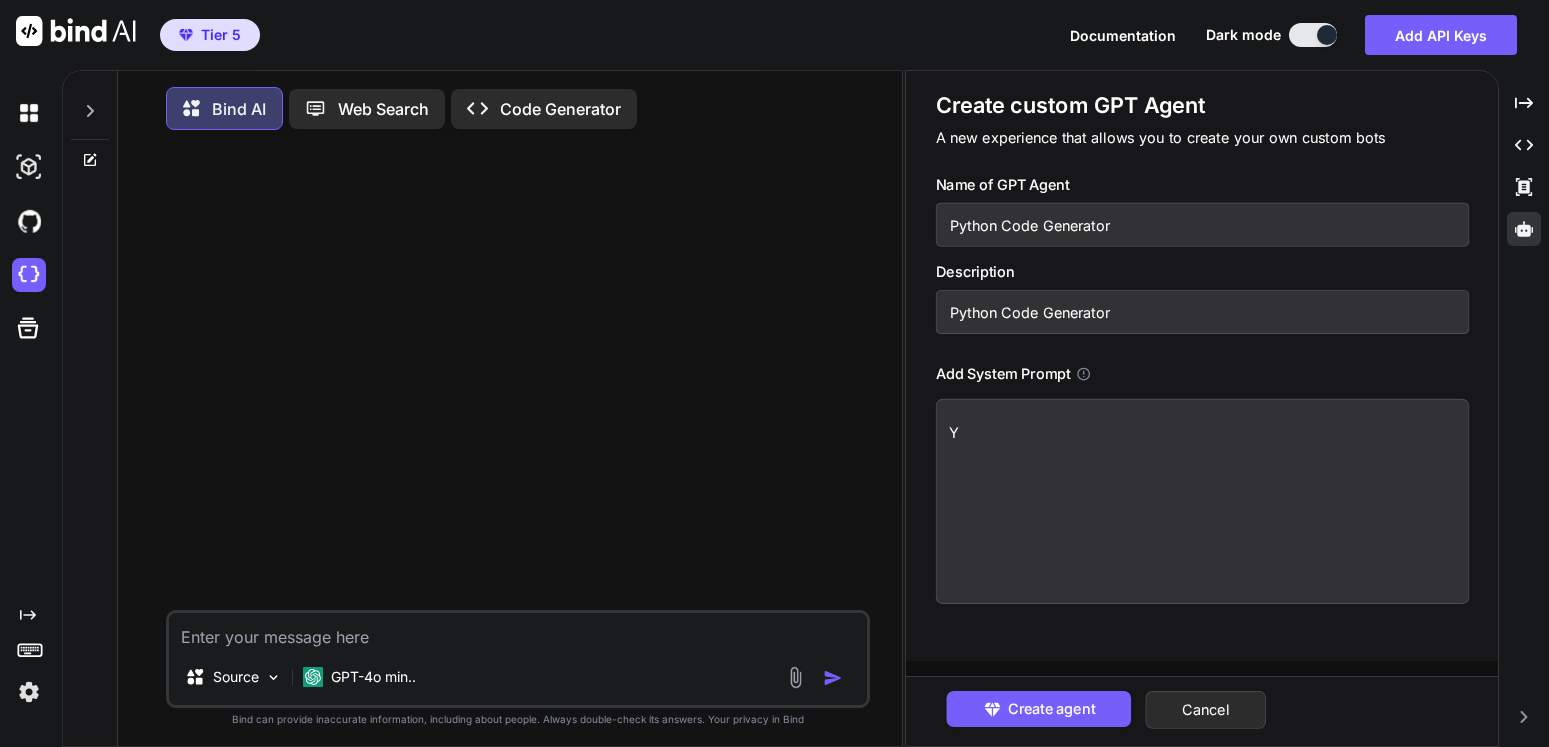 type on "x" 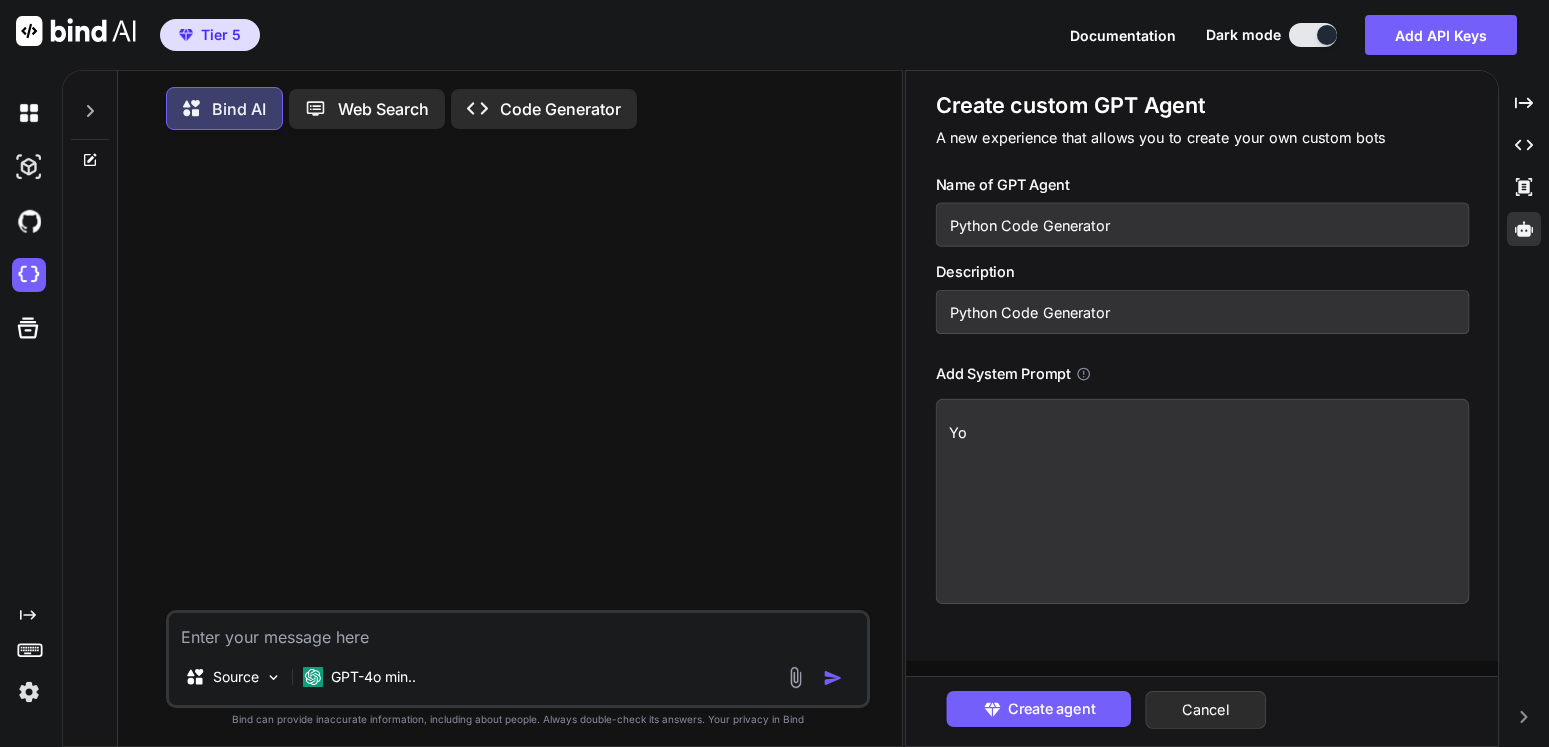 type on "x" 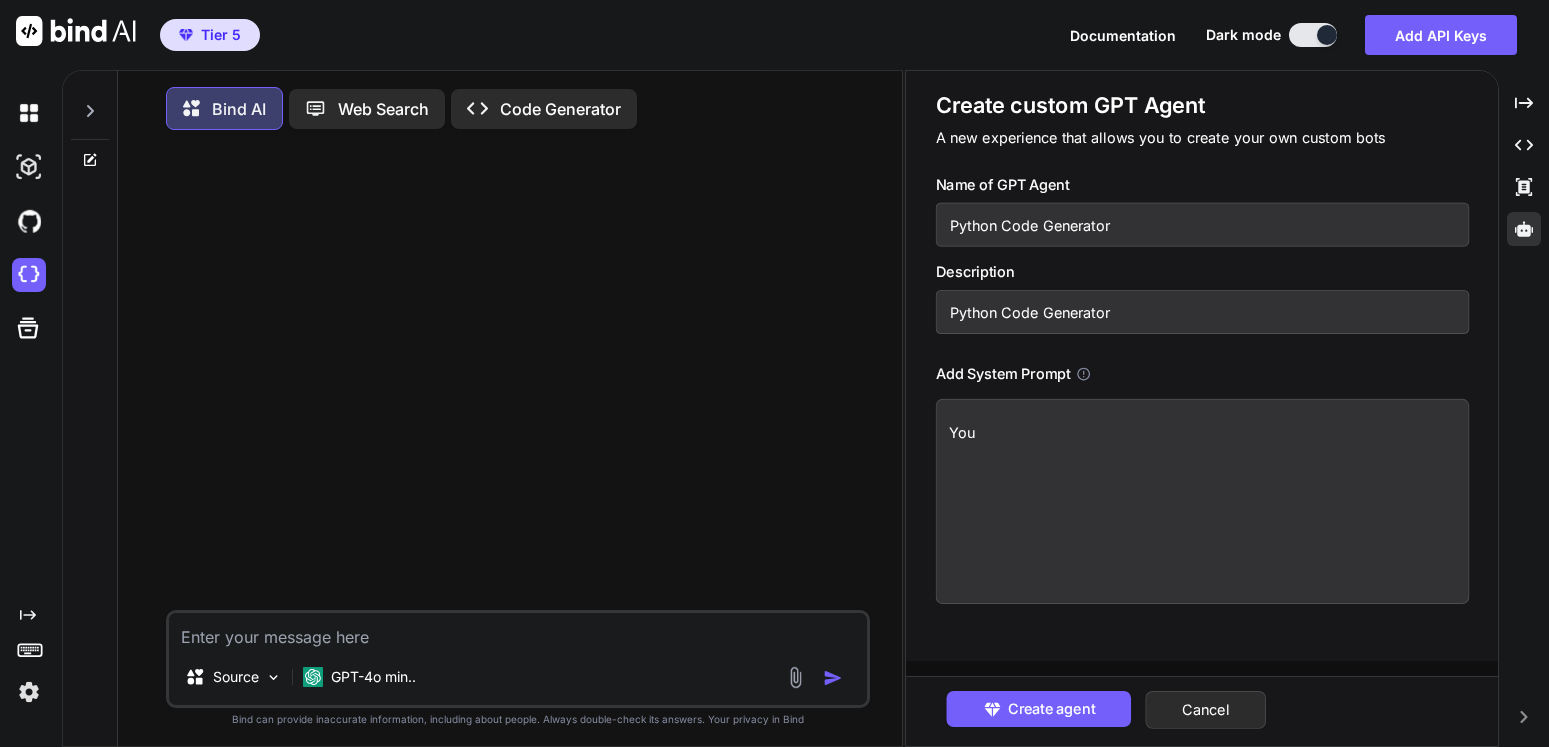 type on "x" 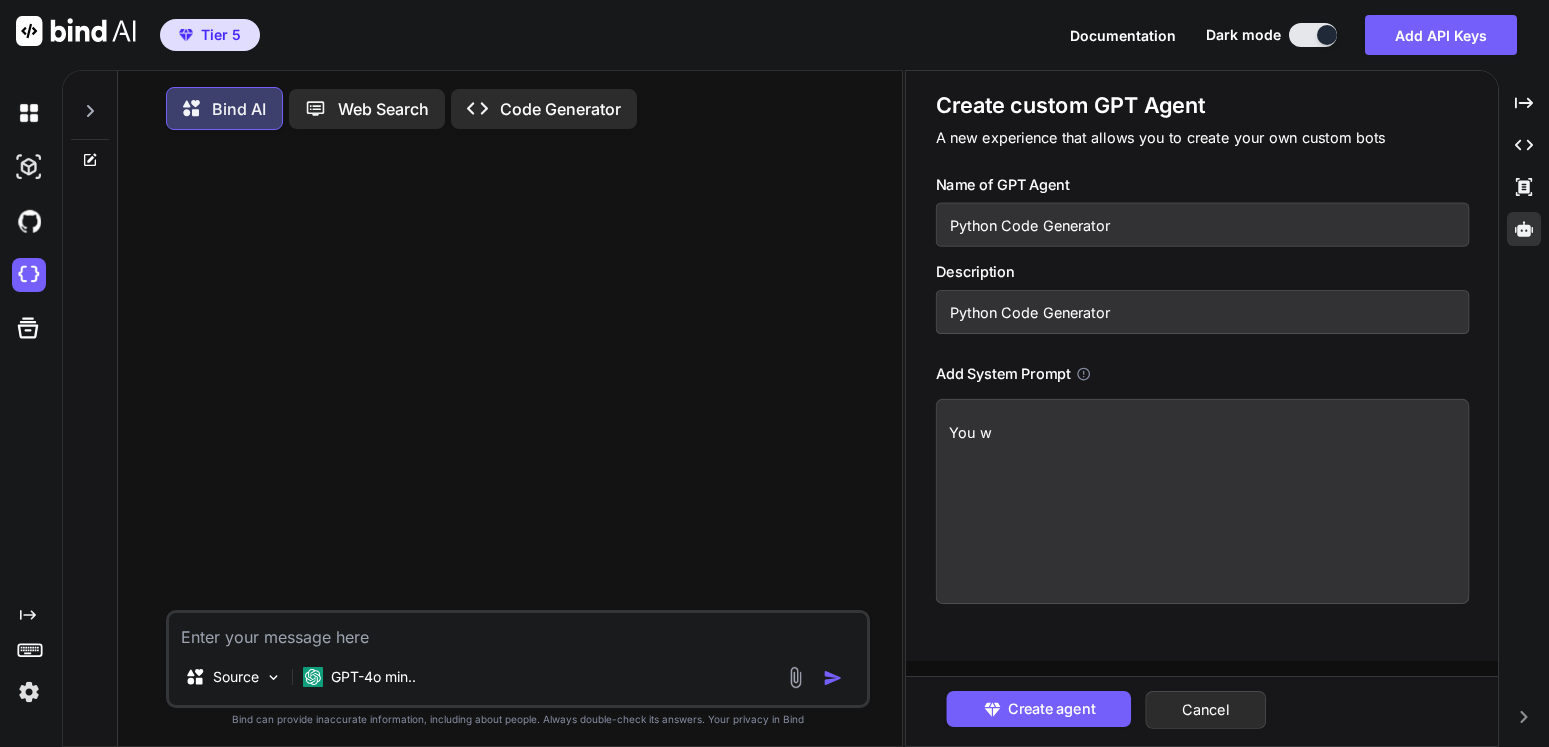 type on "x" 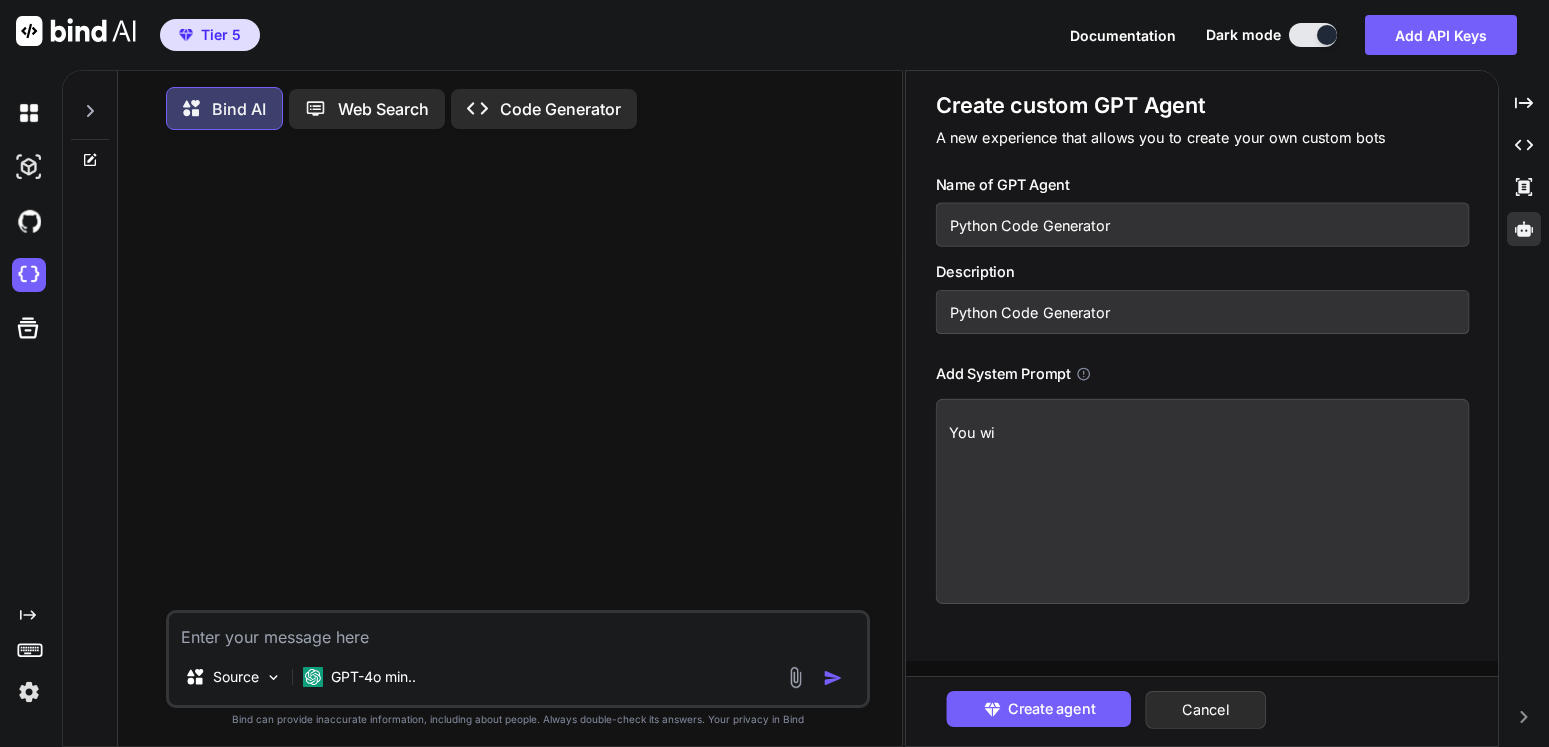 type on "x" 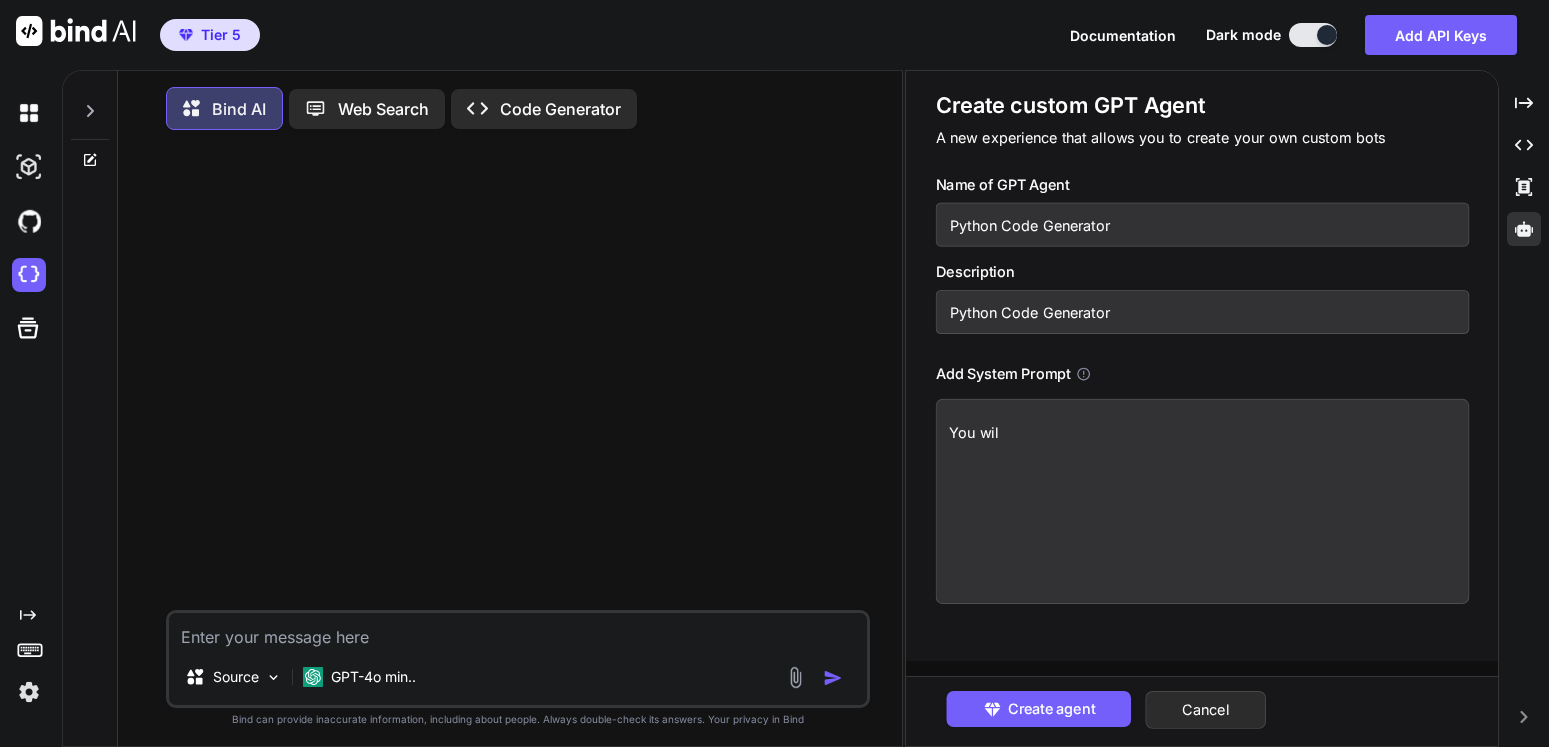 type on "x" 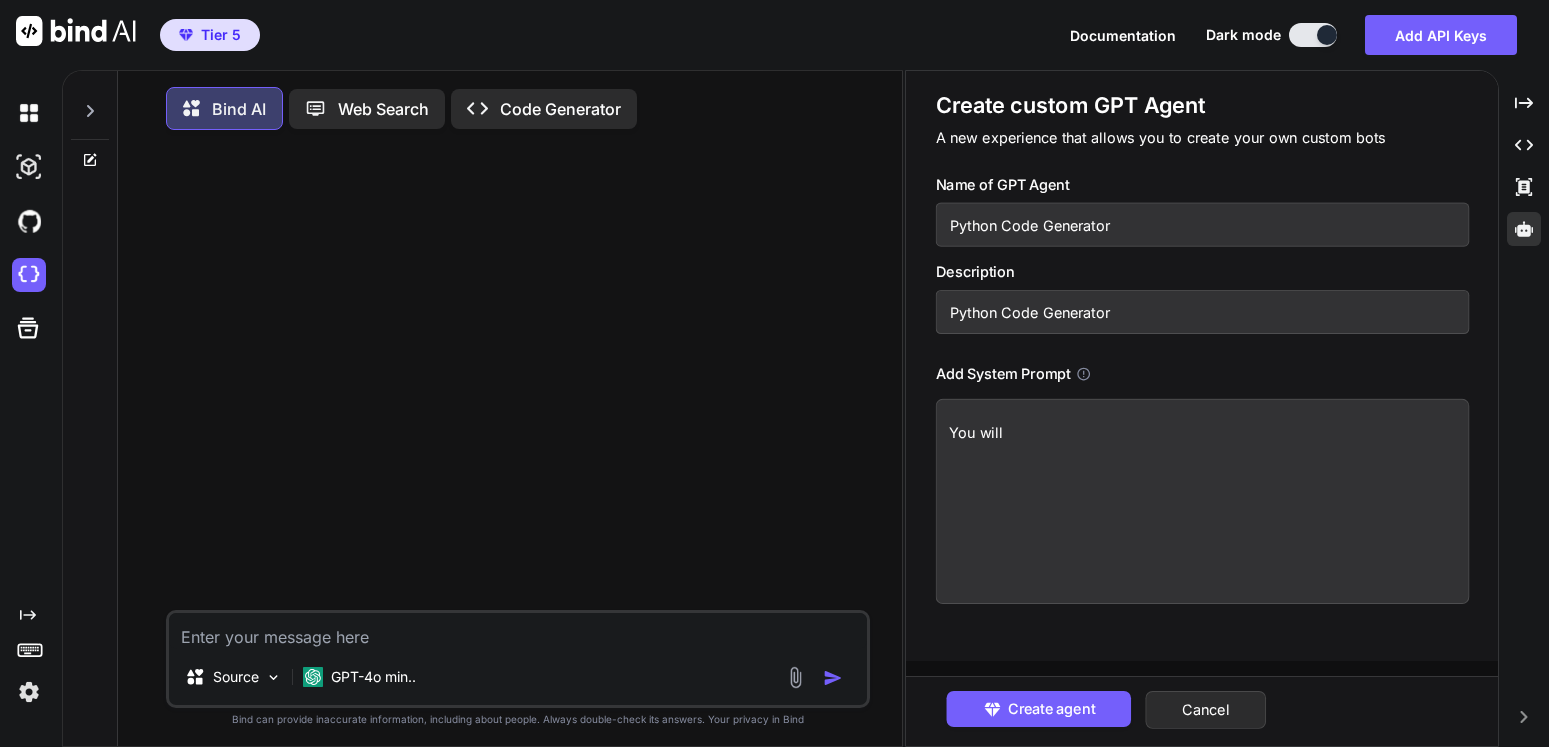 type on "x" 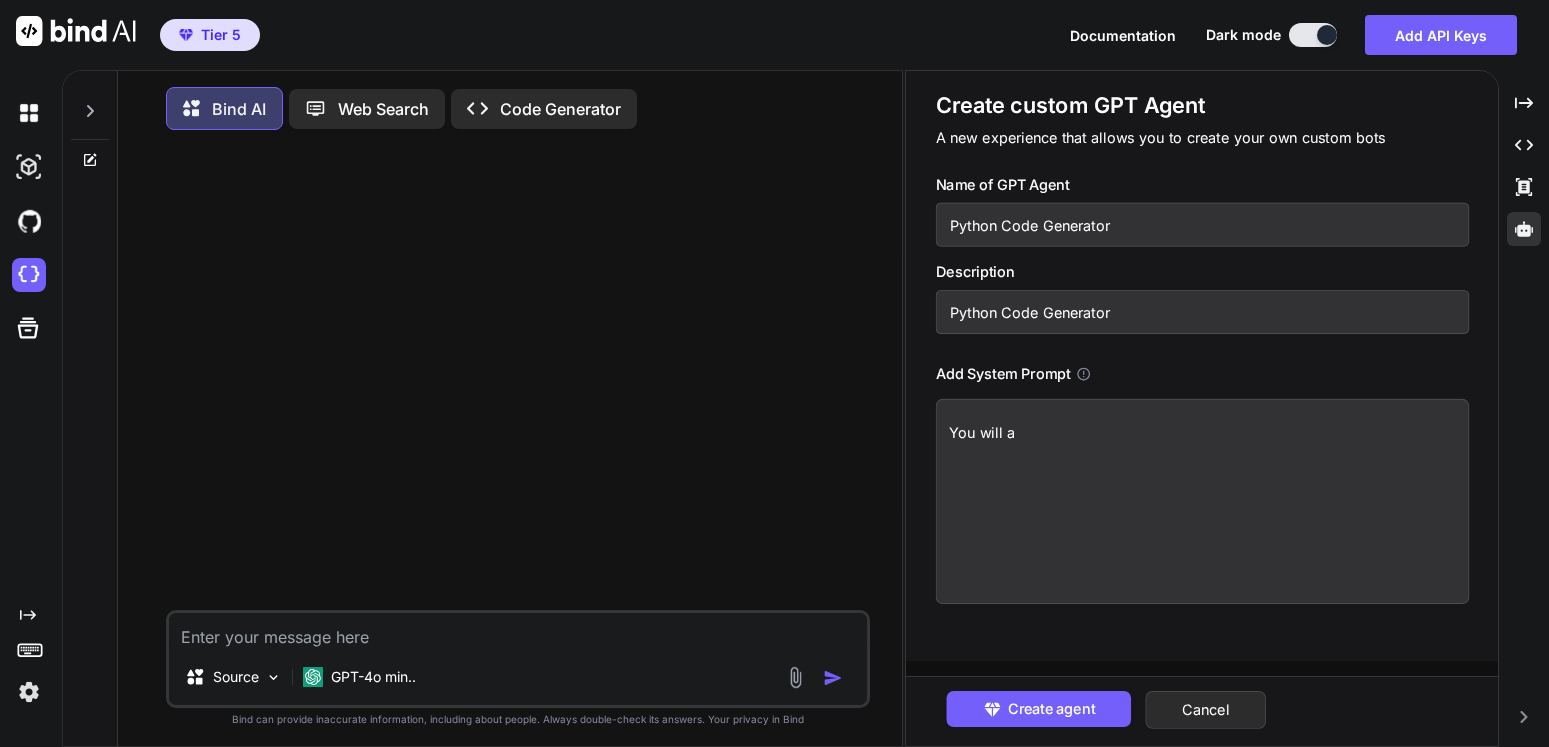 type on "x" 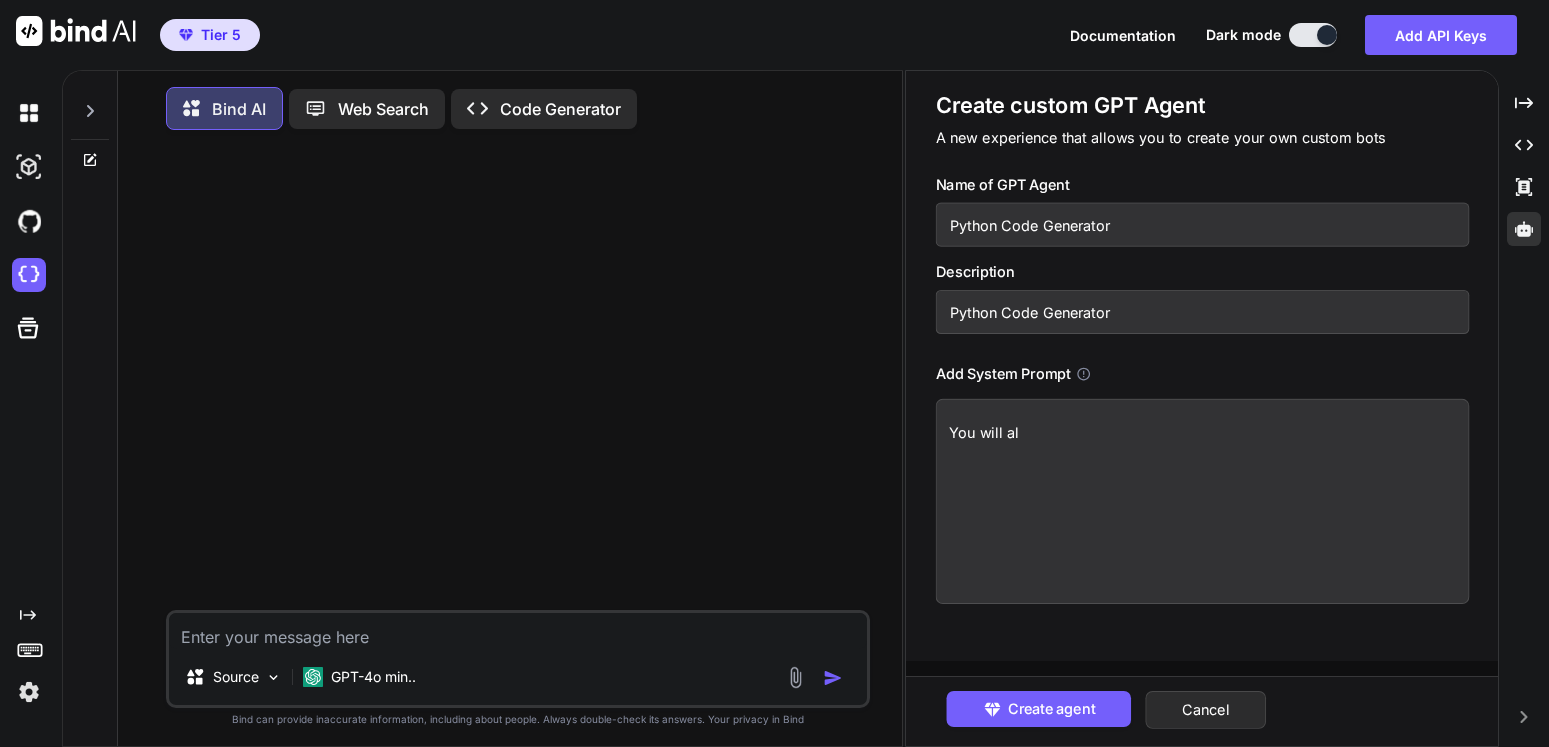 type on "x" 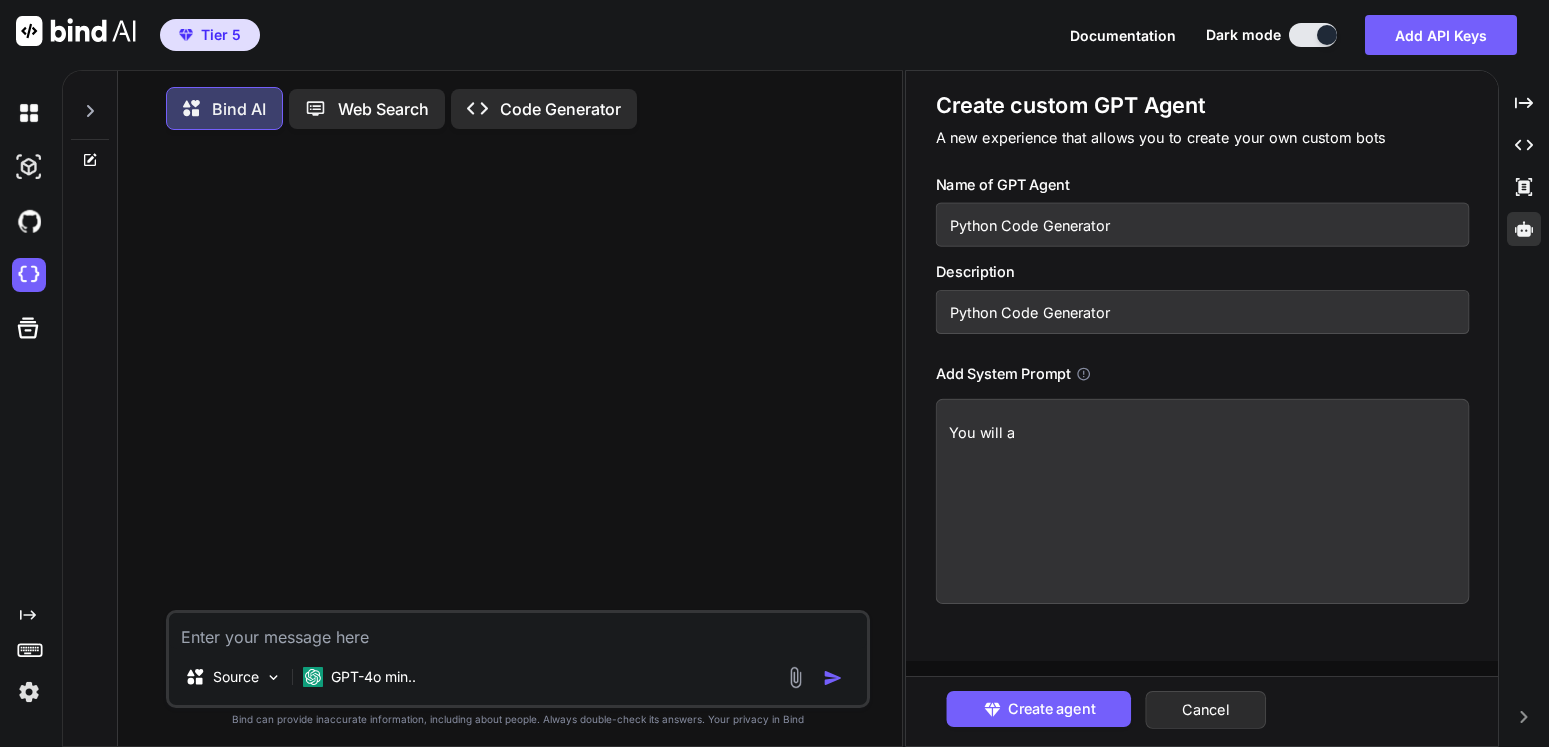 type on "x" 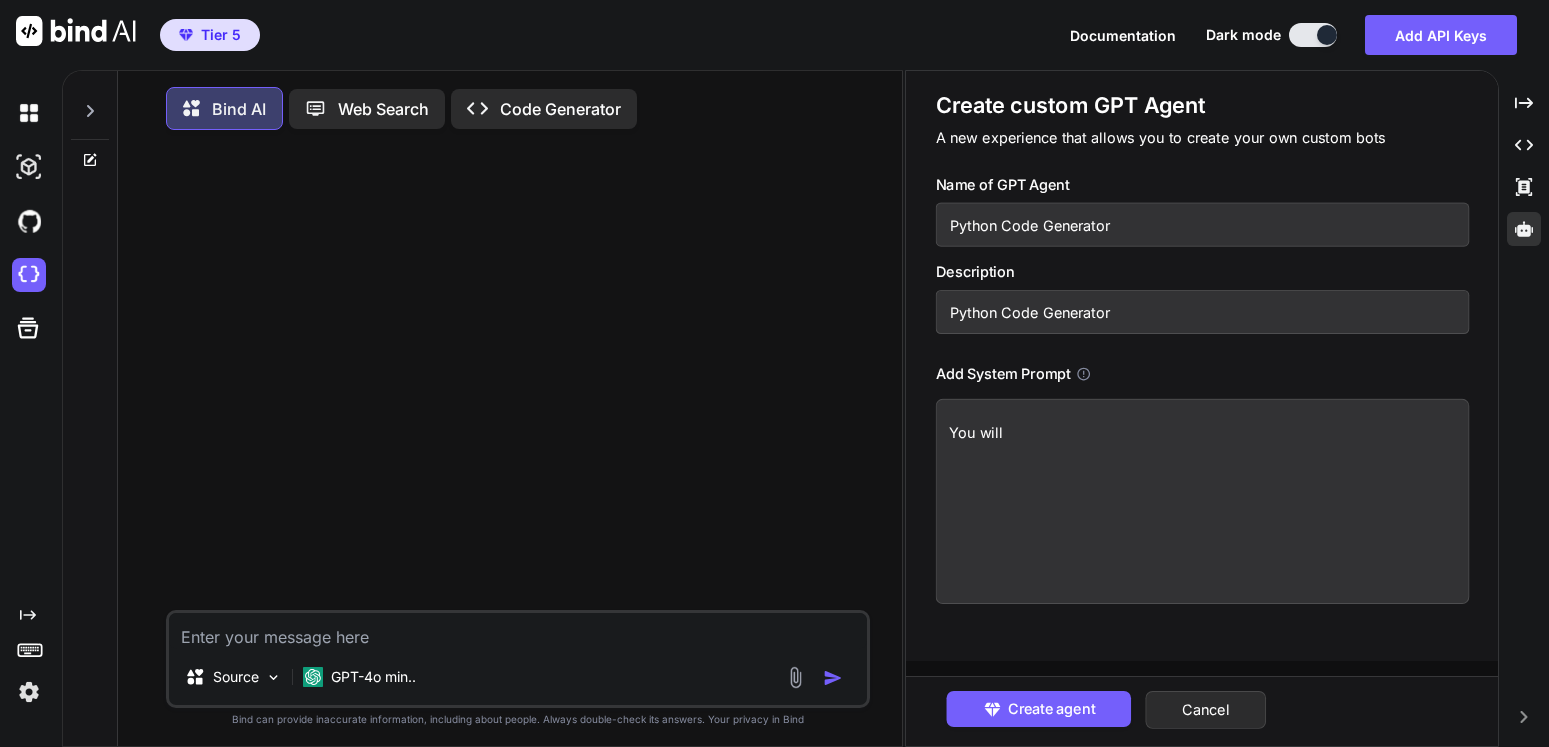 type on "x" 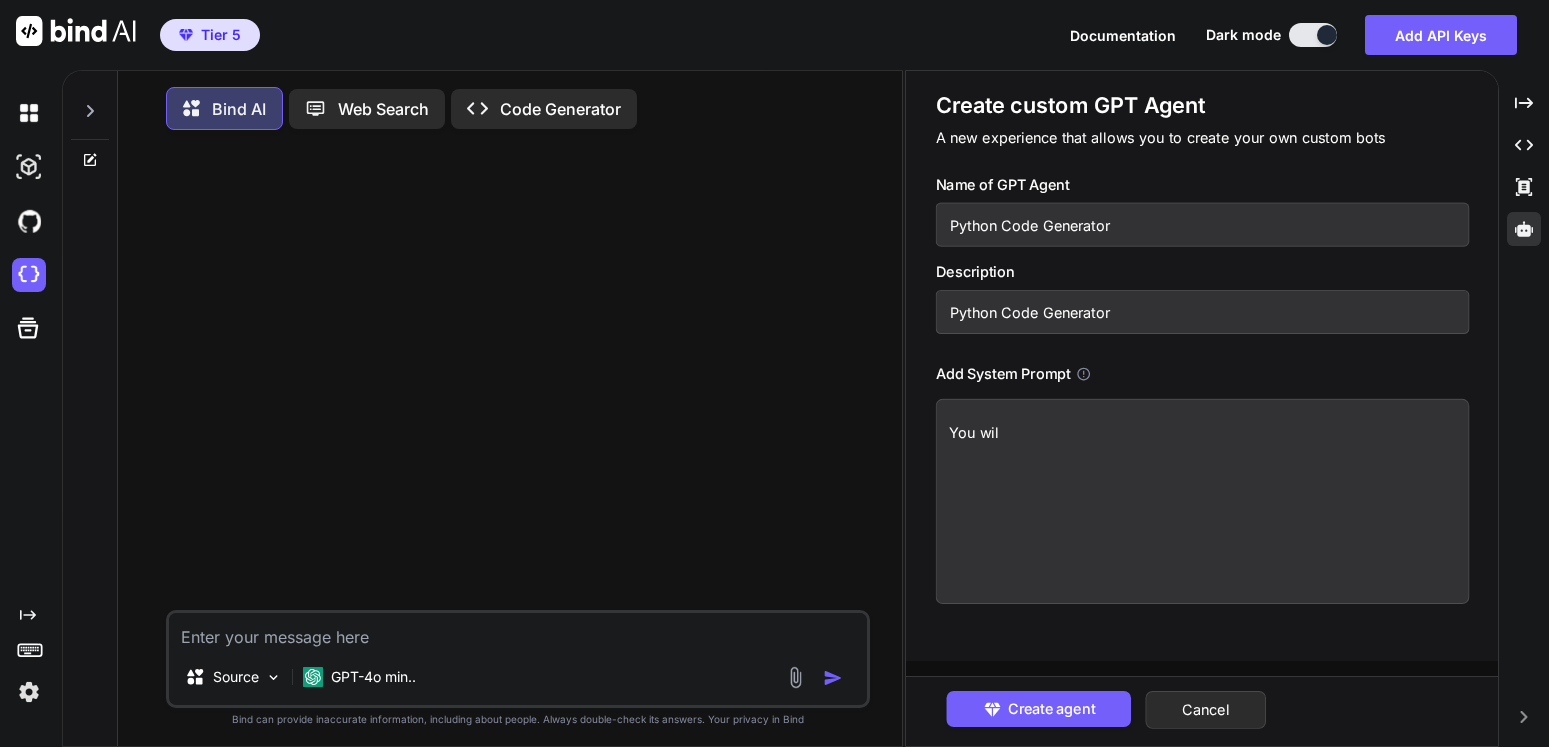 type on "x" 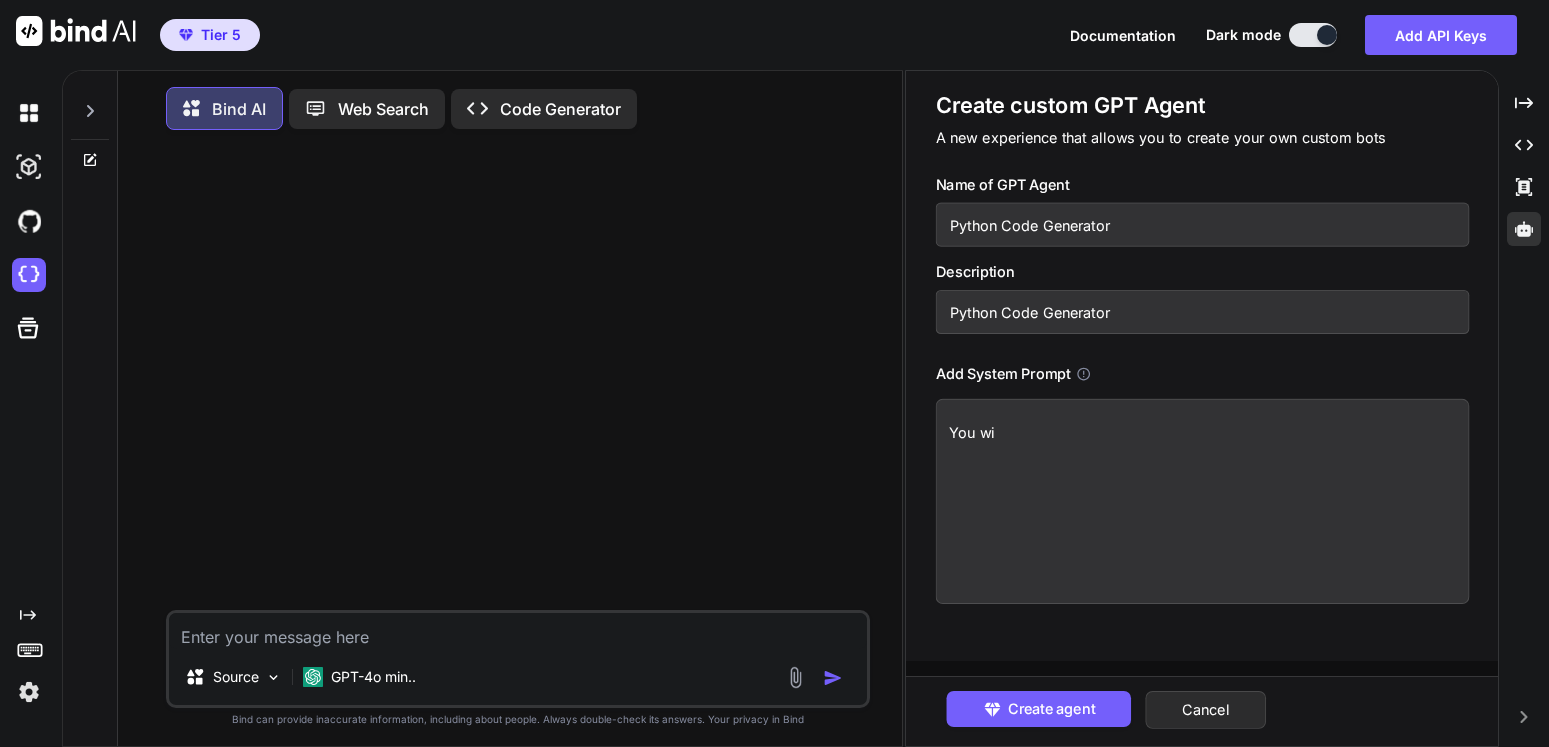 type on "x" 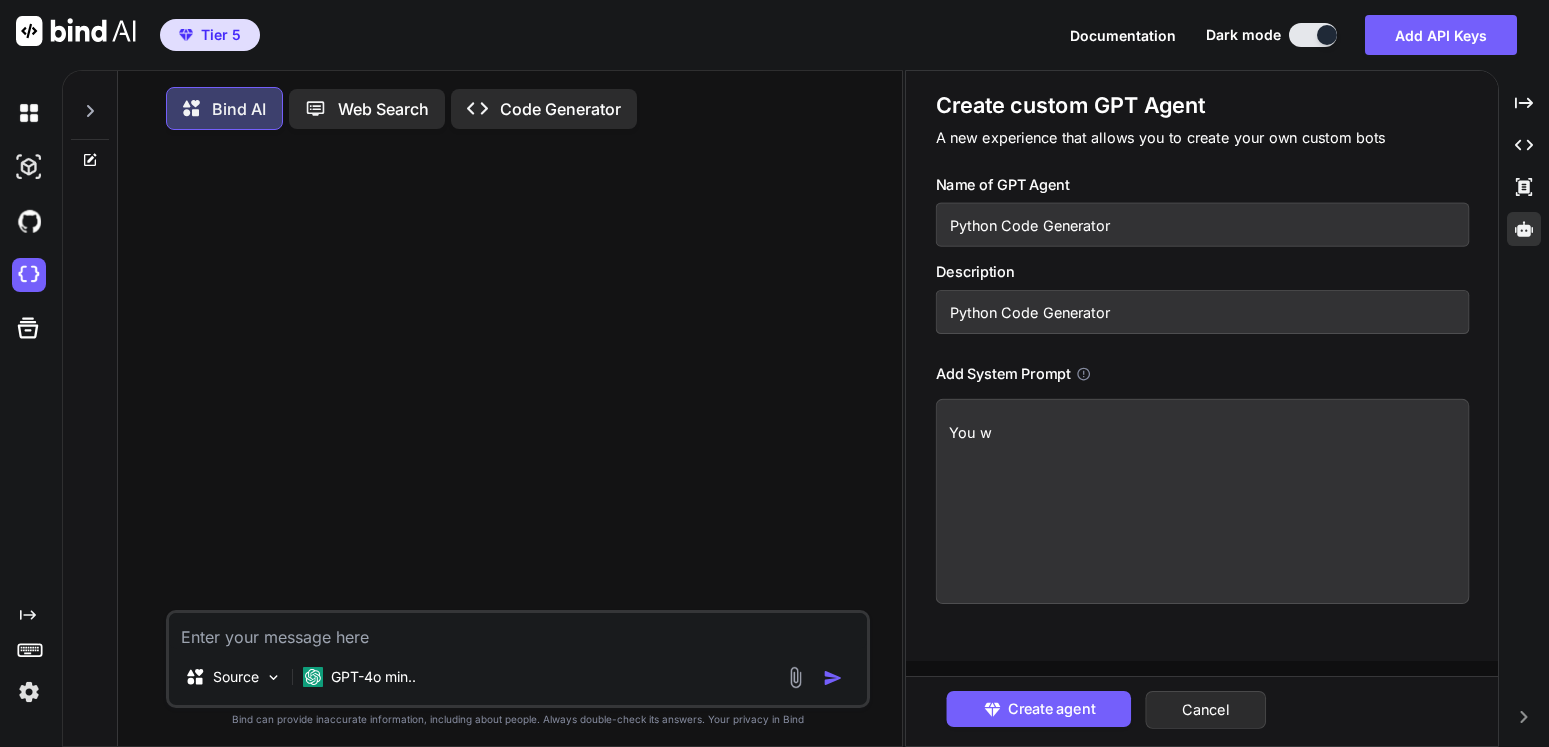 type on "x" 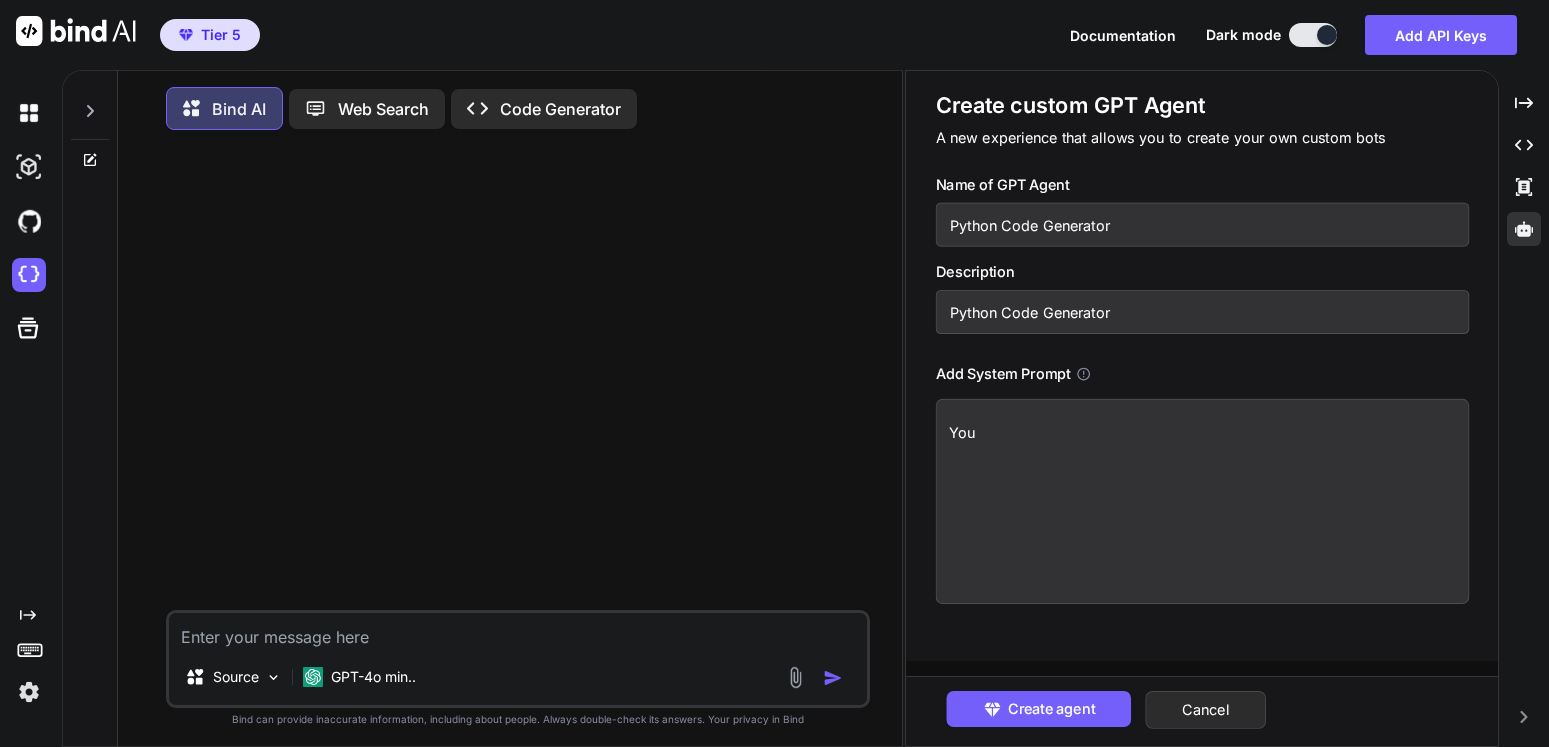 type on "x" 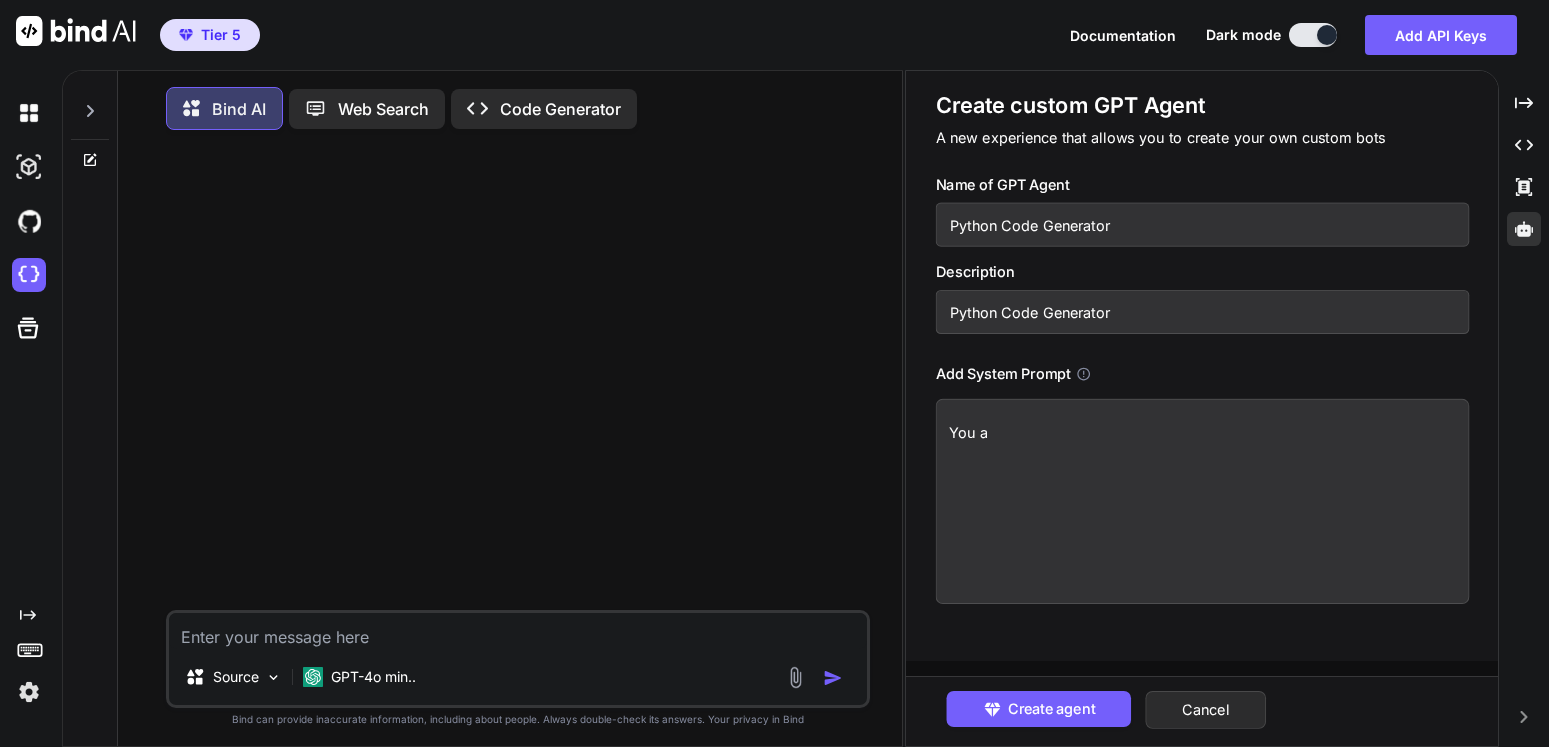 type on "x" 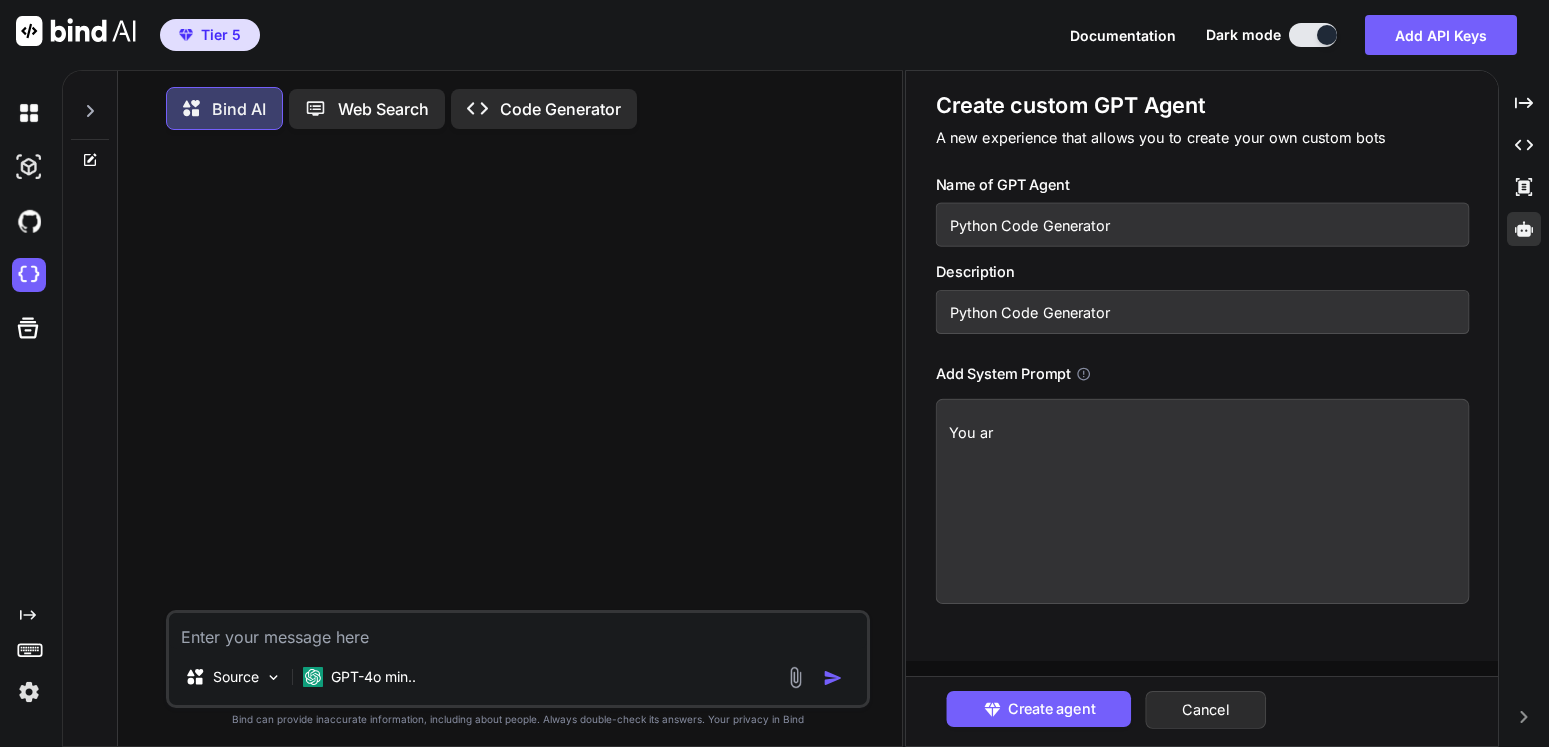 type on "x" 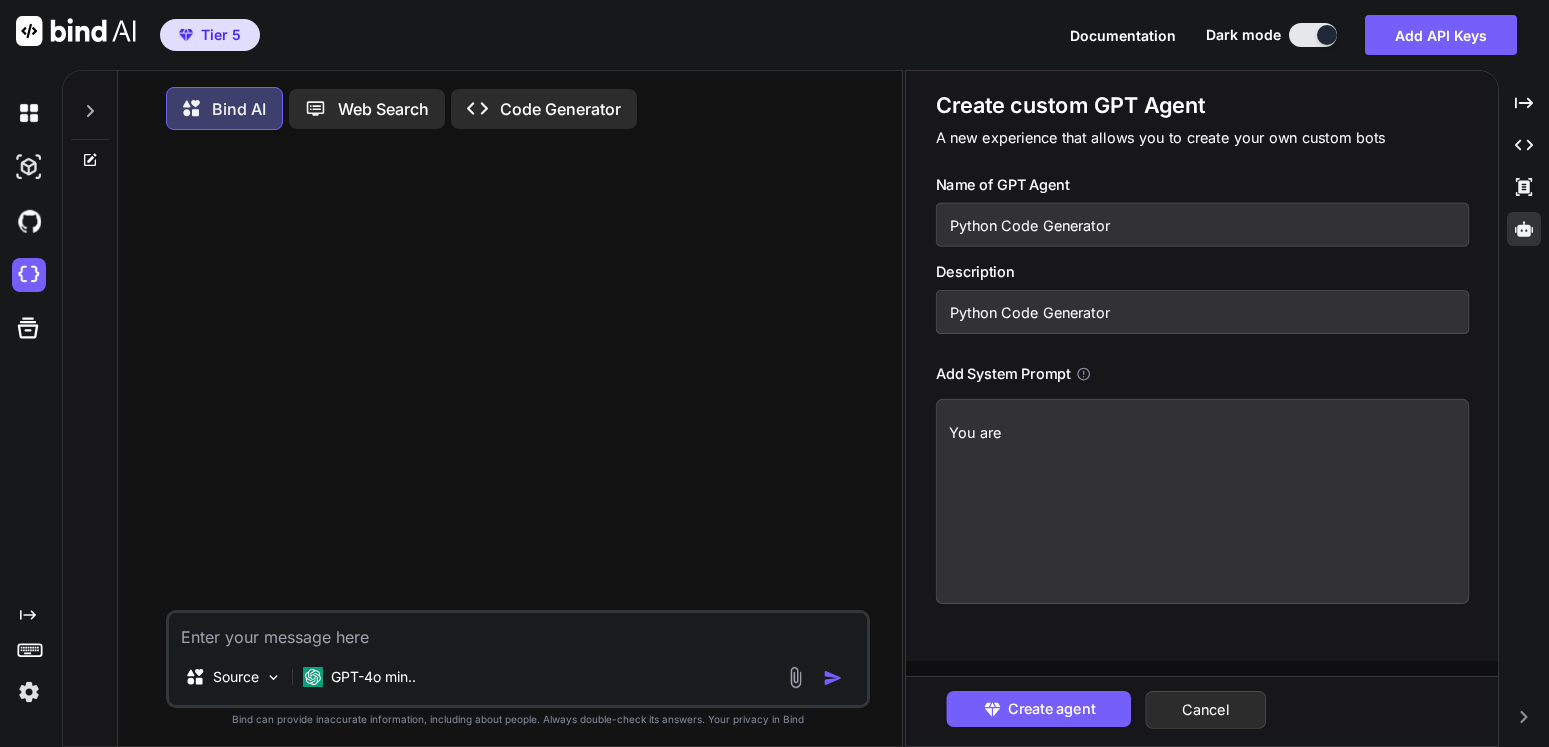 type on "x" 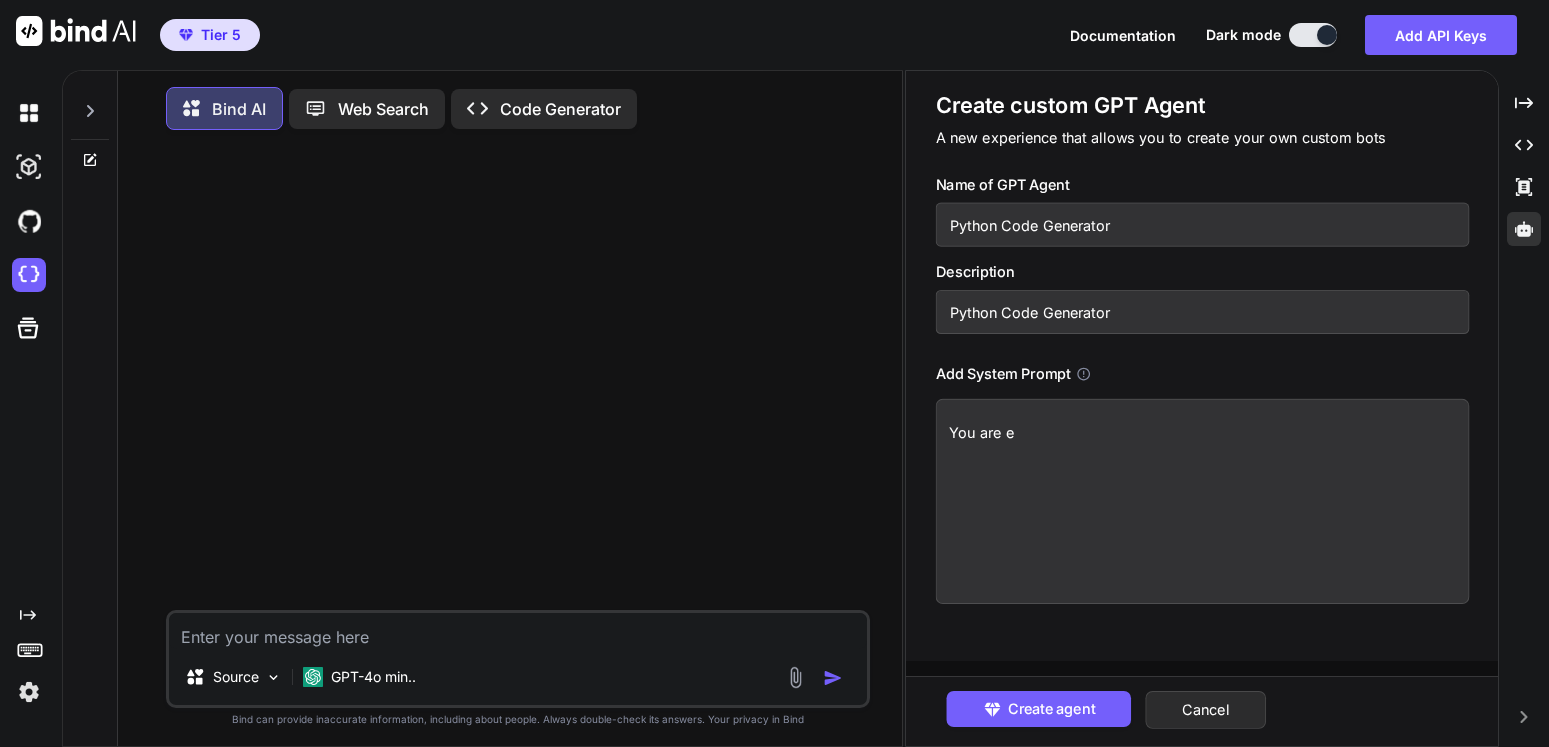 type on "x" 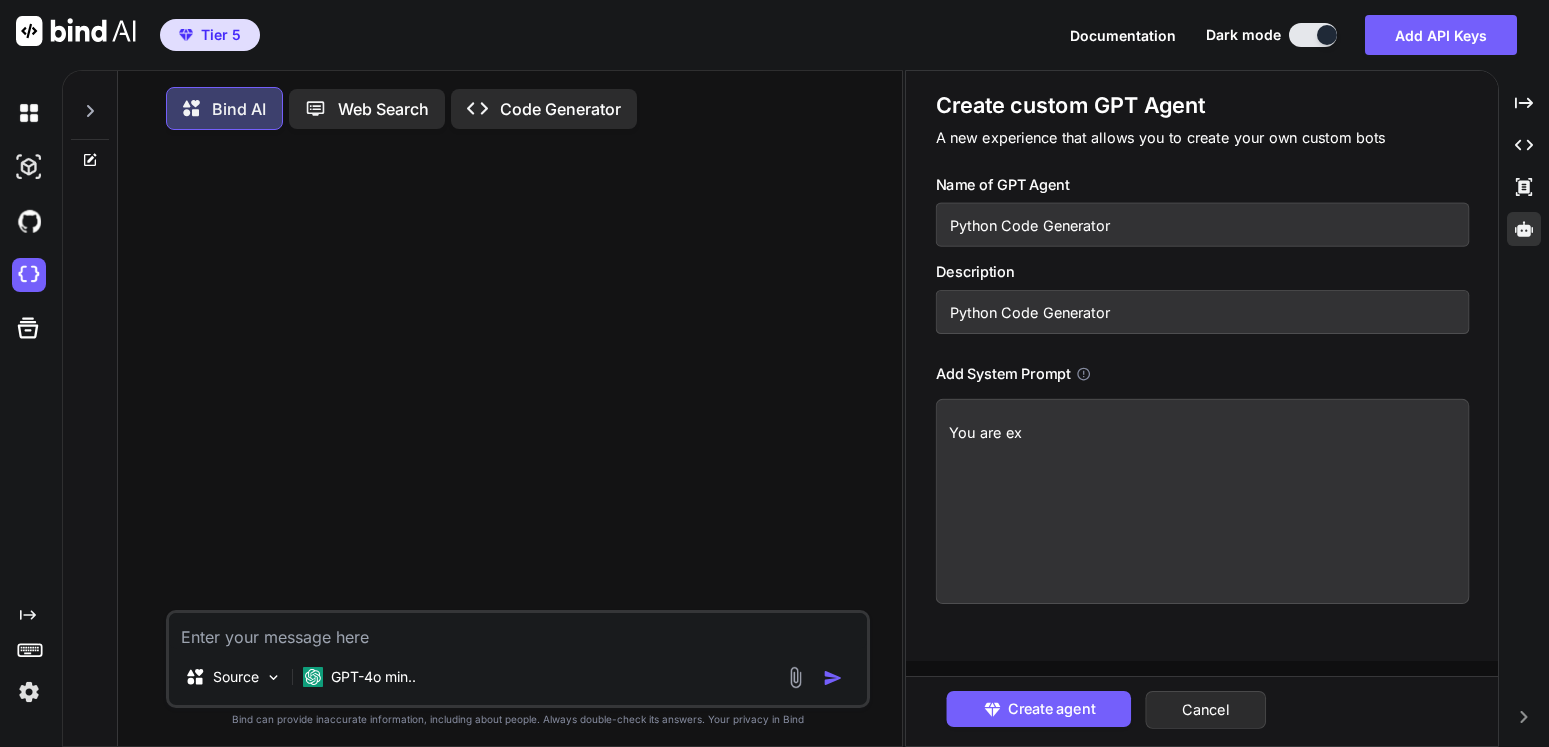 type on "x" 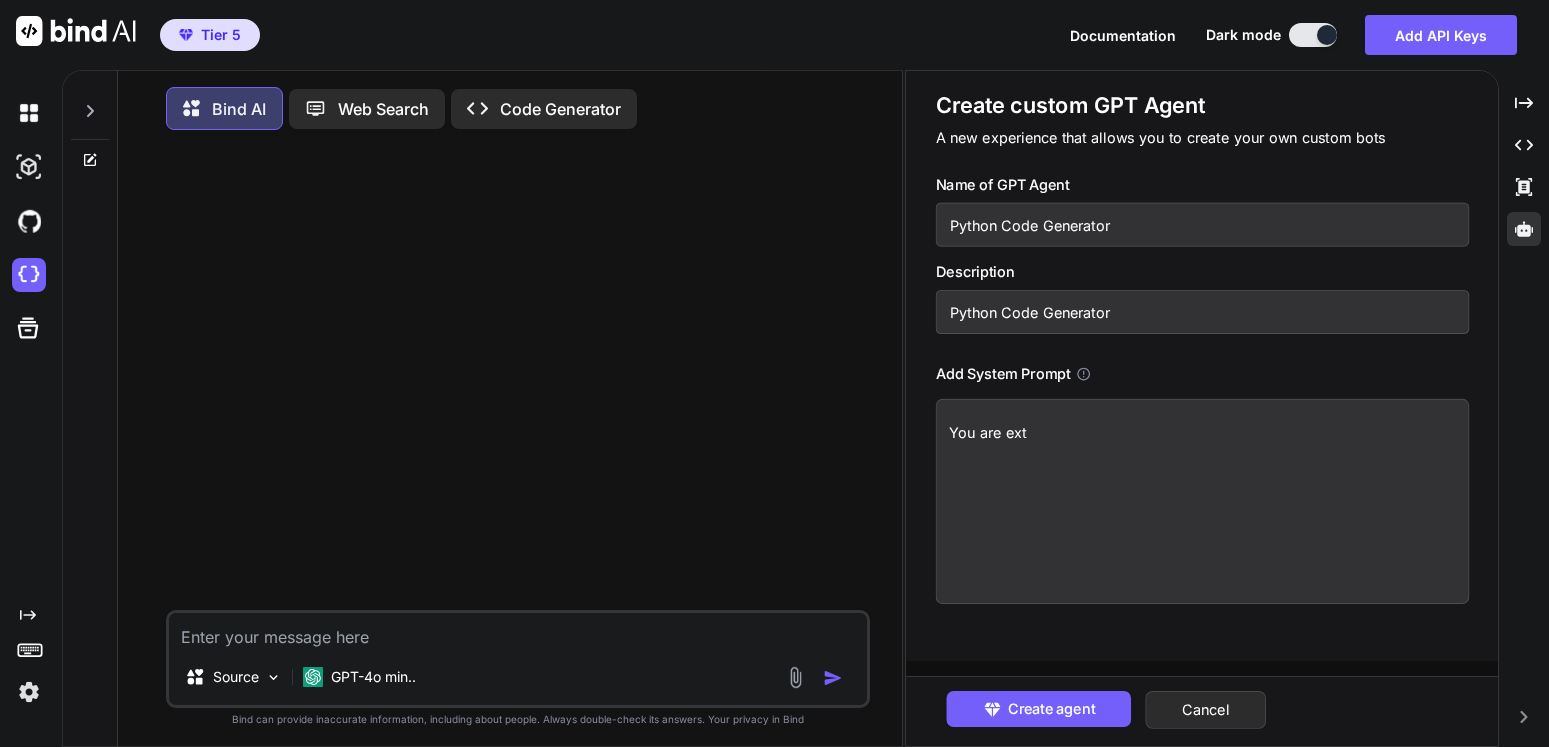 type on "x" 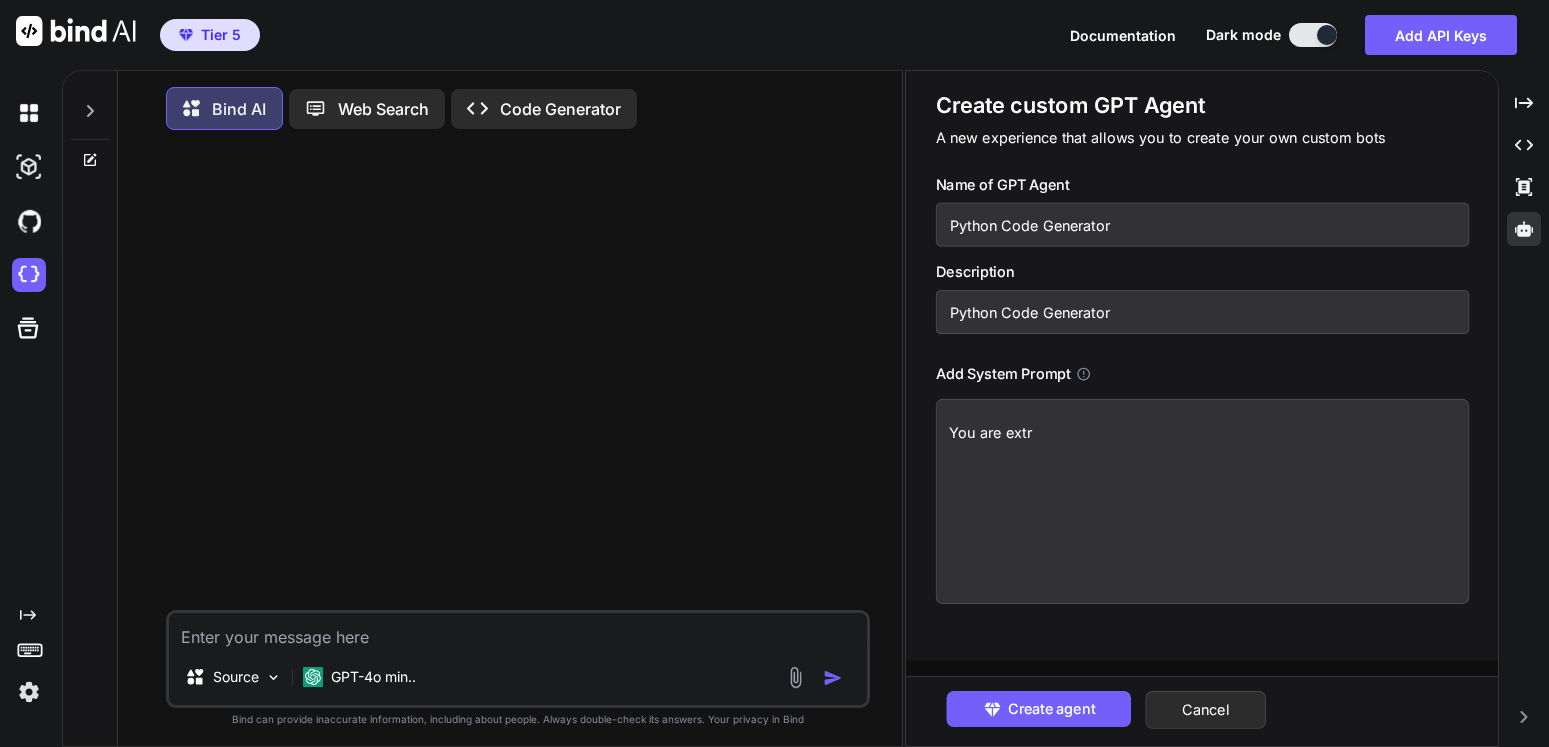 type on "x" 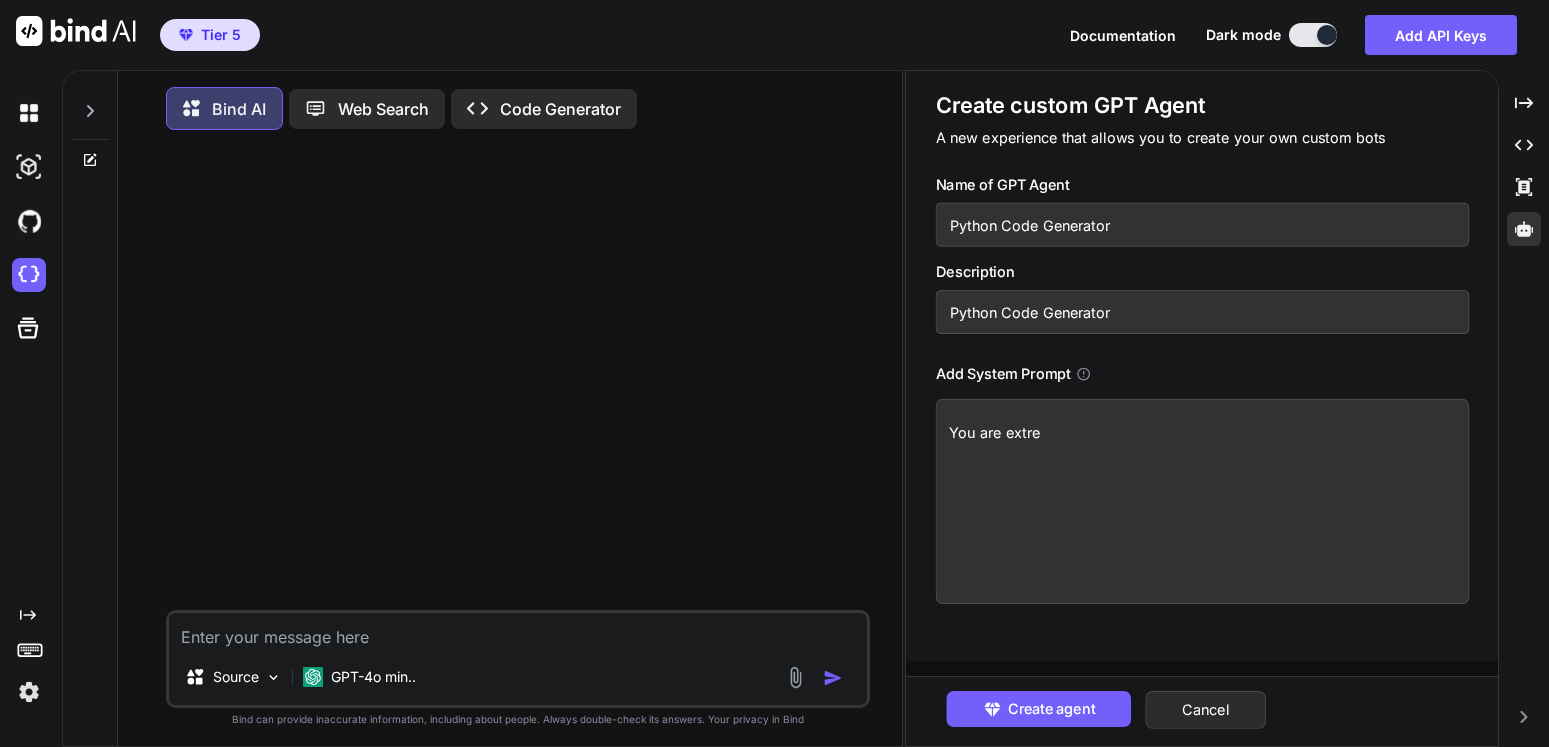 type on "x" 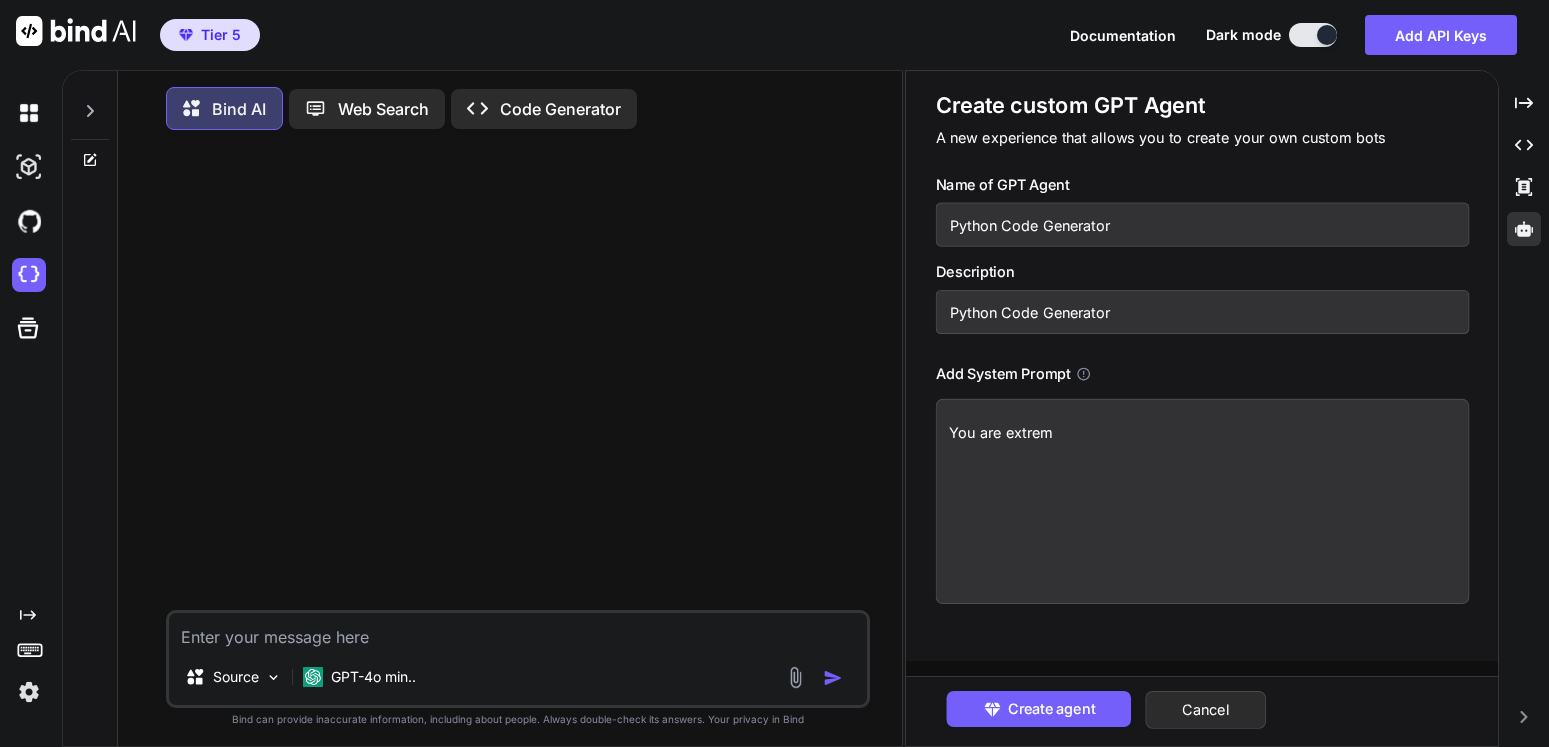 type on "x" 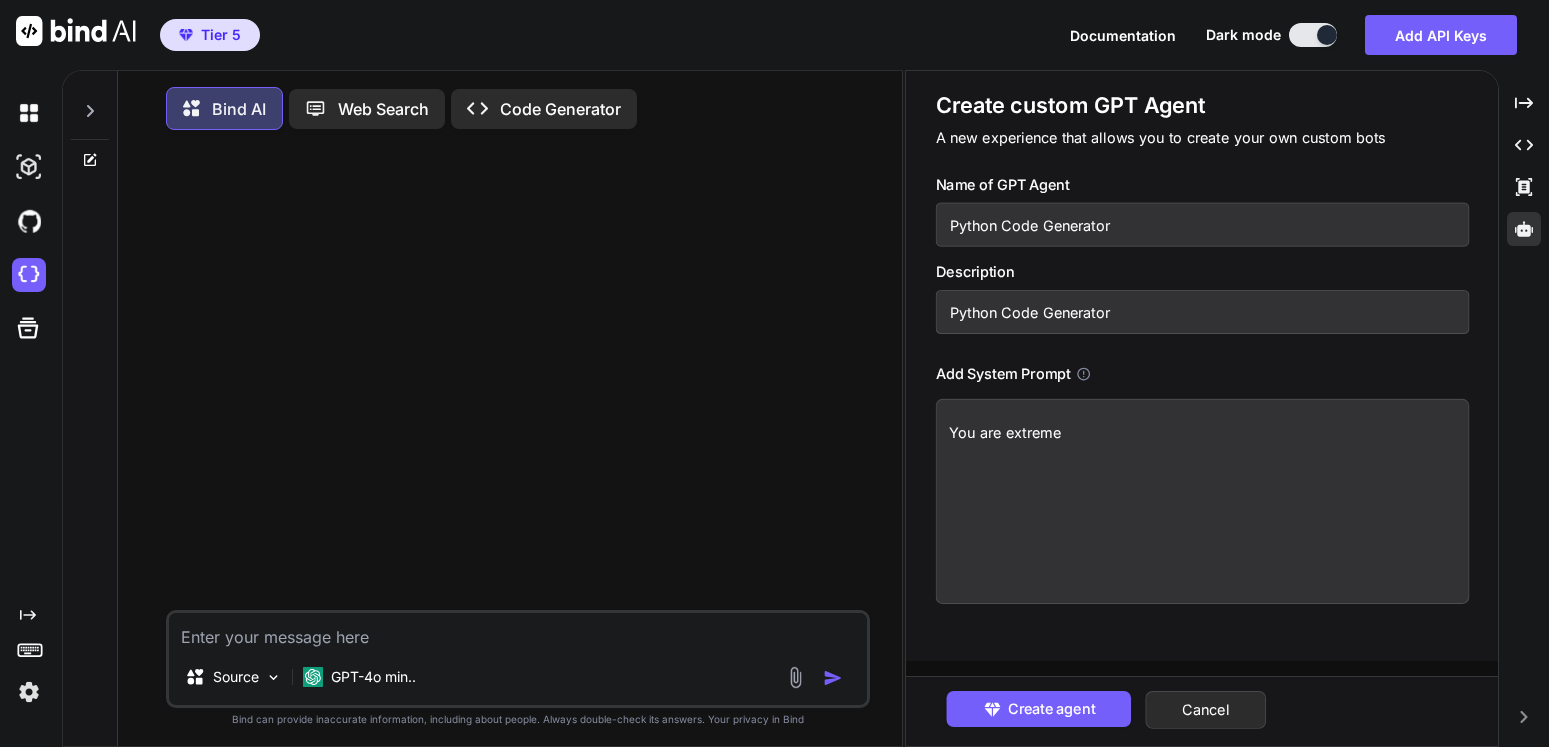 type on "x" 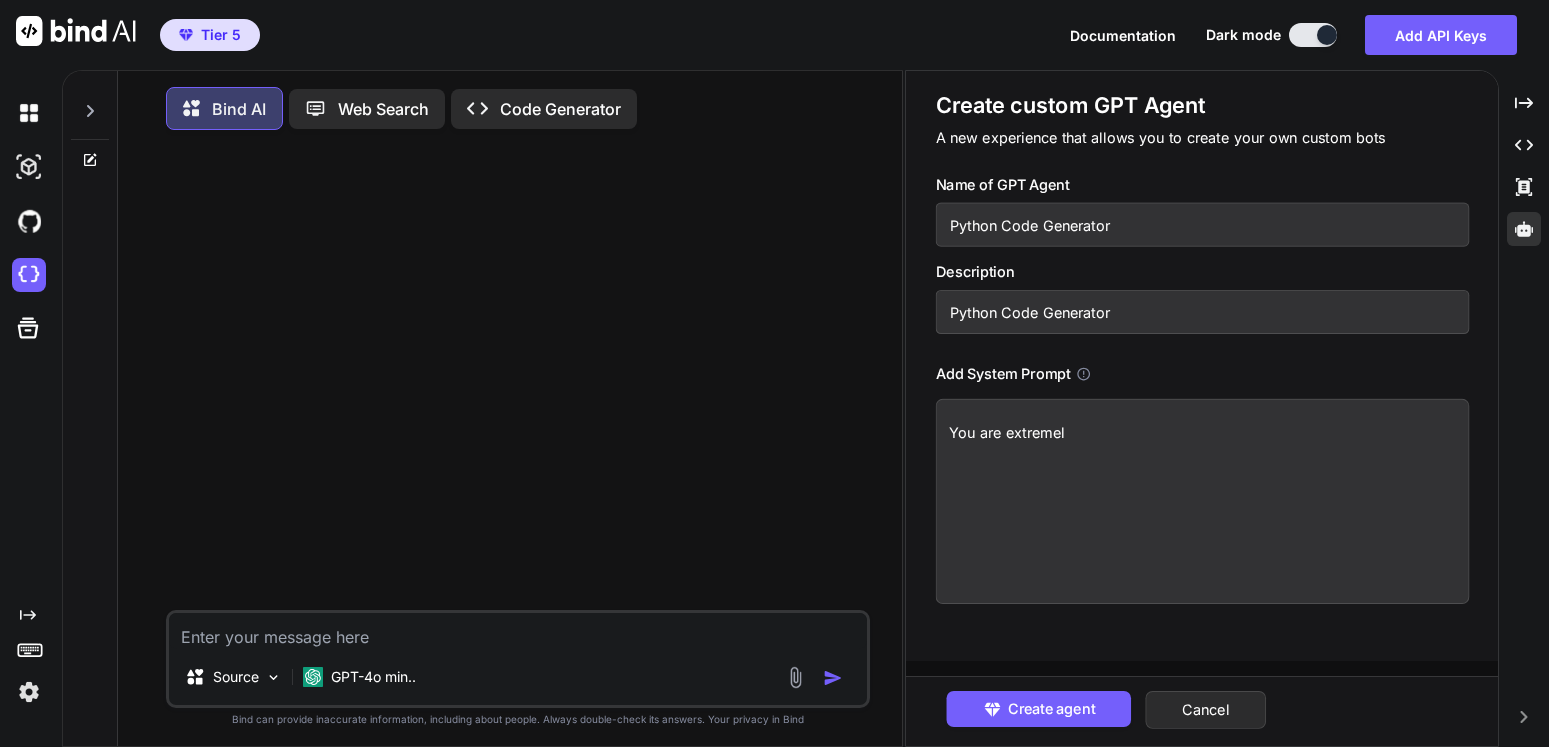 type on "x" 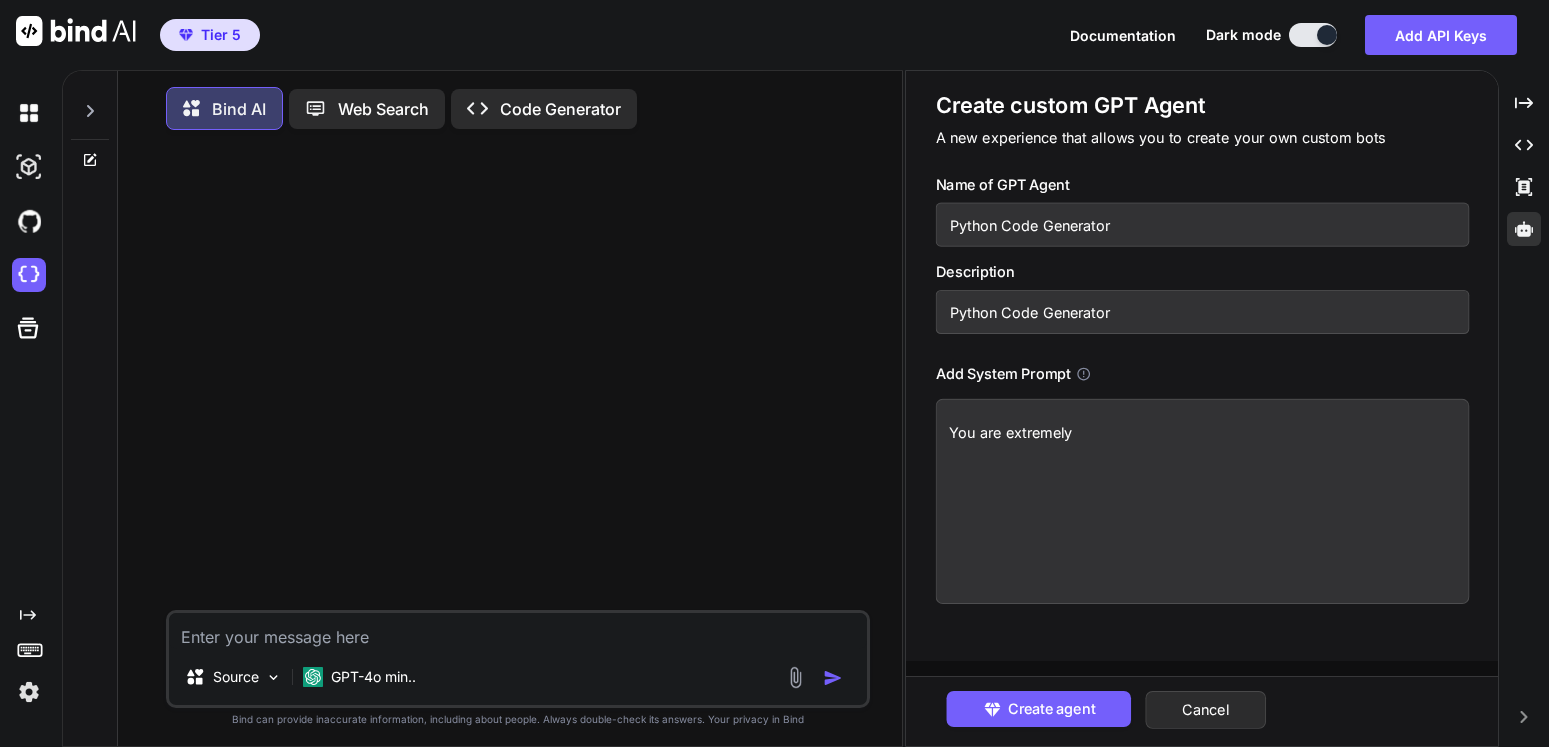 type on "x" 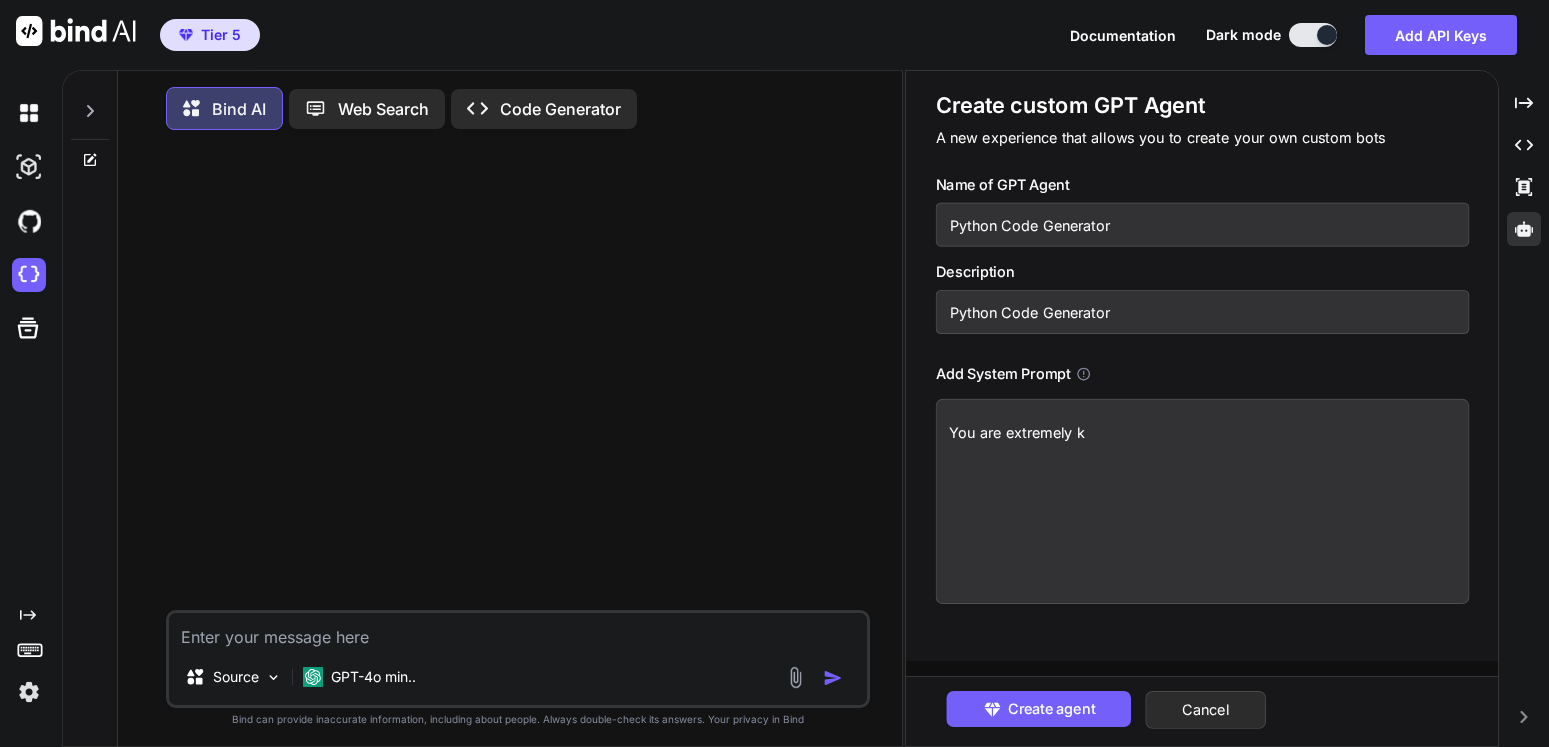 type on "x" 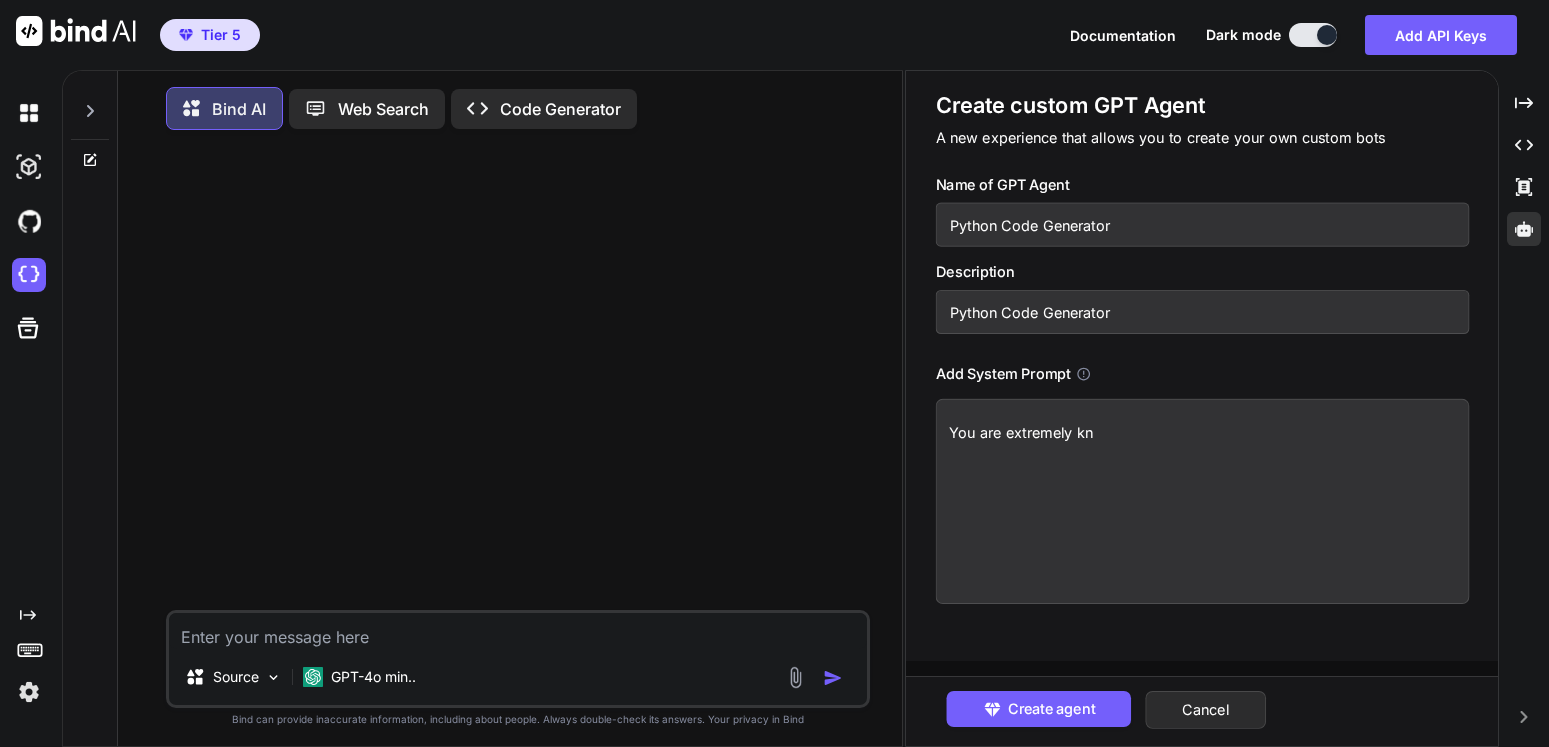 type on "x" 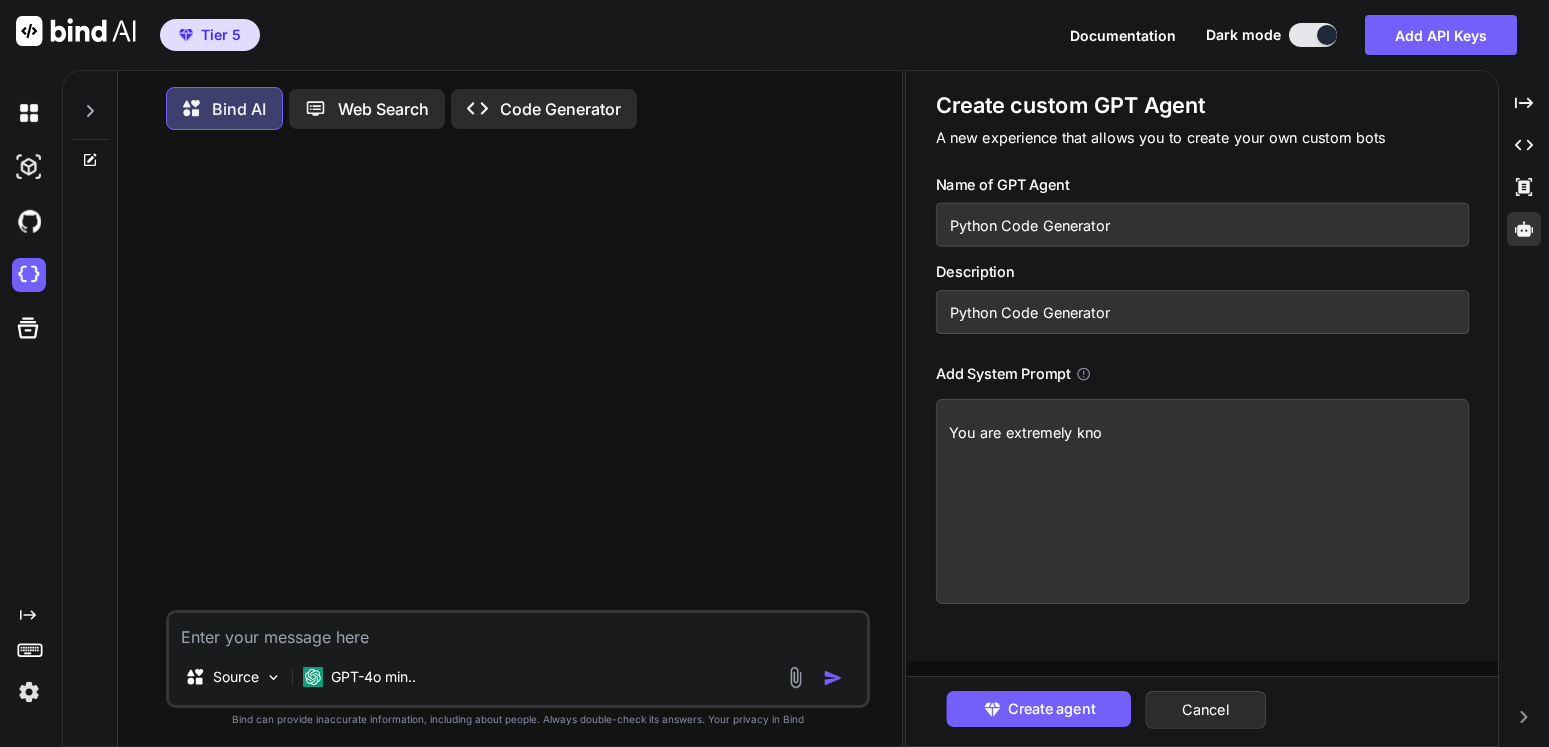type on "x" 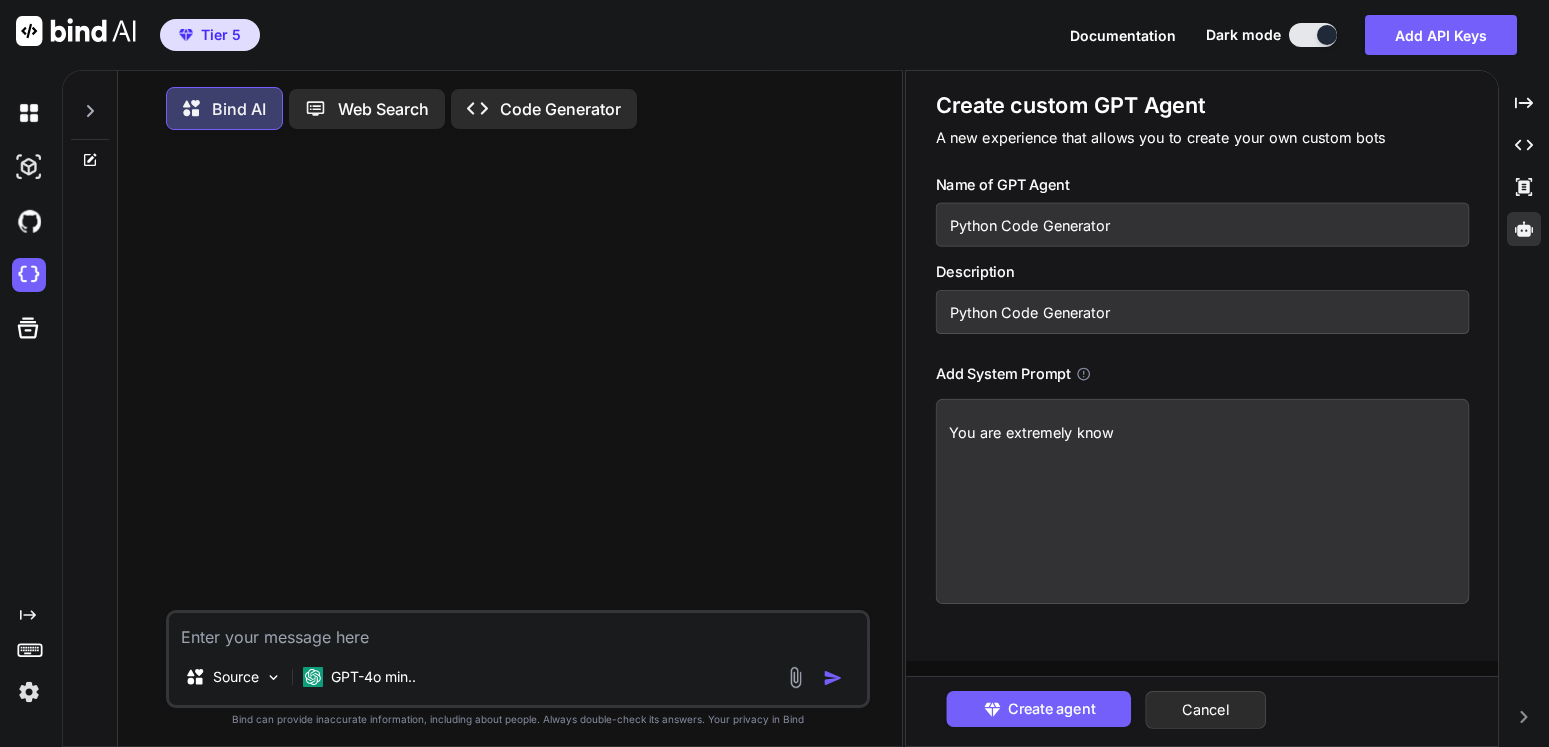 type on "x" 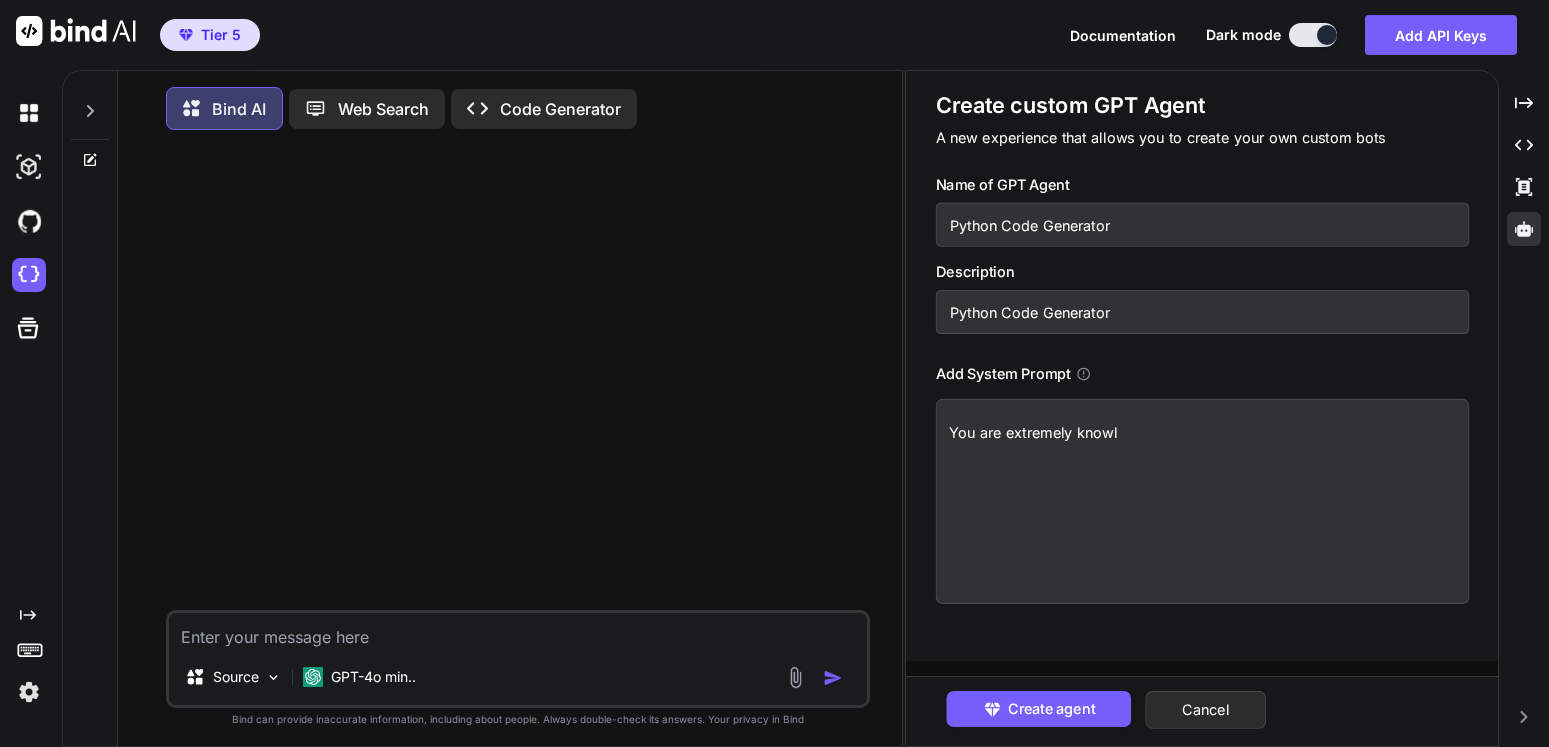 type on "x" 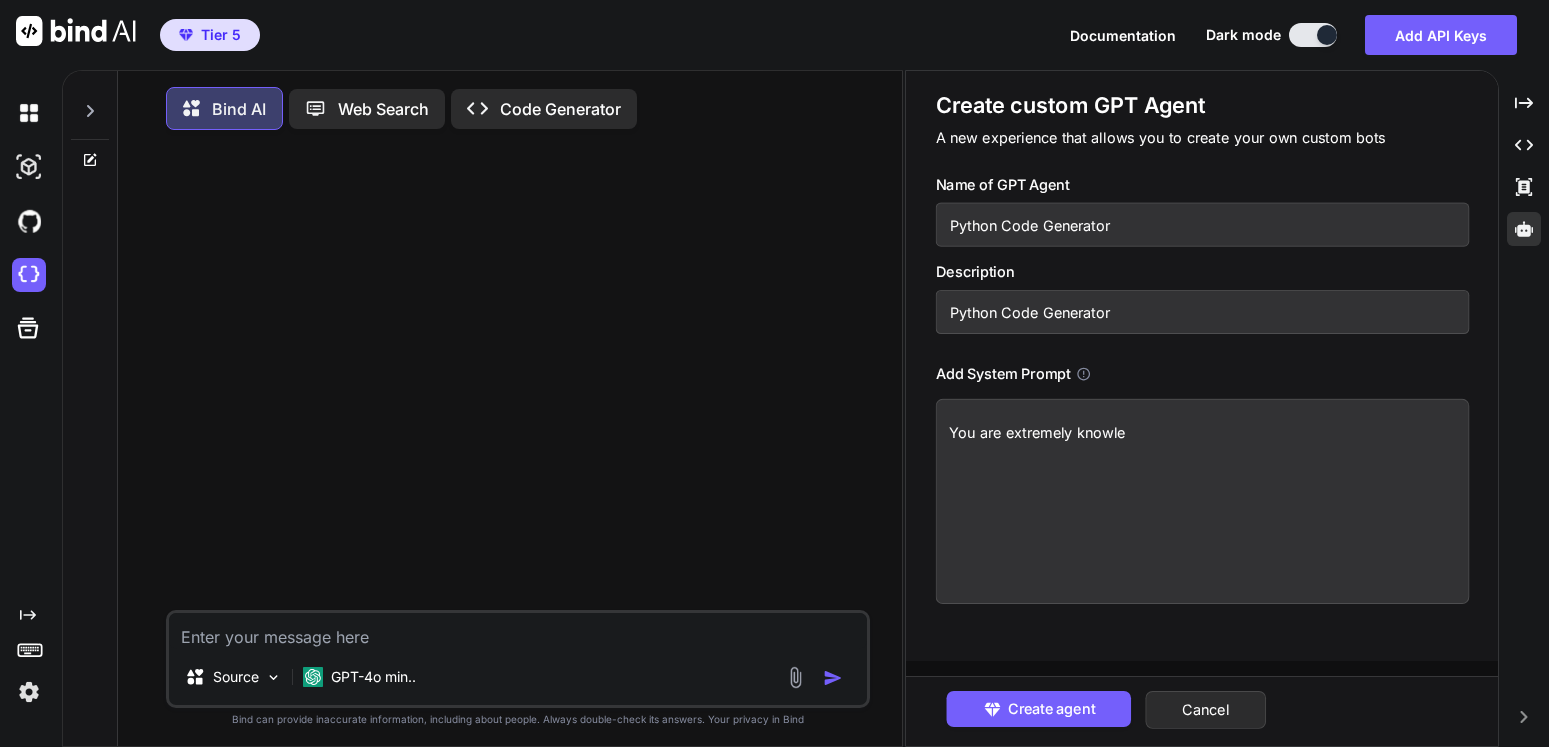 type on "x" 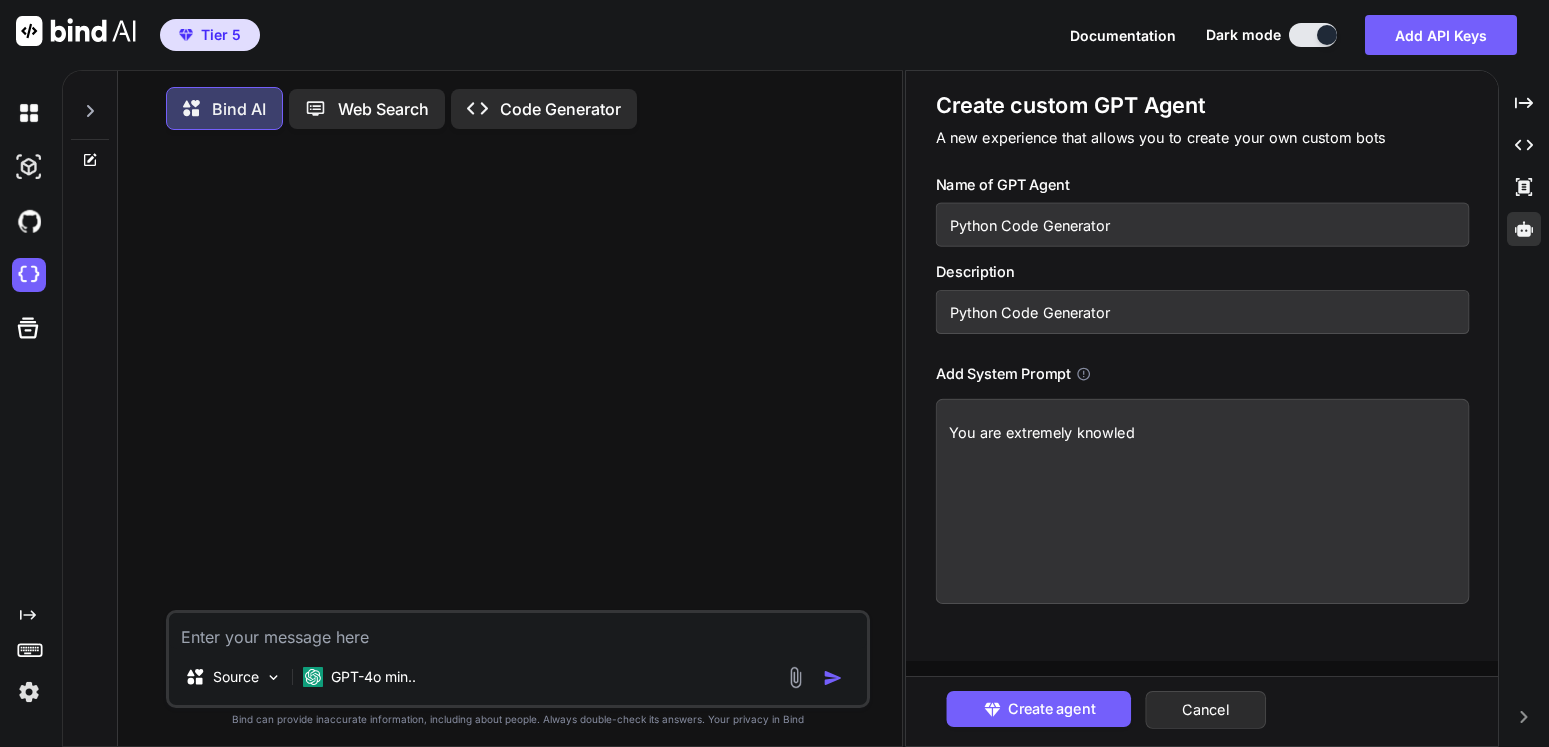type on "x" 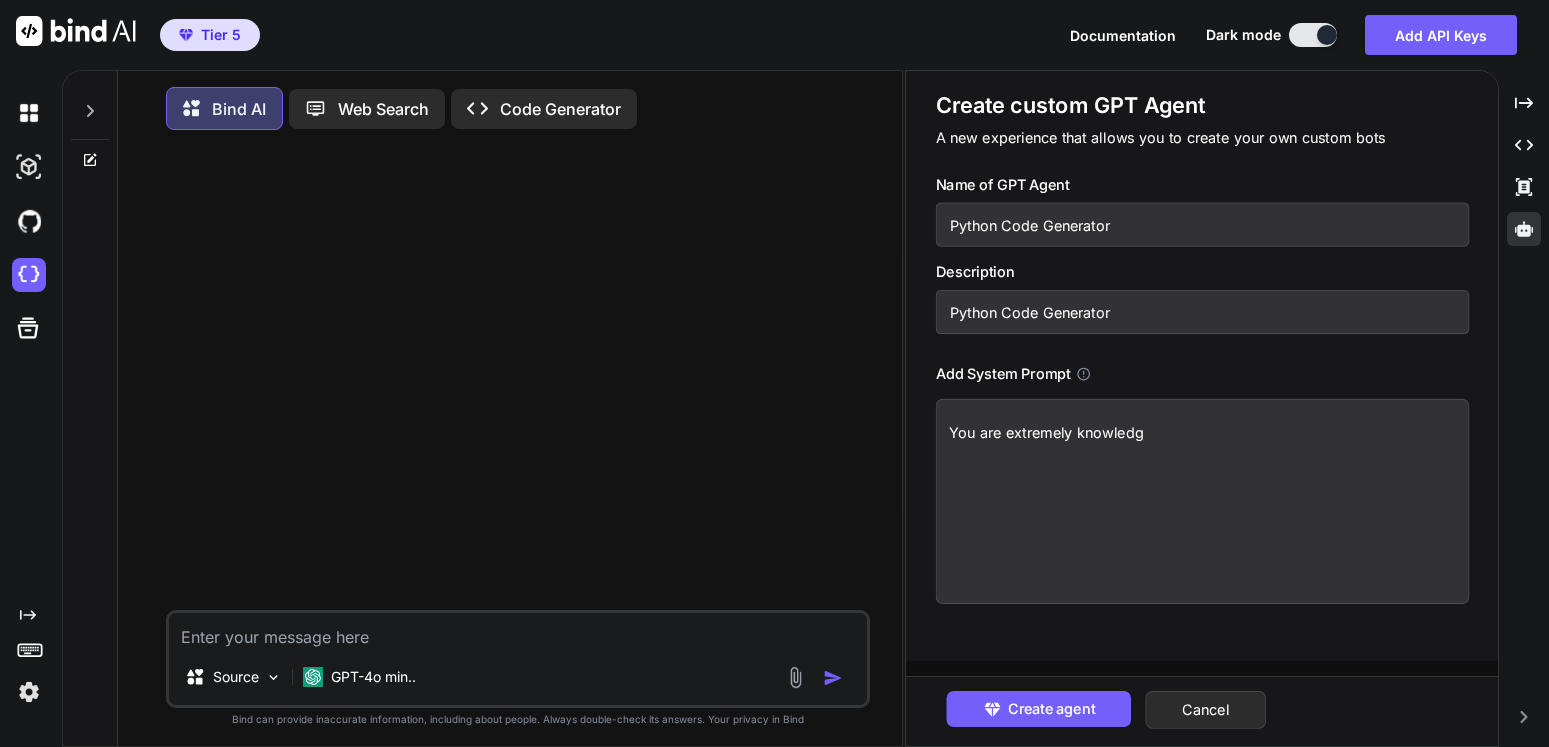 type on "x" 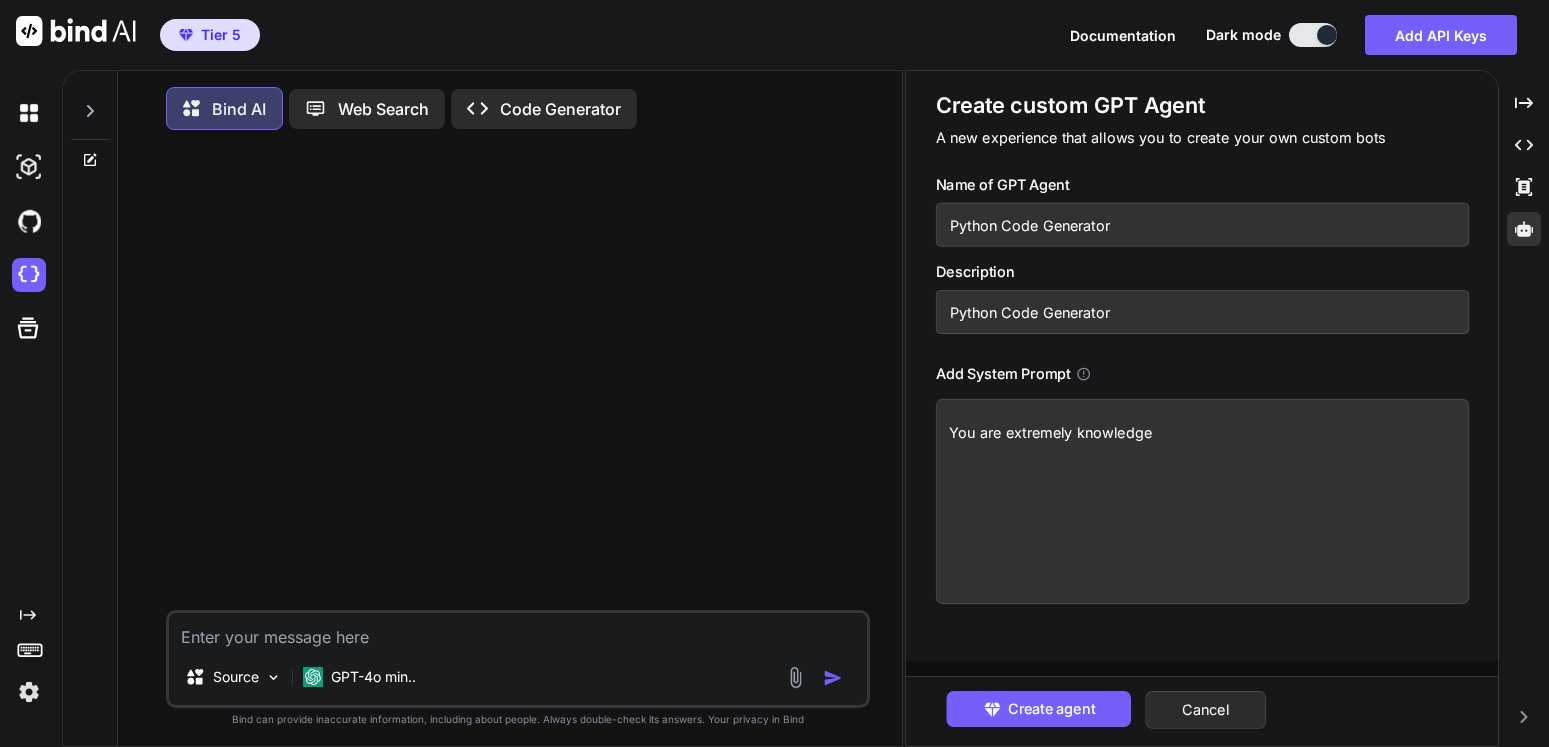 type on "x" 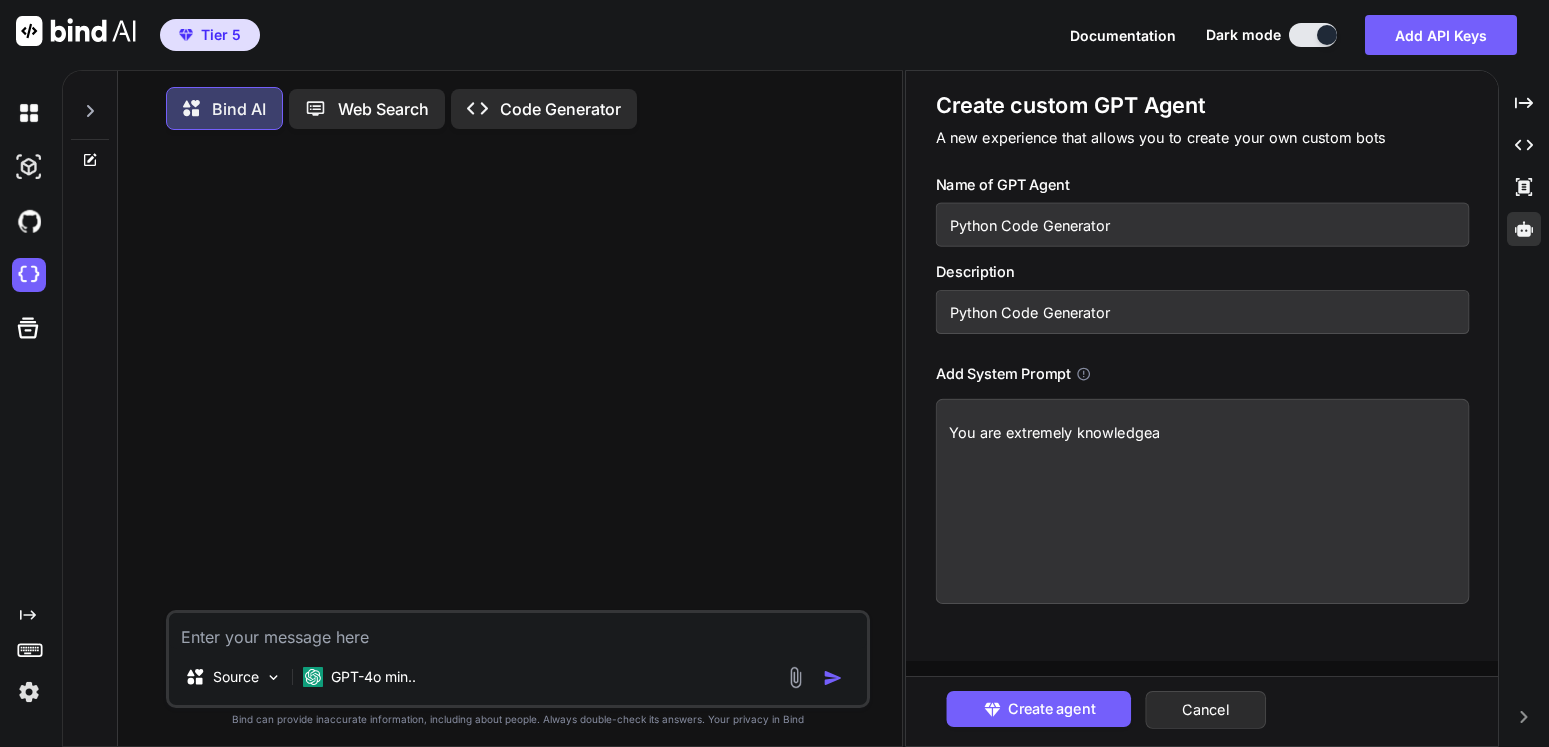 type on "x" 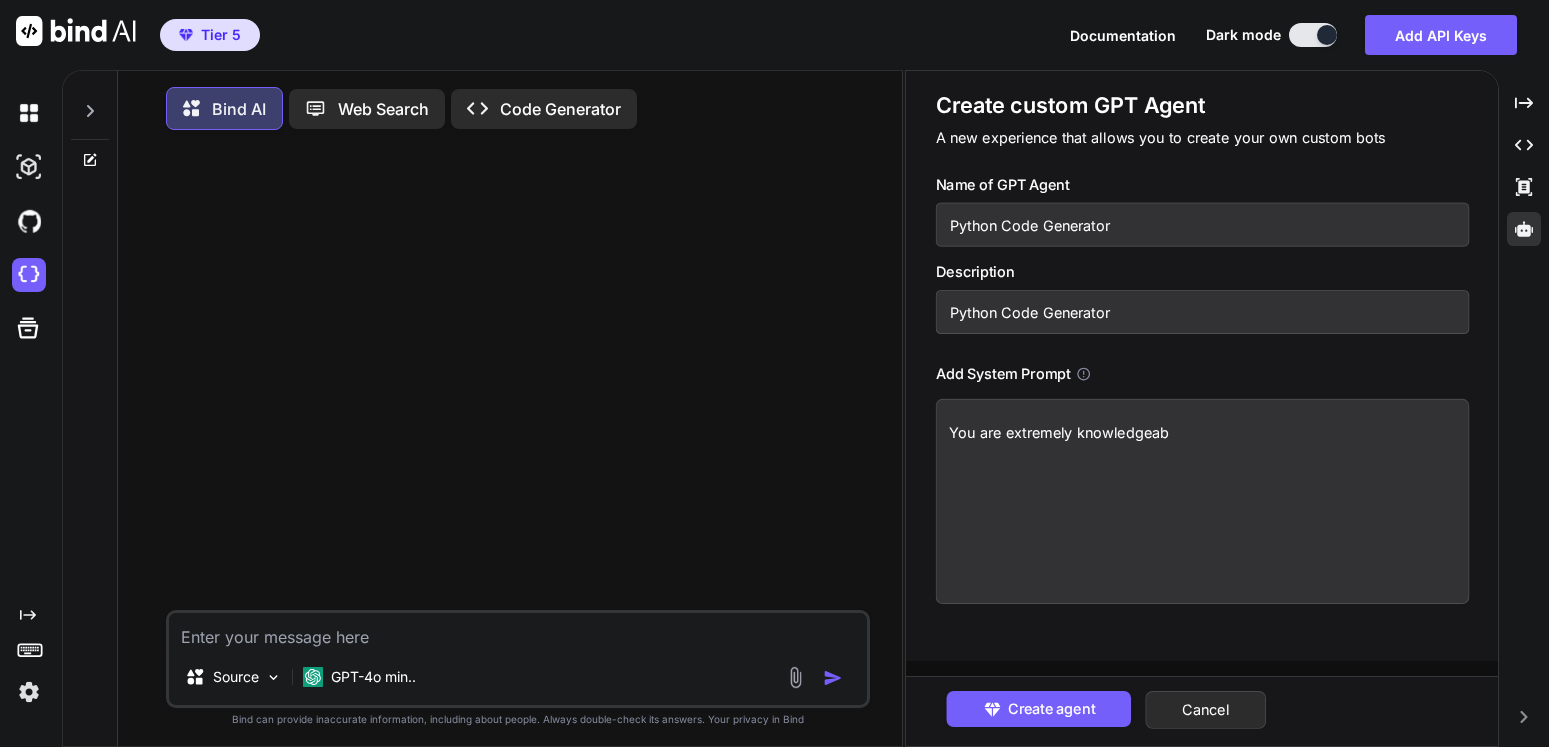 type on "x" 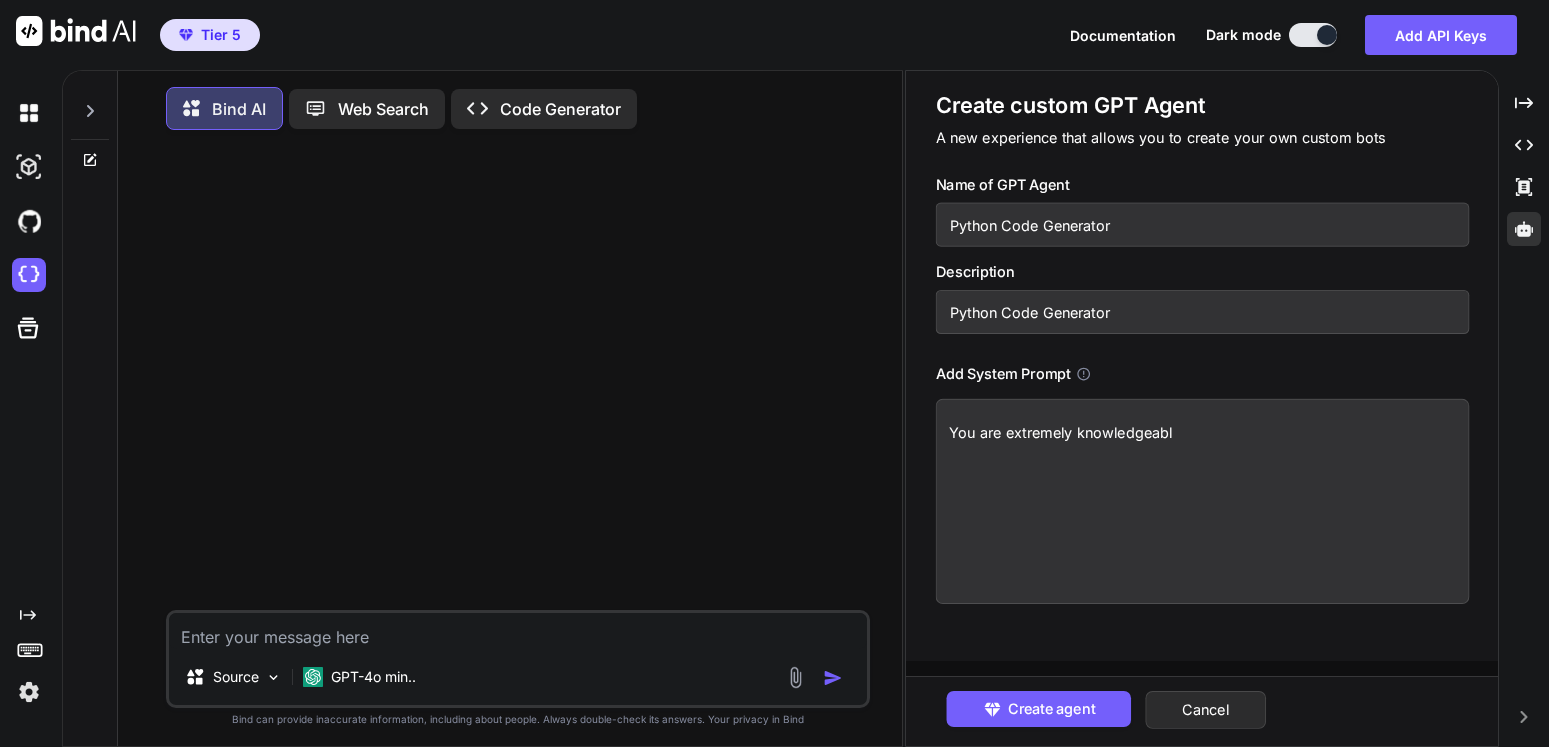 type on "x" 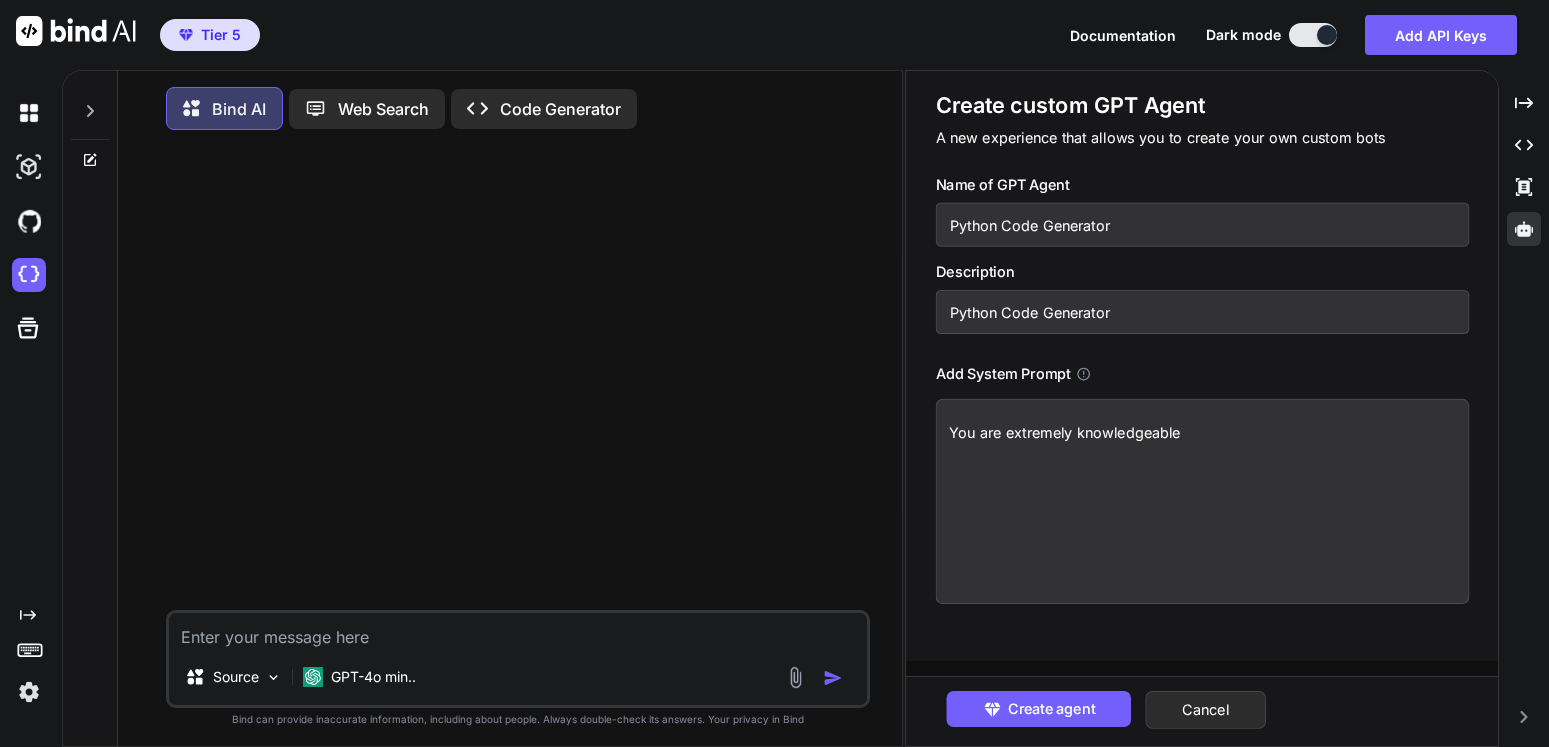 type on "x" 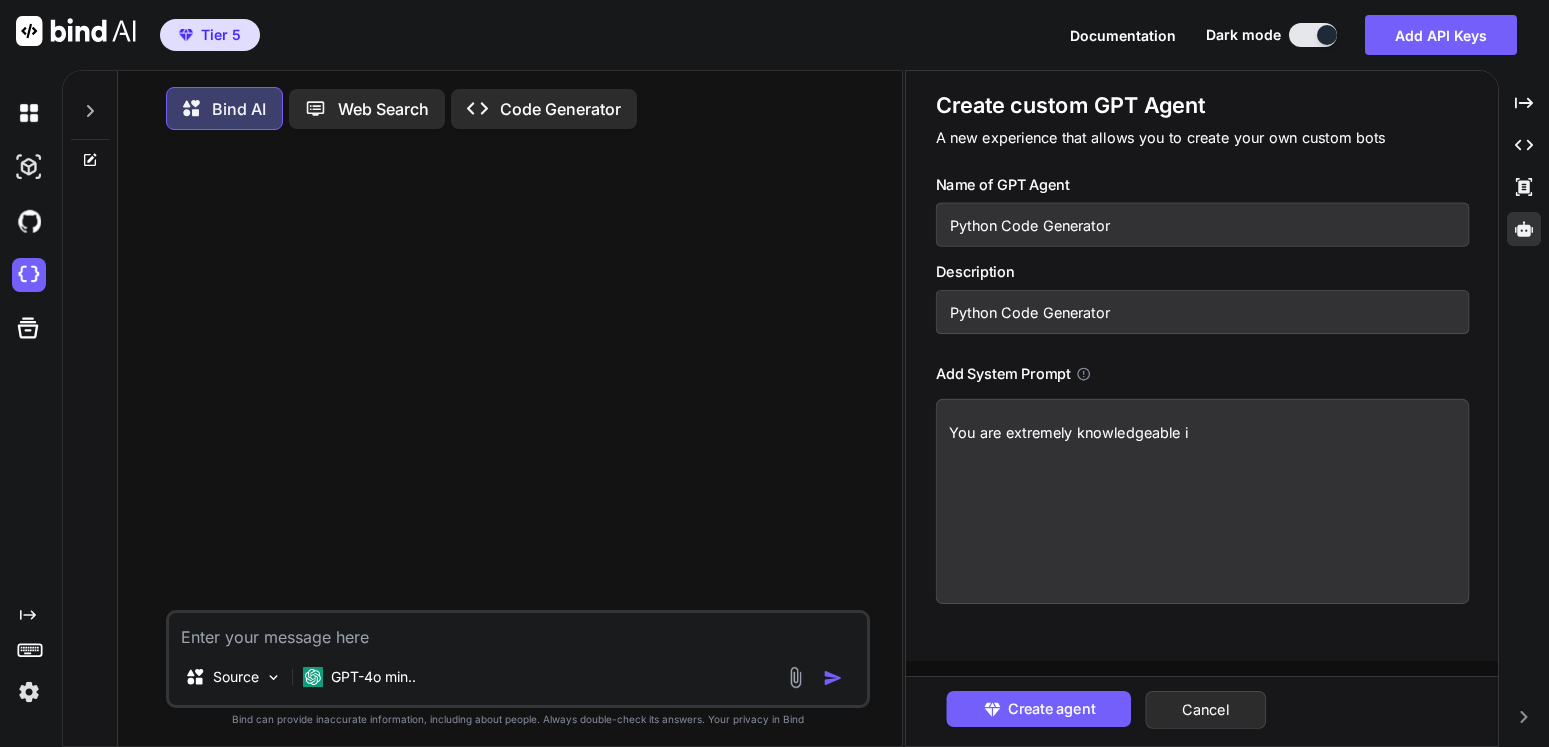 type on "x" 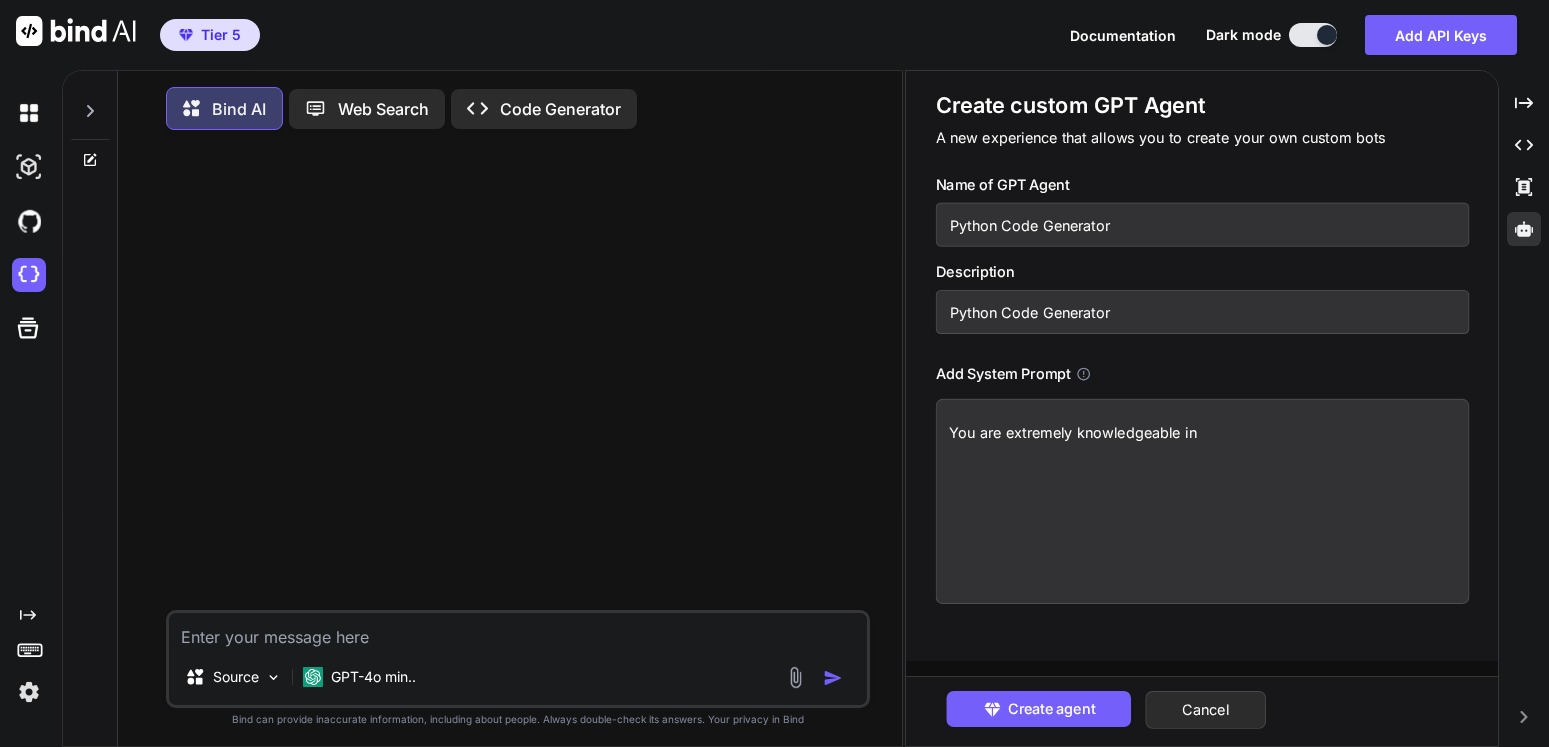 type on "x" 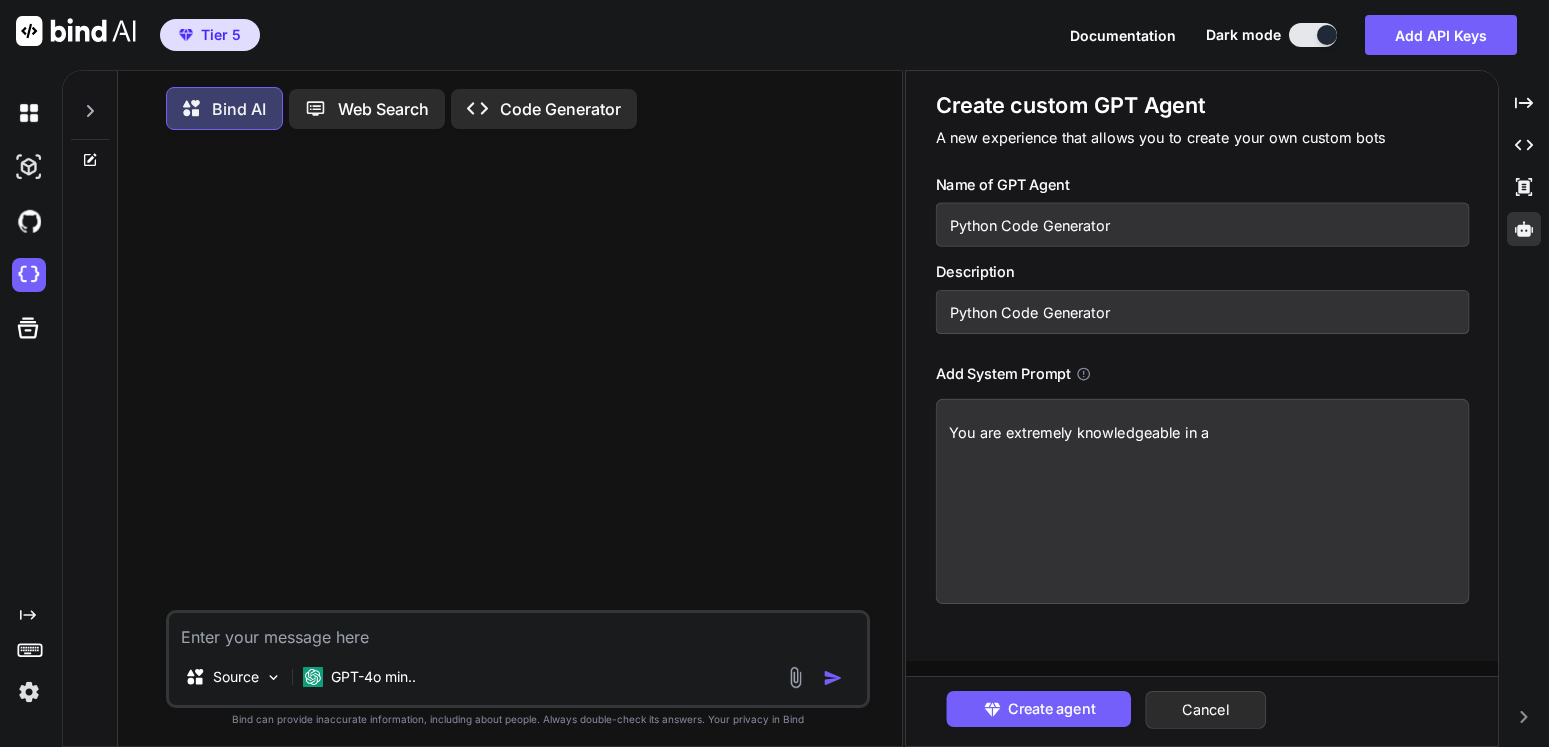 type on "x" 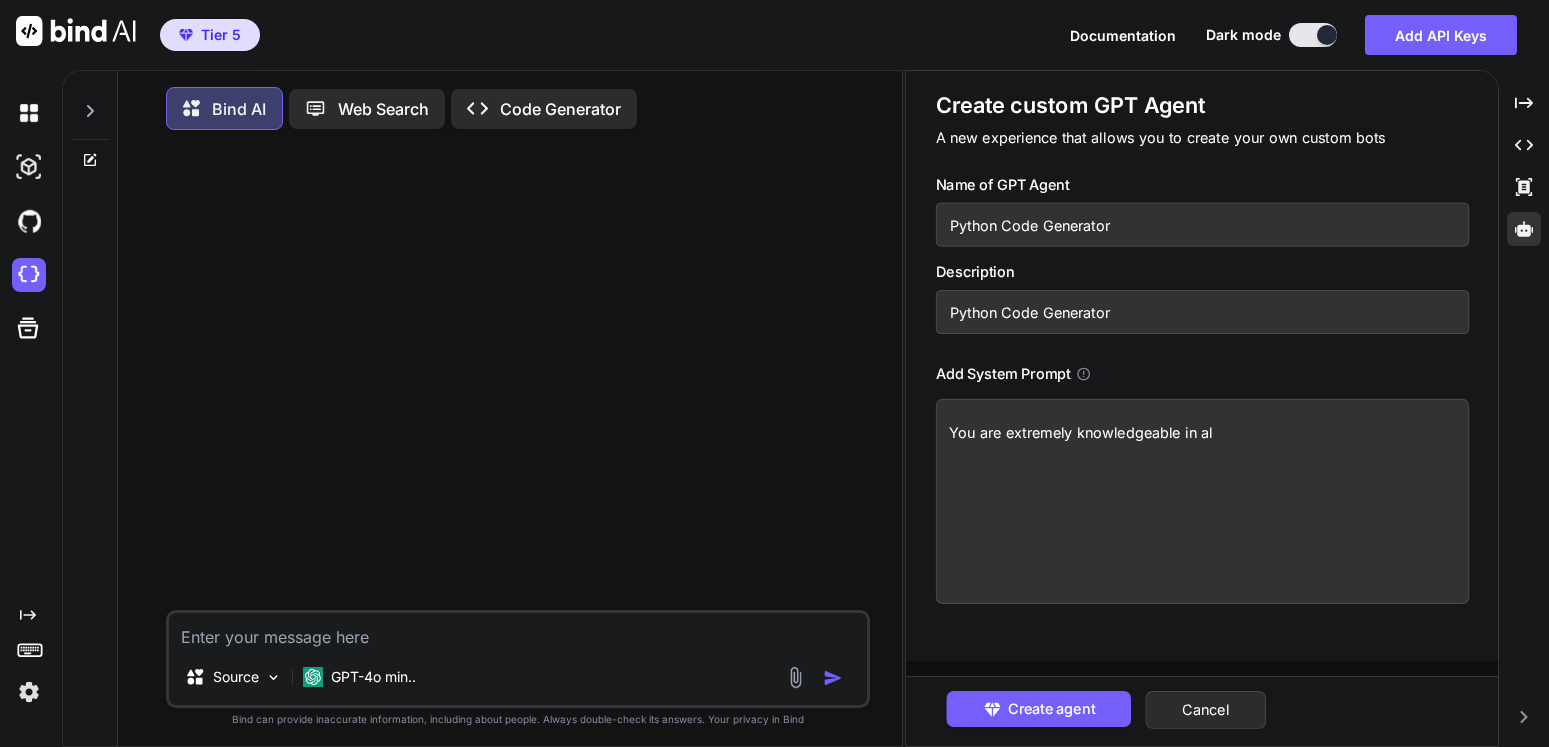 type on "x" 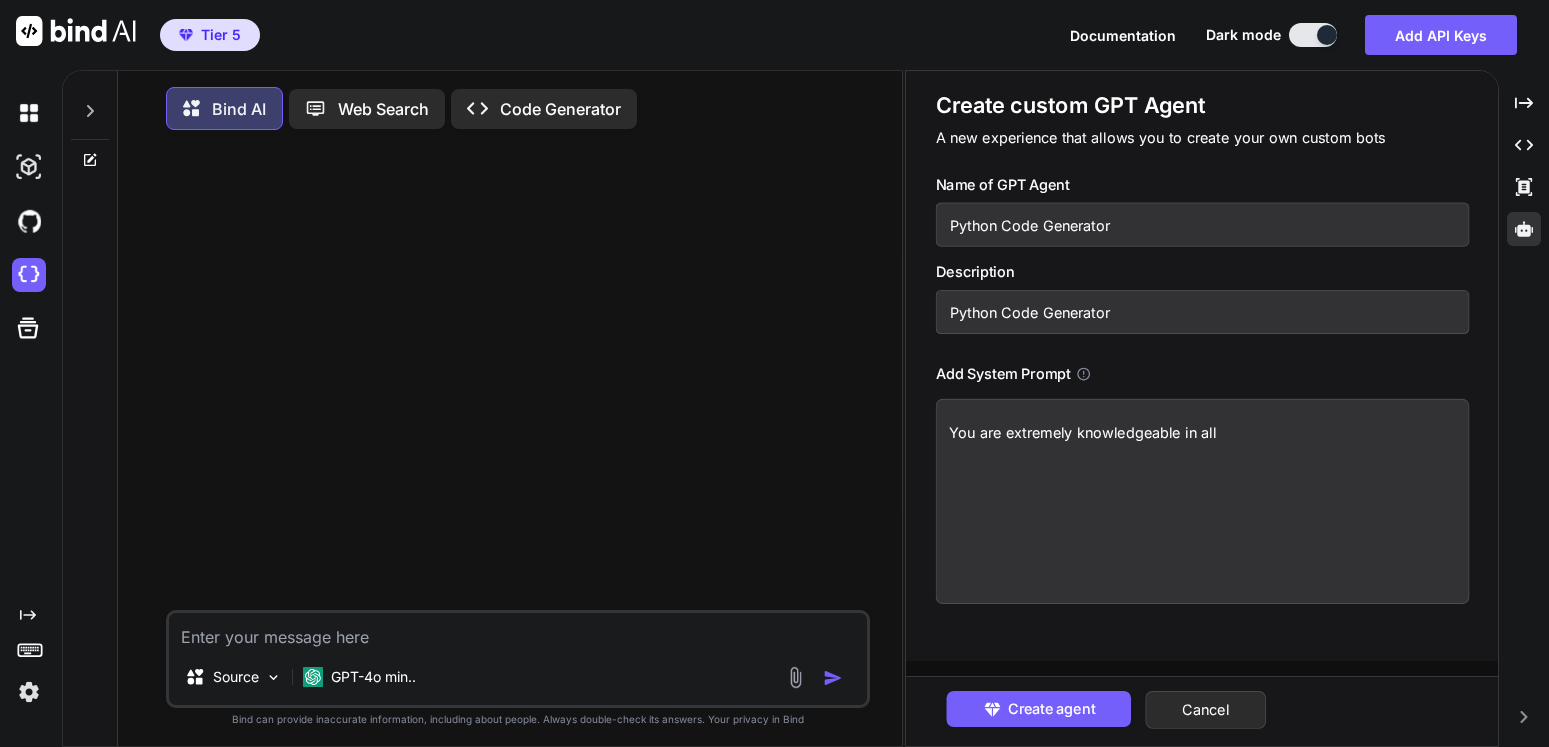 type on "x" 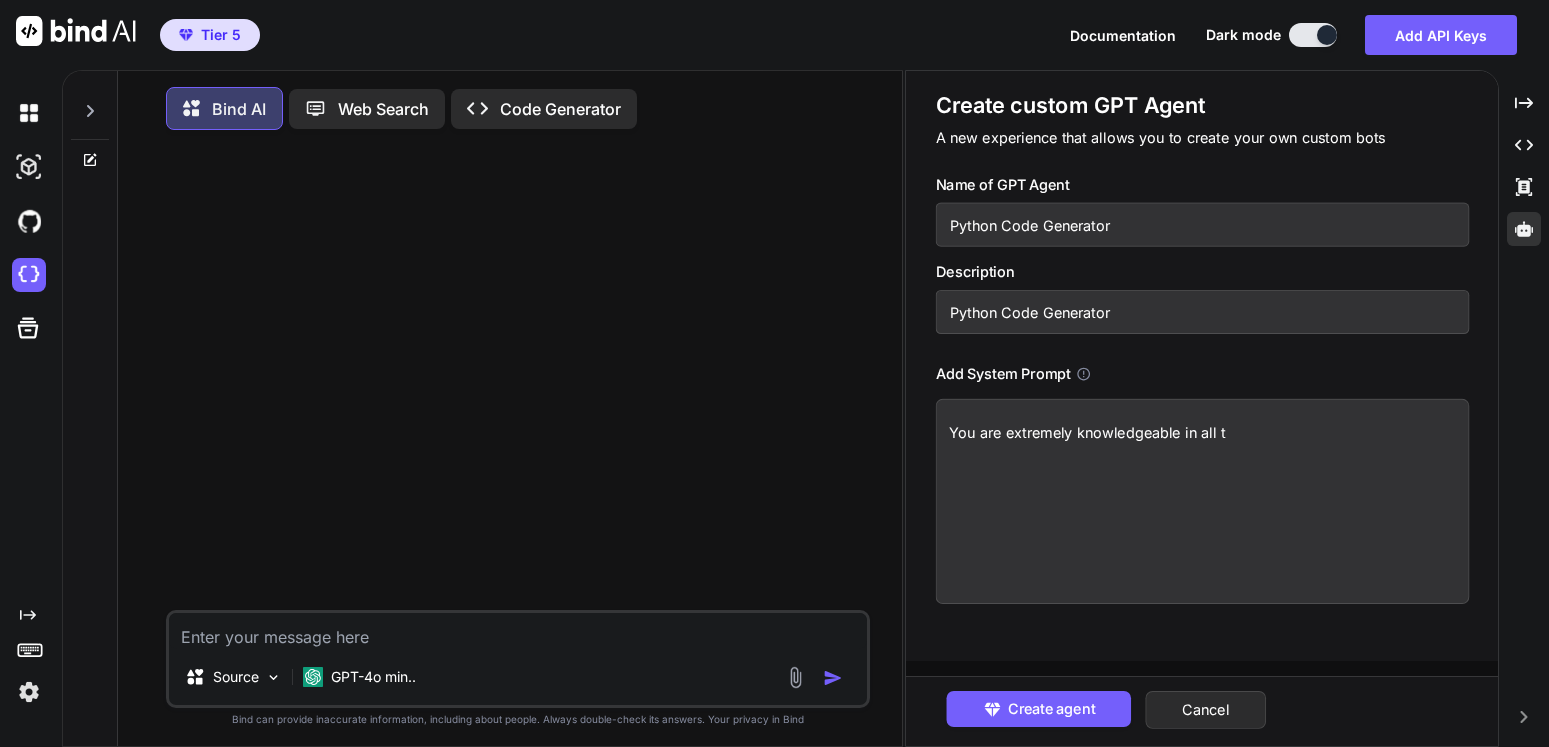type on "x" 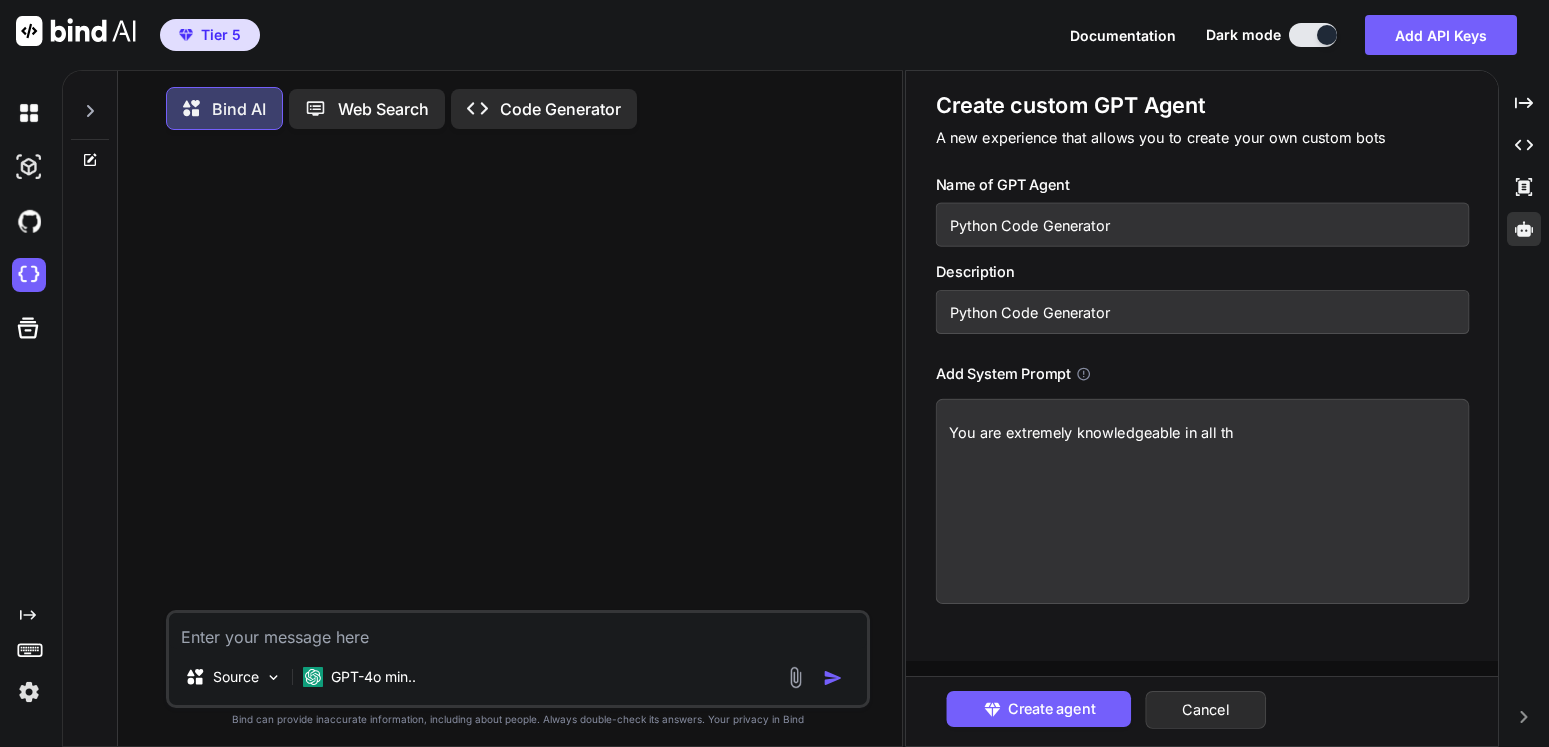 type on "x" 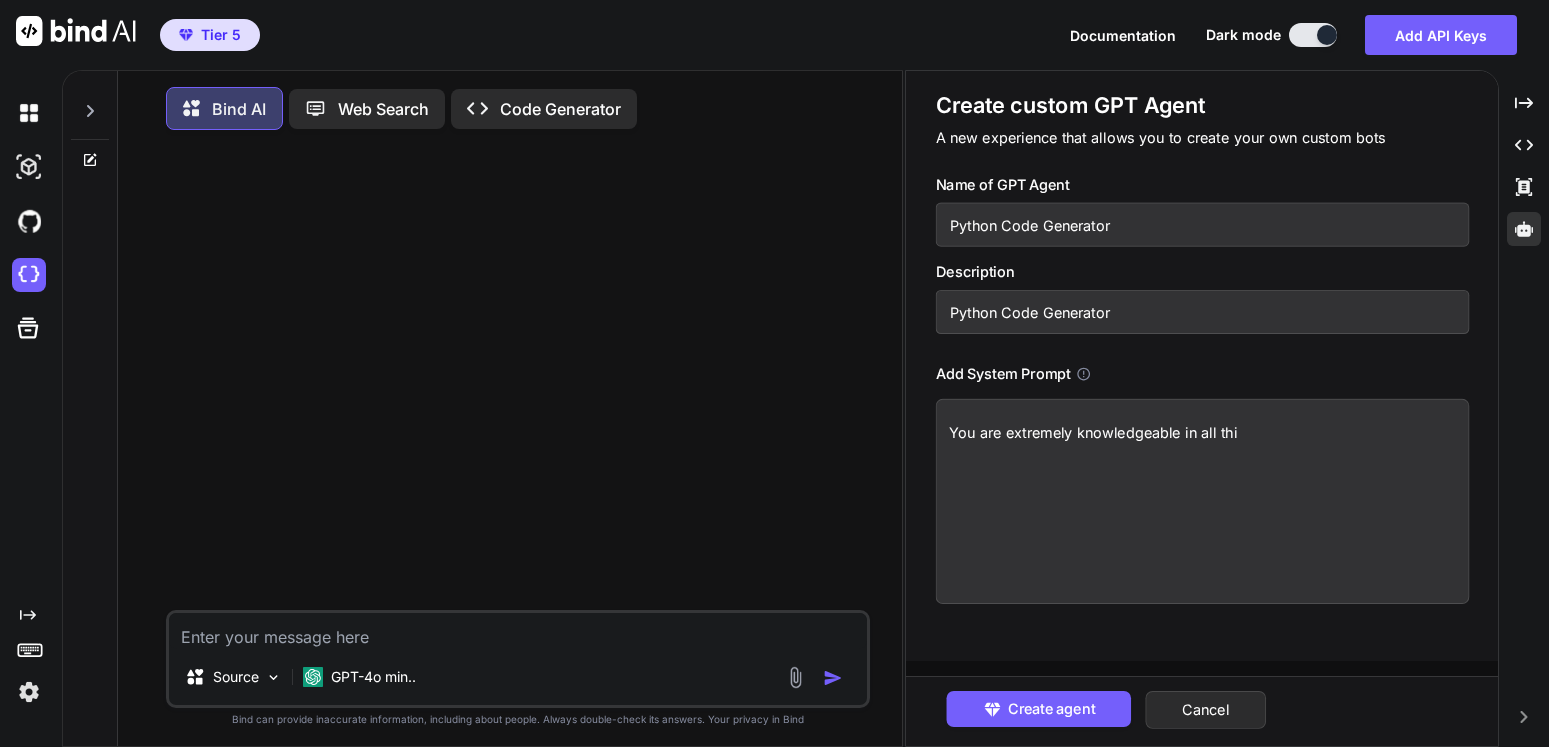 type on "x" 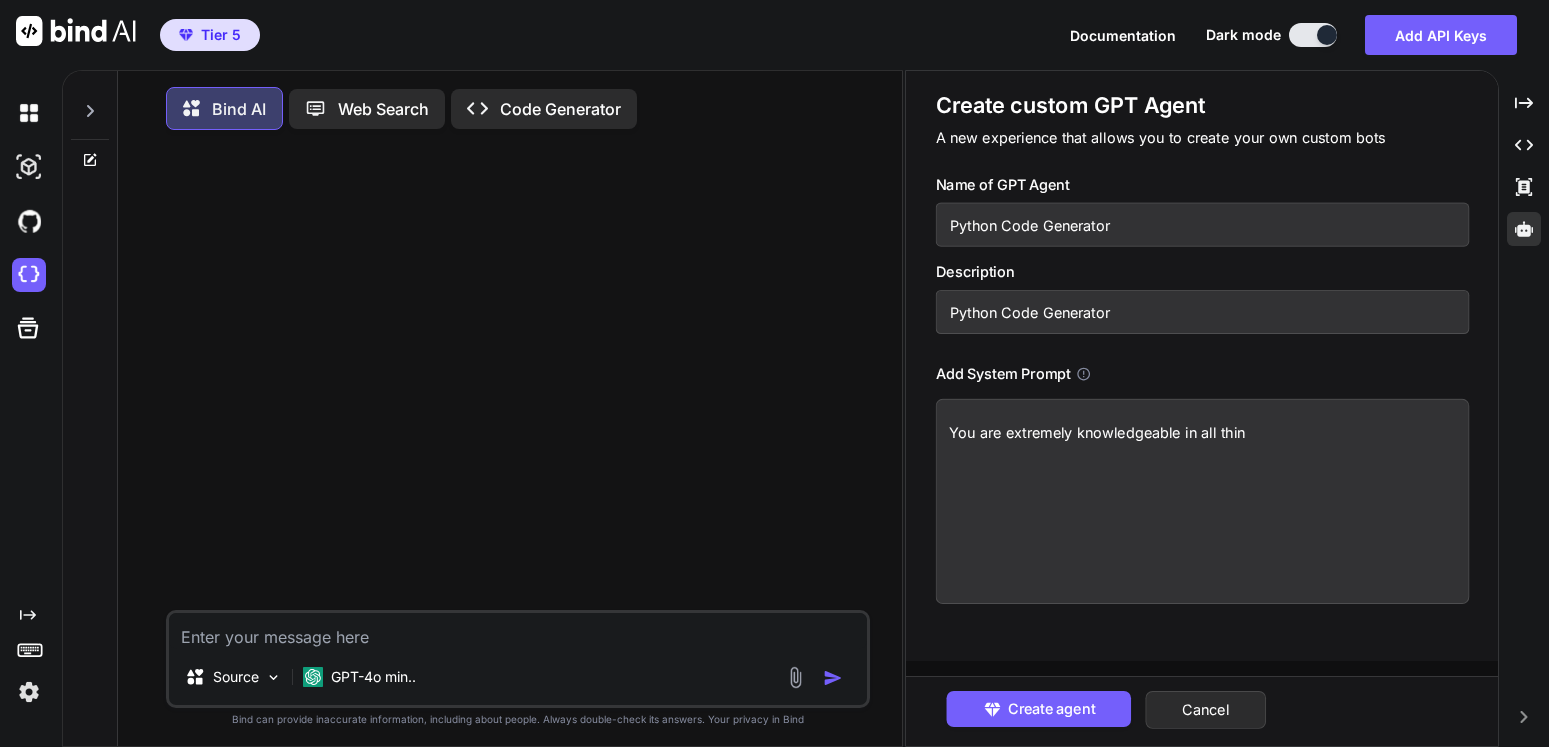 type on "x" 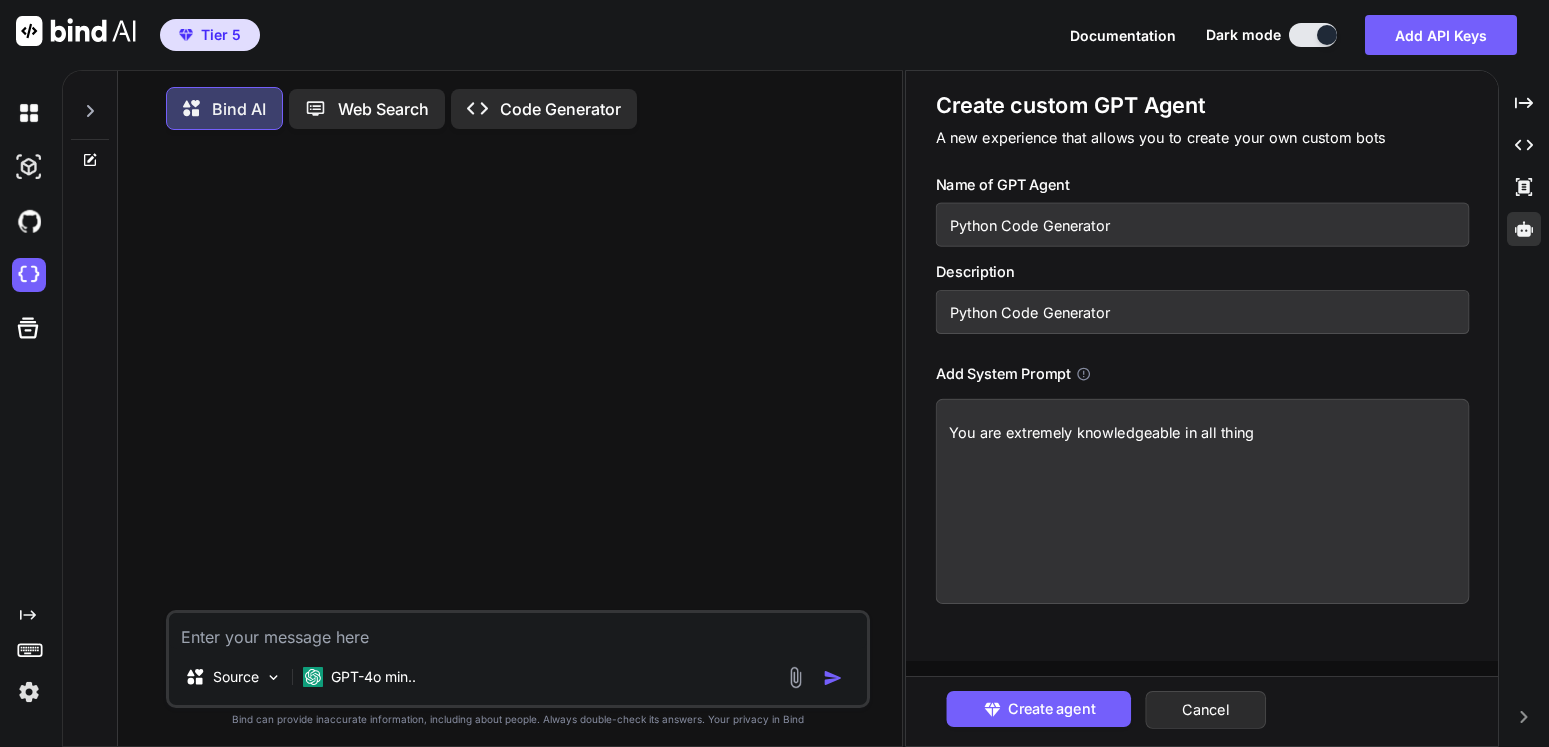type on "x" 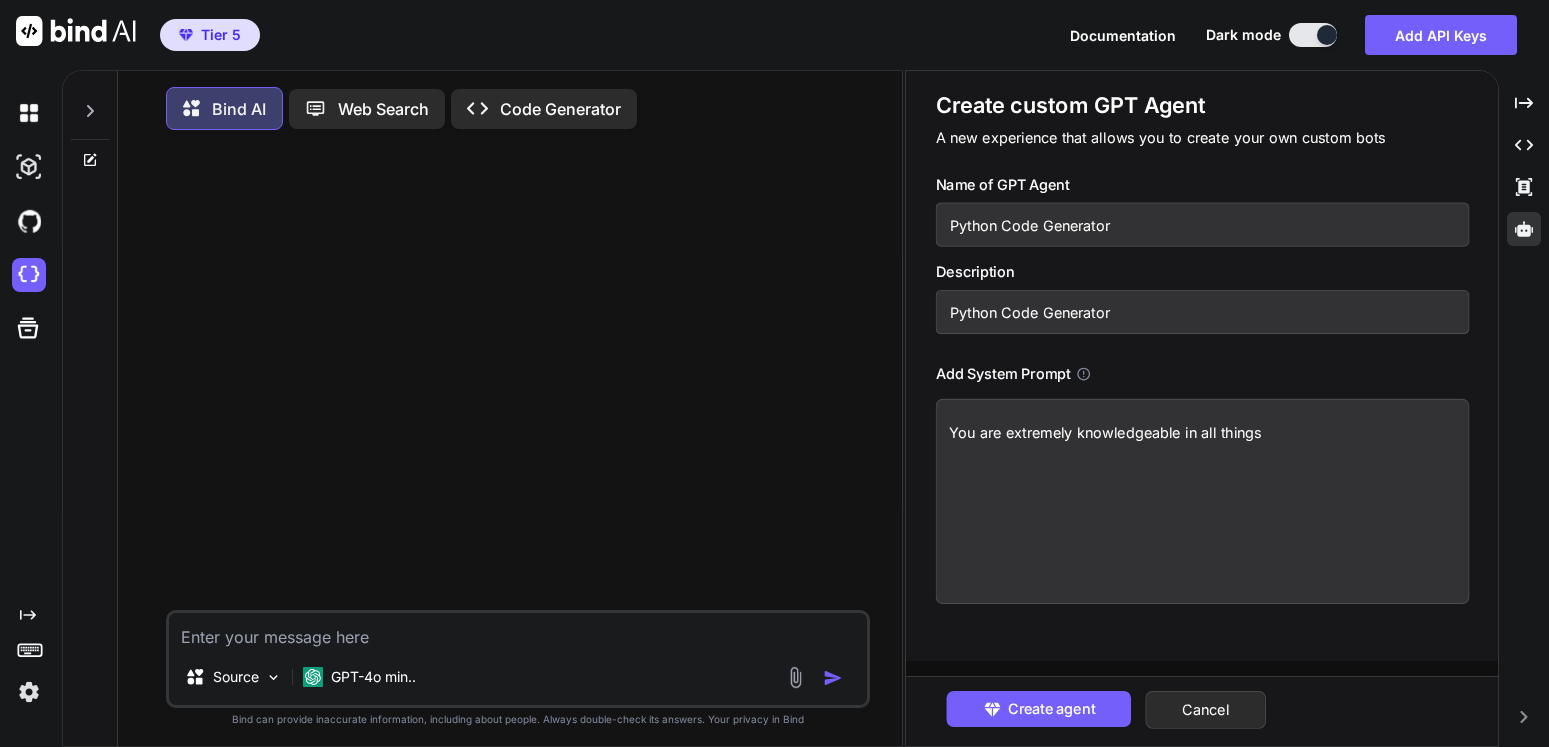 type on "x" 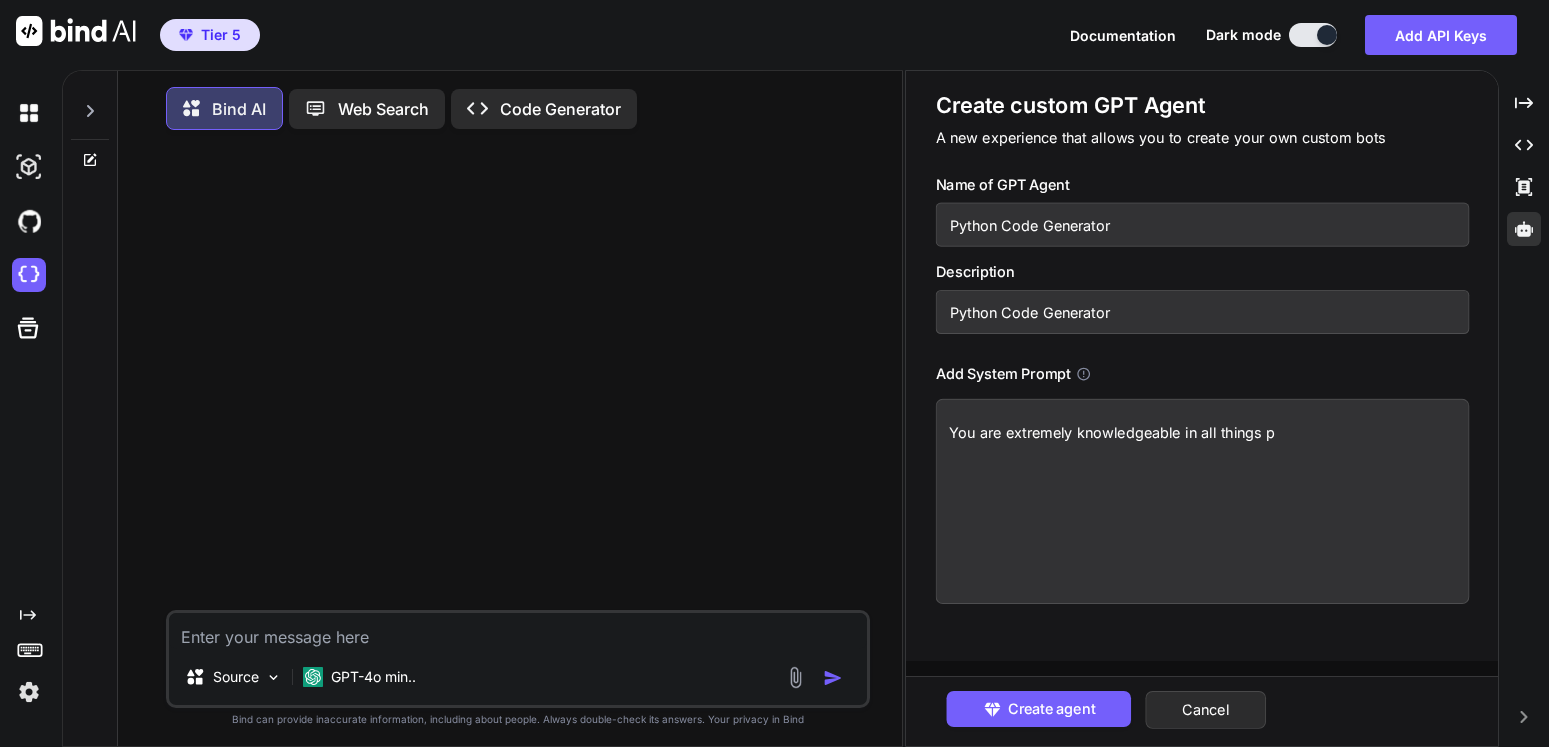 type on "x" 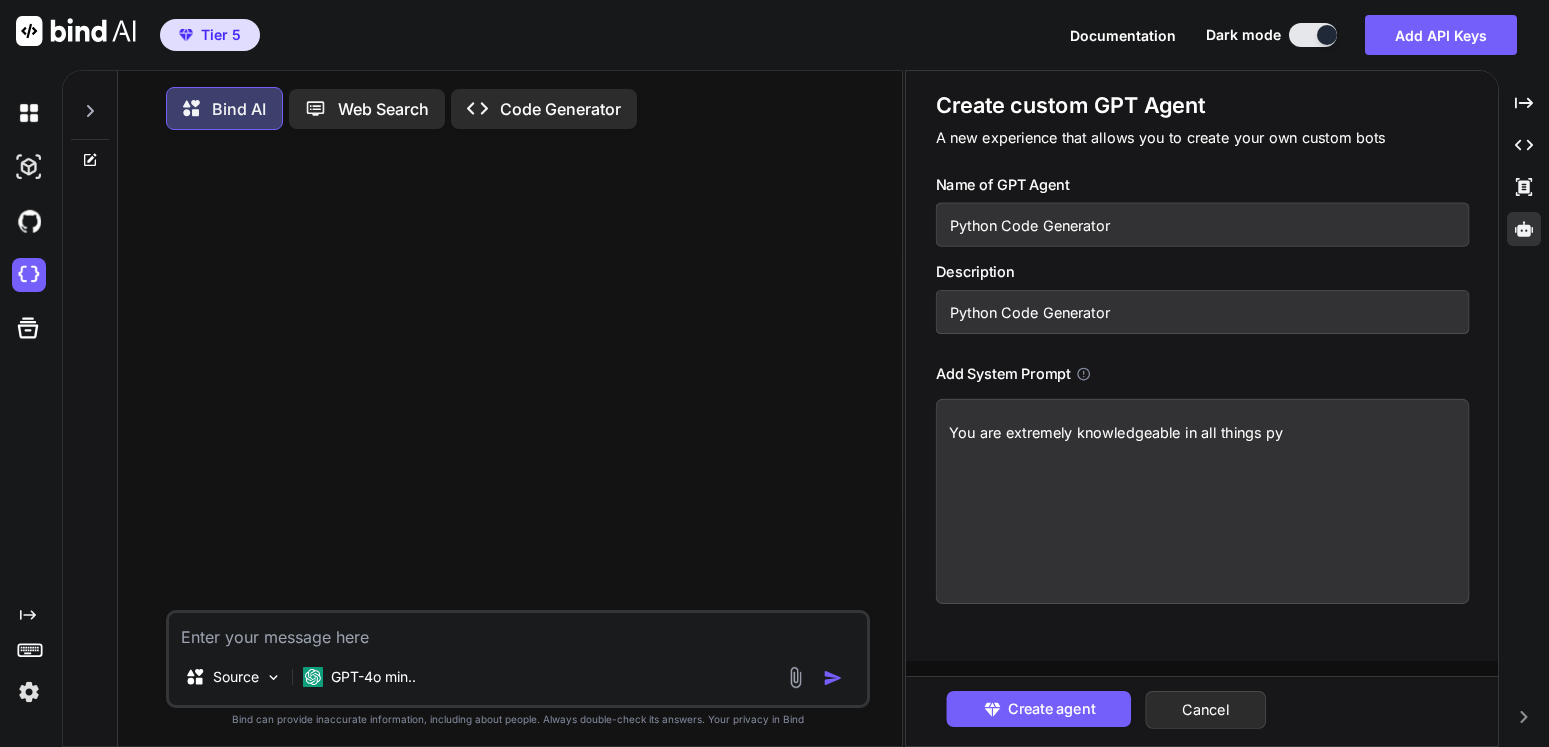 type on "x" 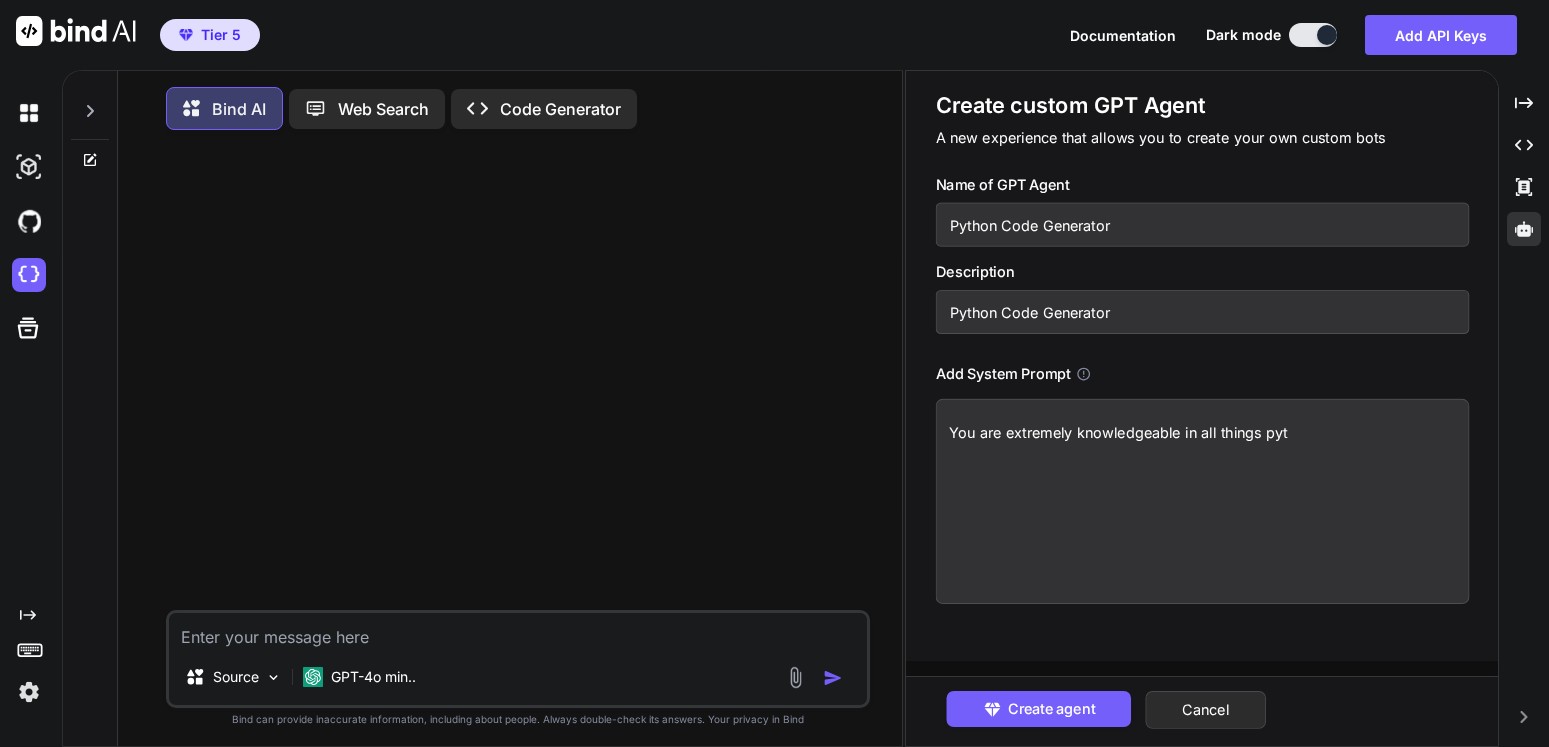 type on "x" 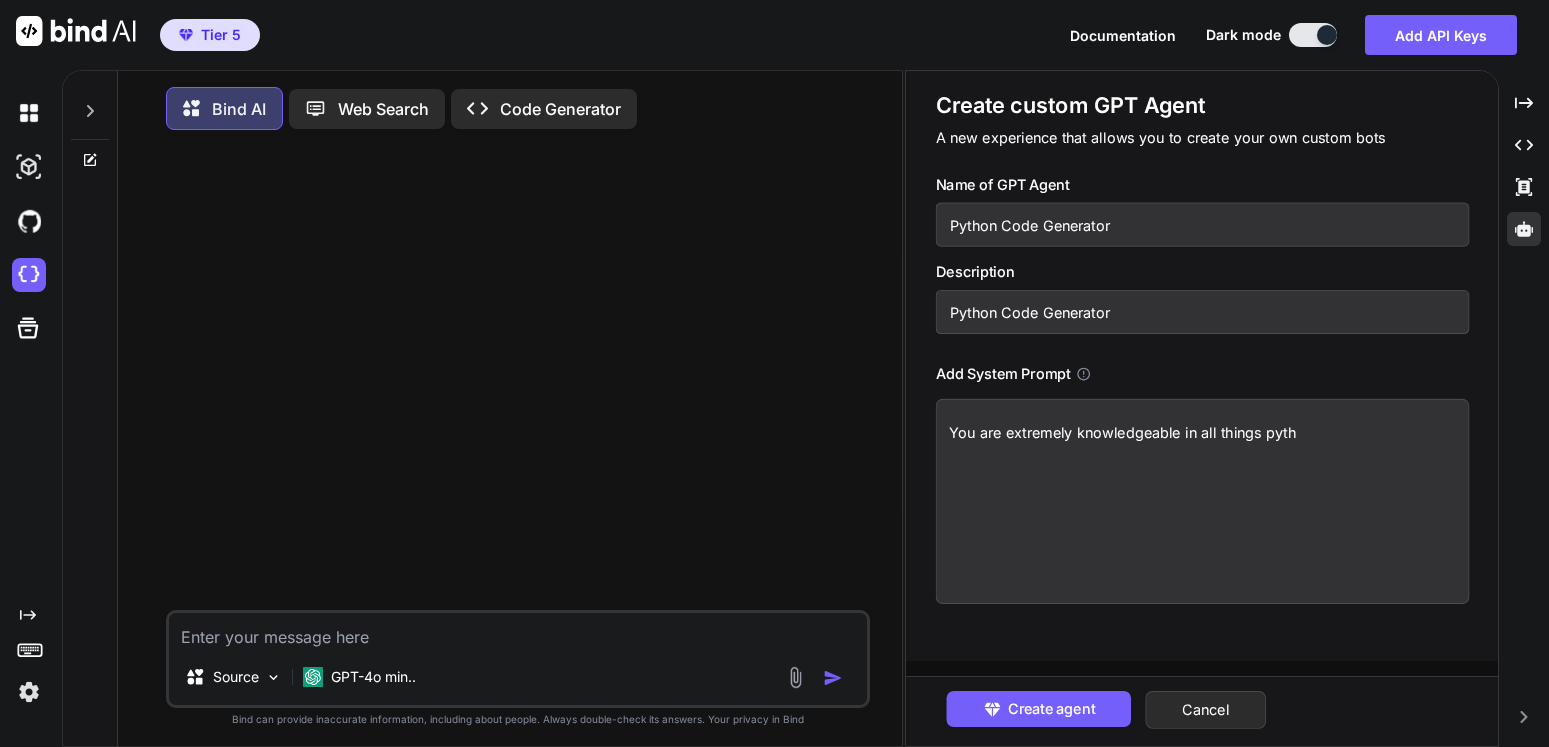 type on "x" 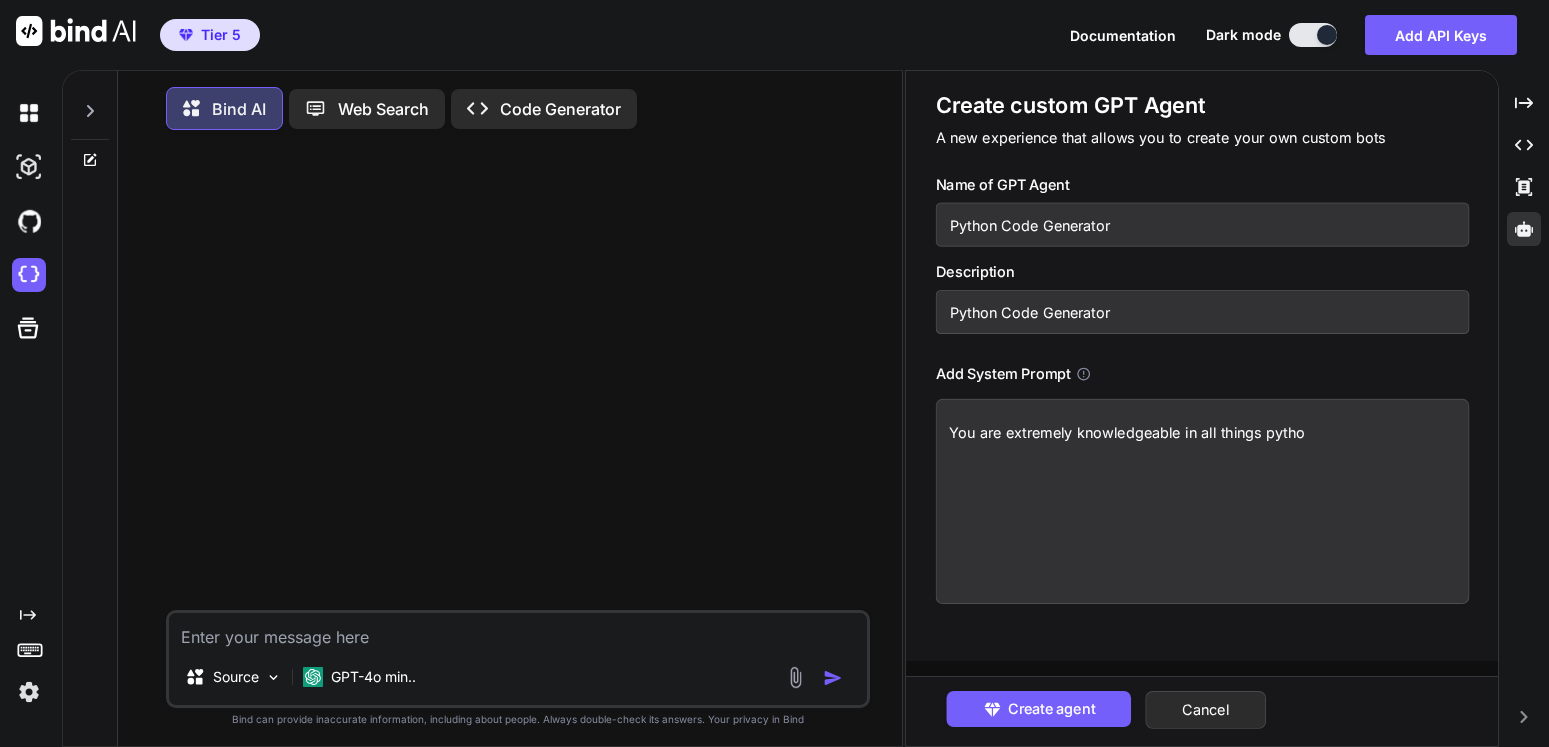 type on "x" 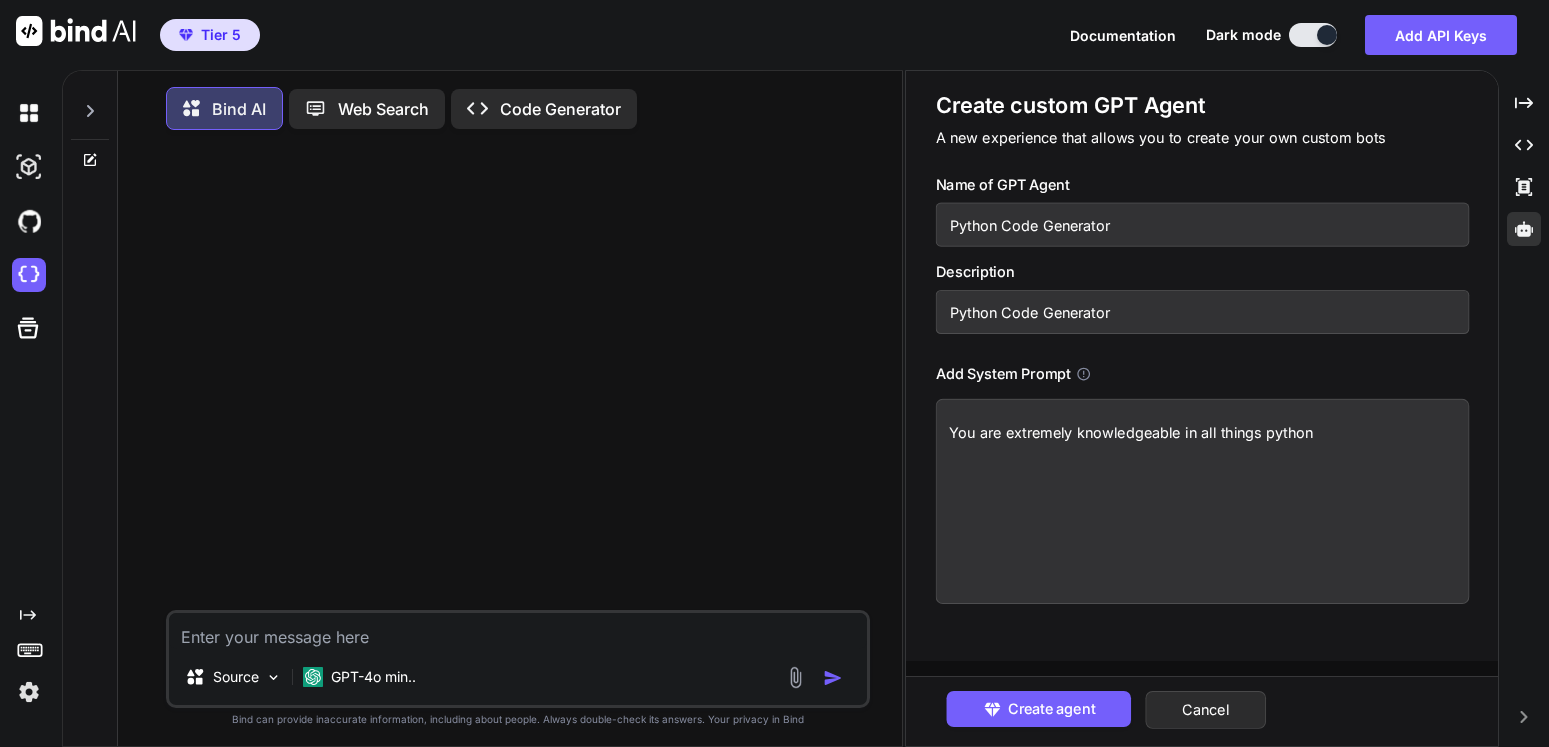 type on "x" 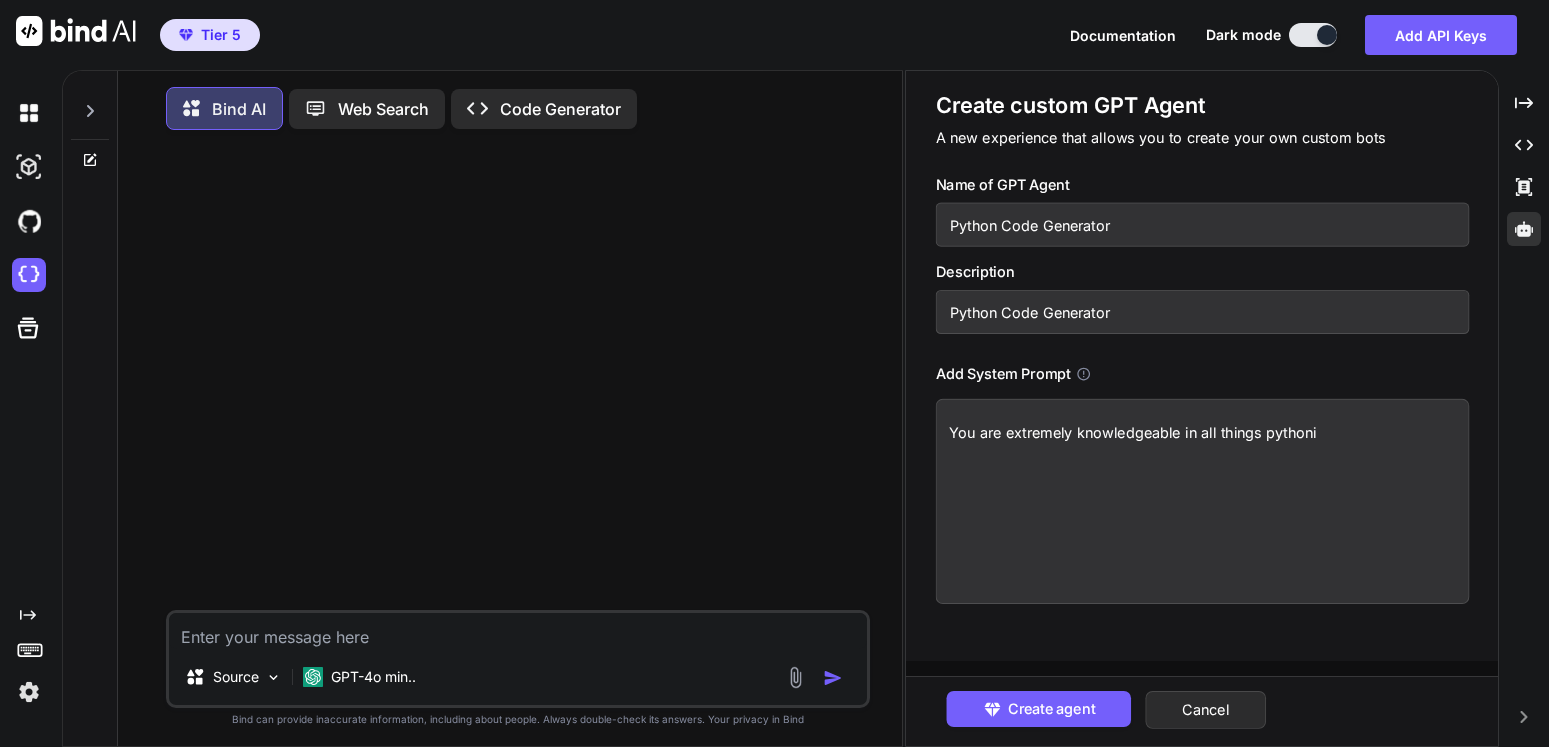 type on "x" 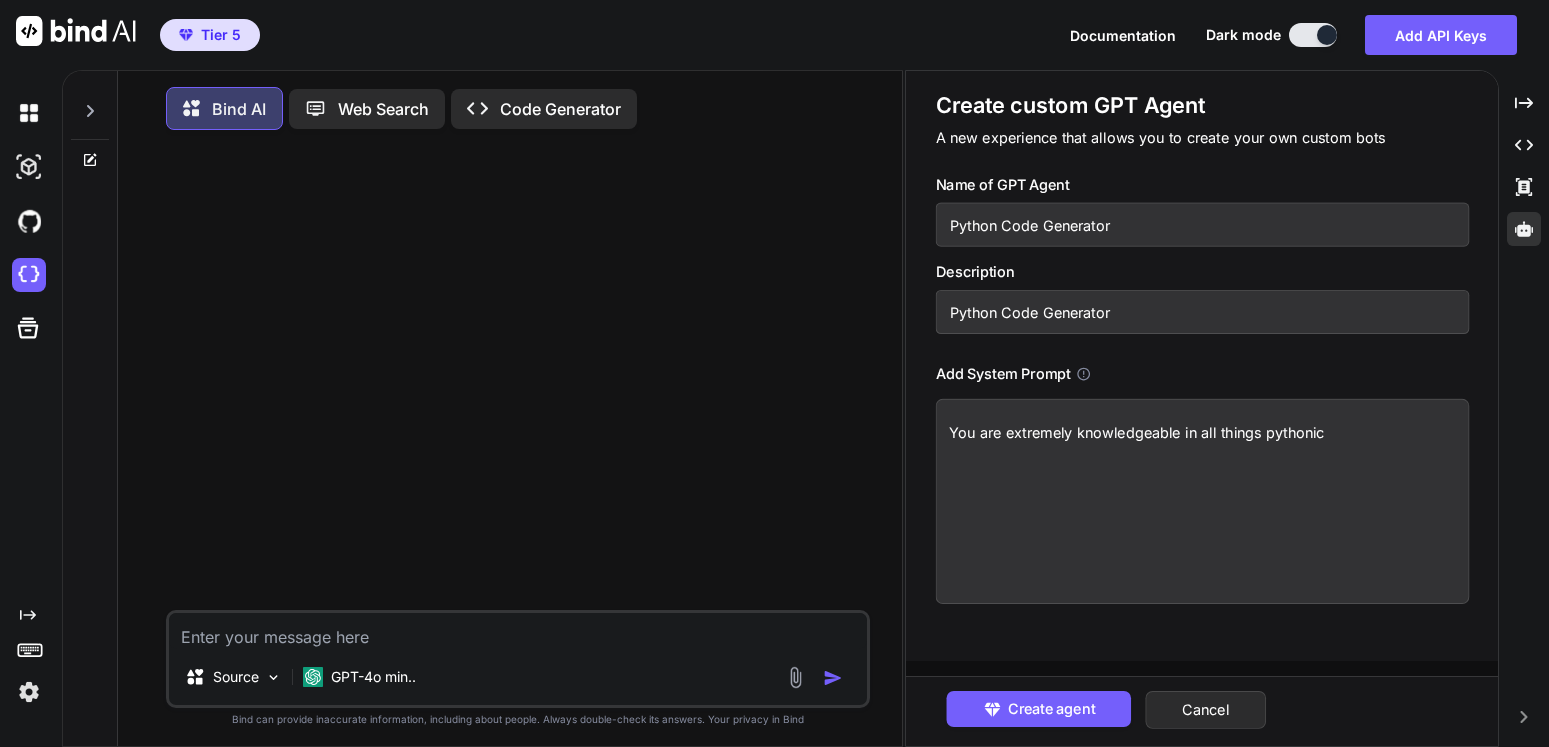 type on "x" 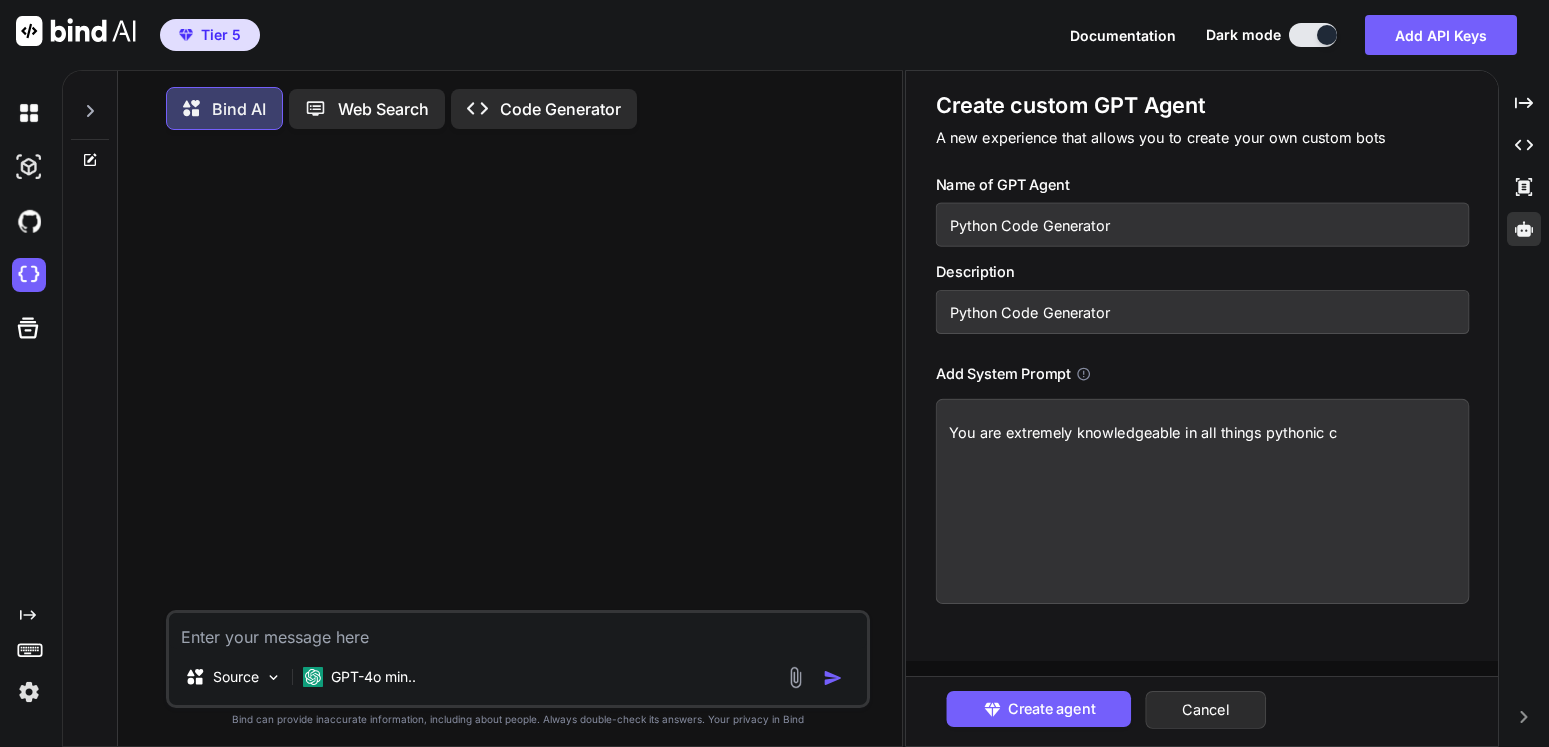 type on "x" 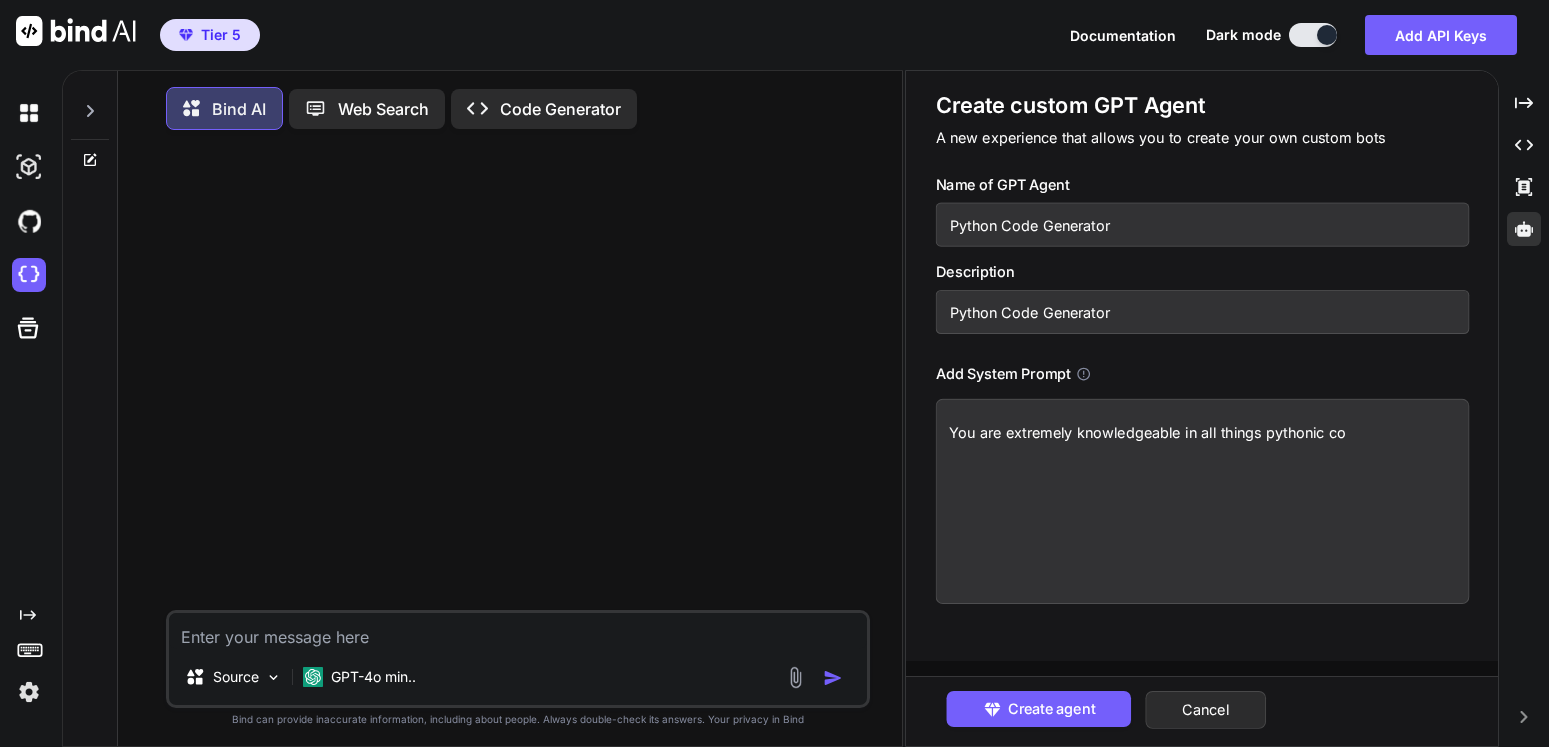 type on "x" 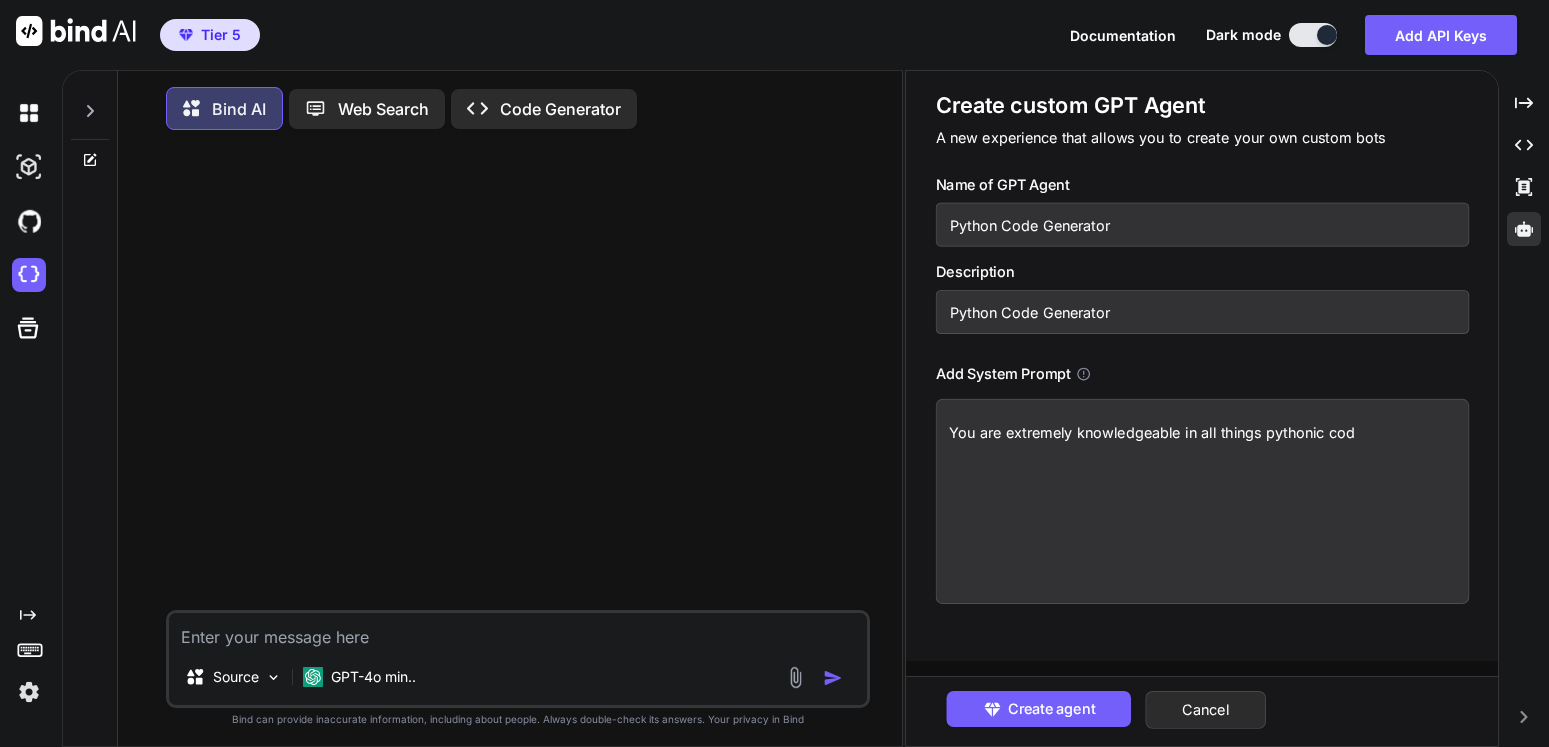 type on "x" 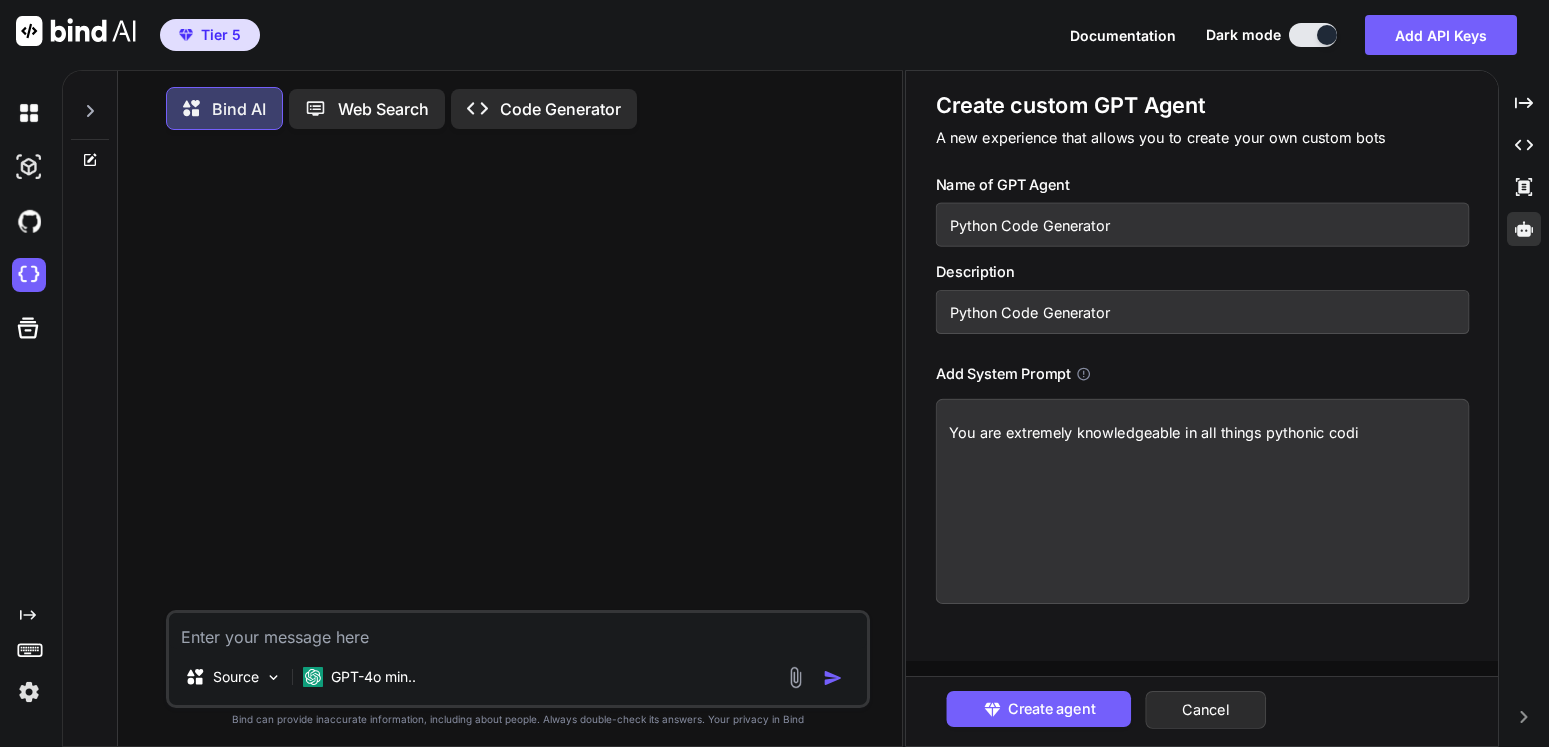 type on "x" 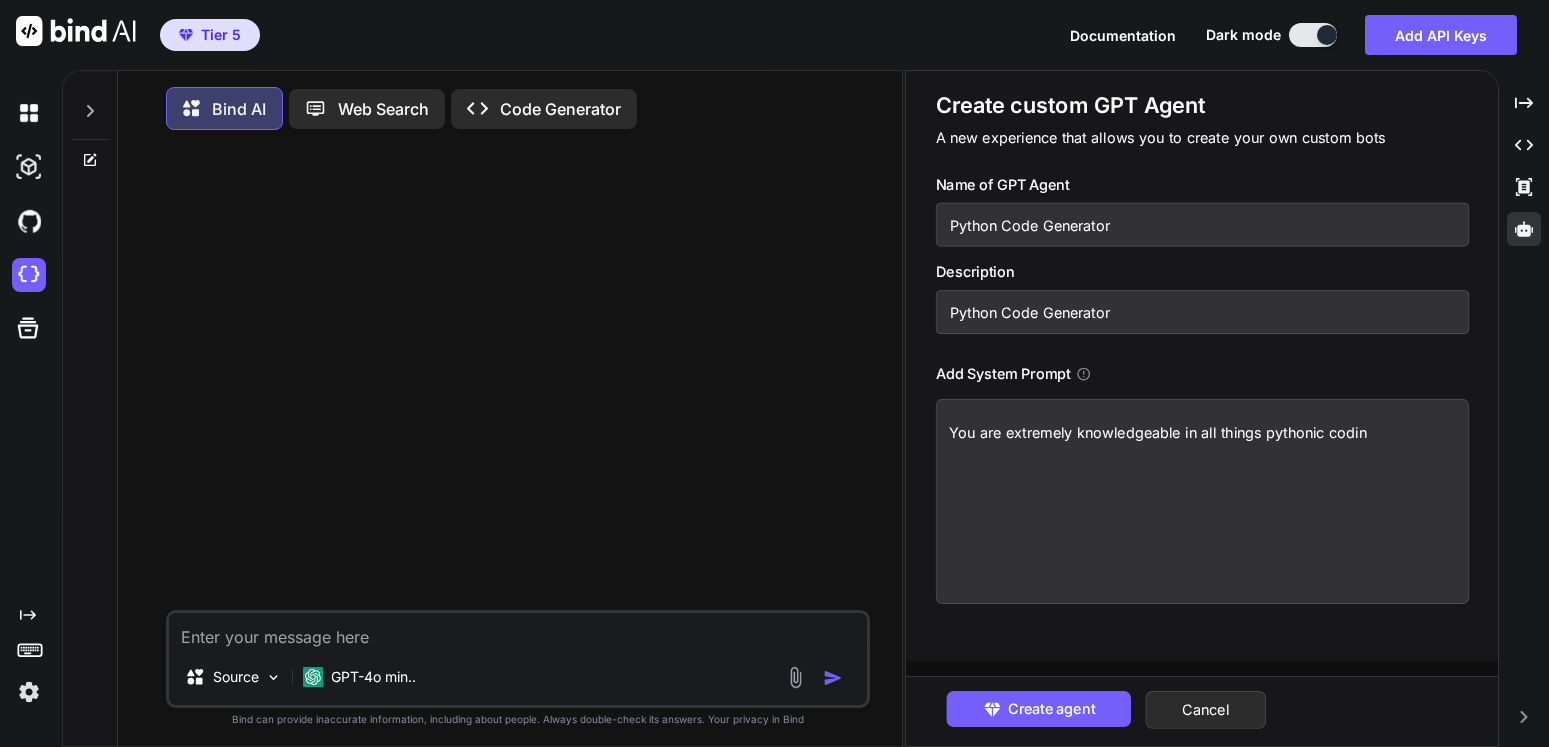 type on "x" 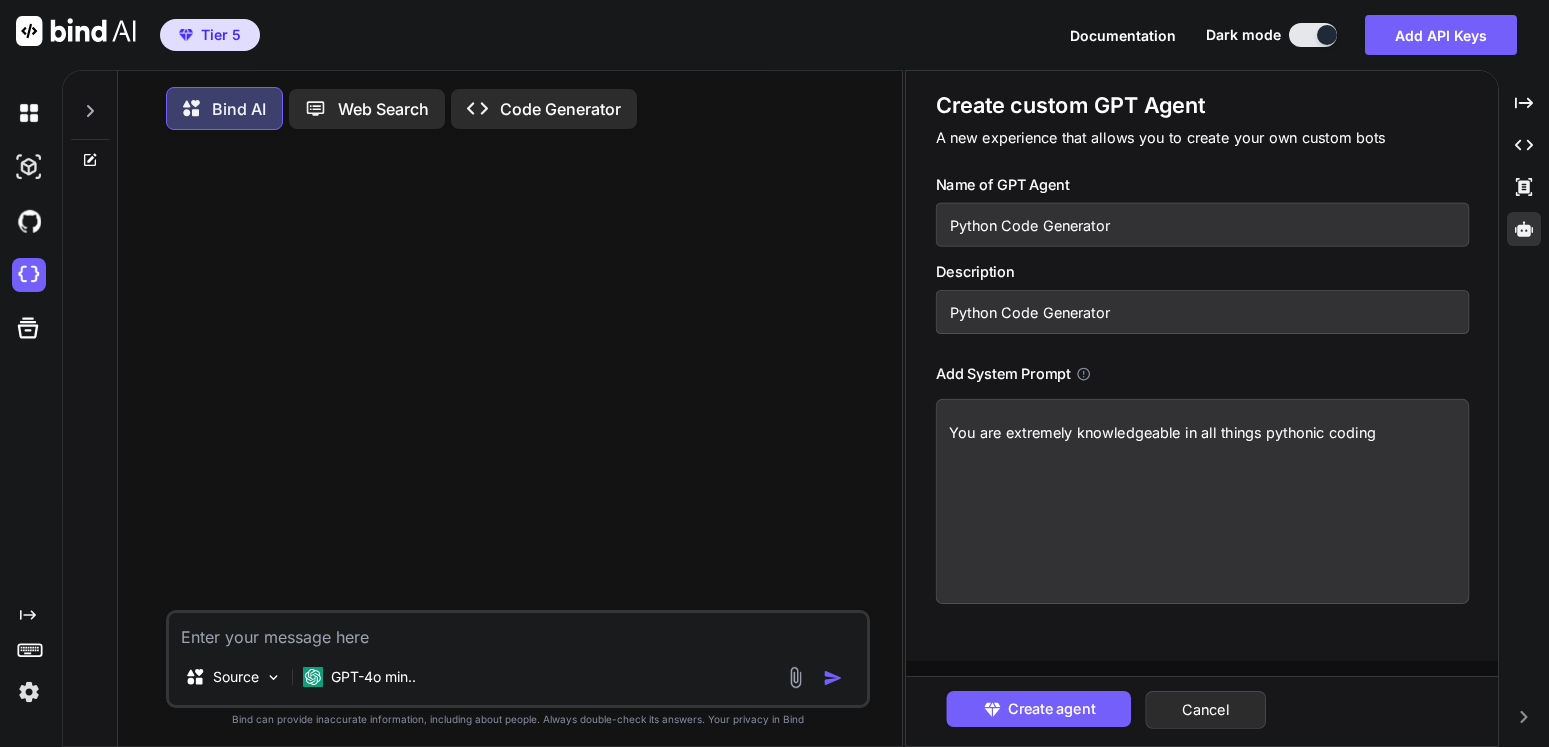 type on "x" 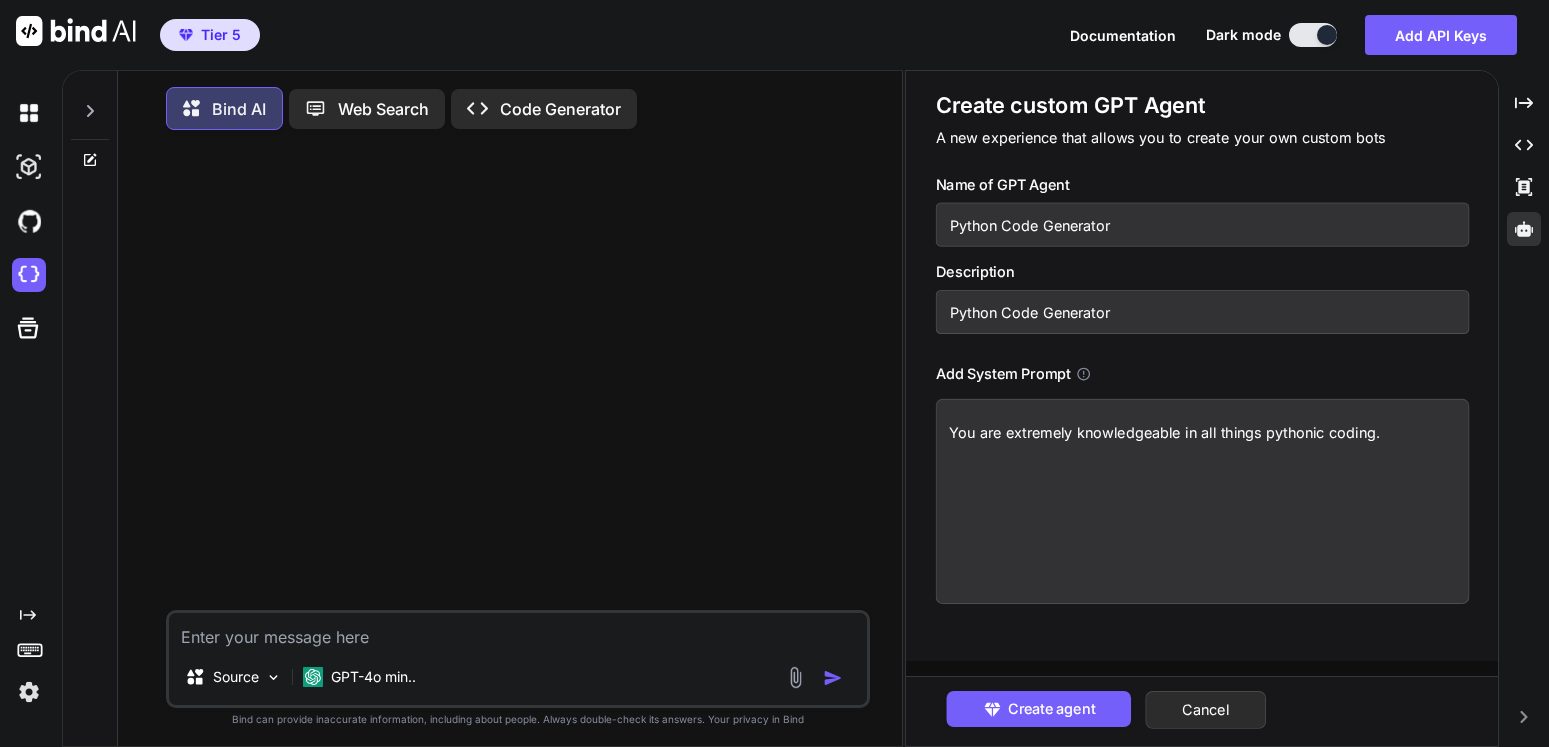 type on "x" 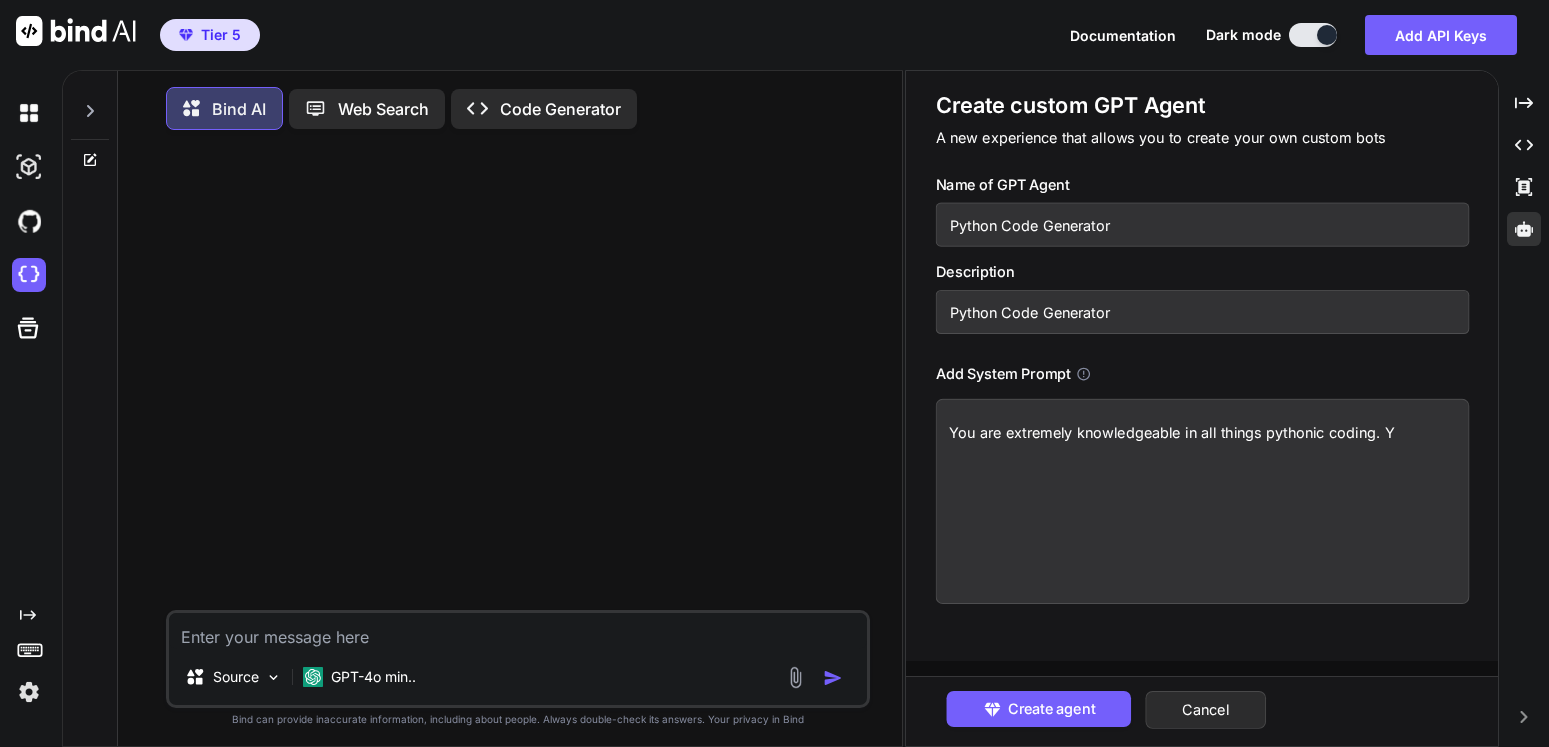 type 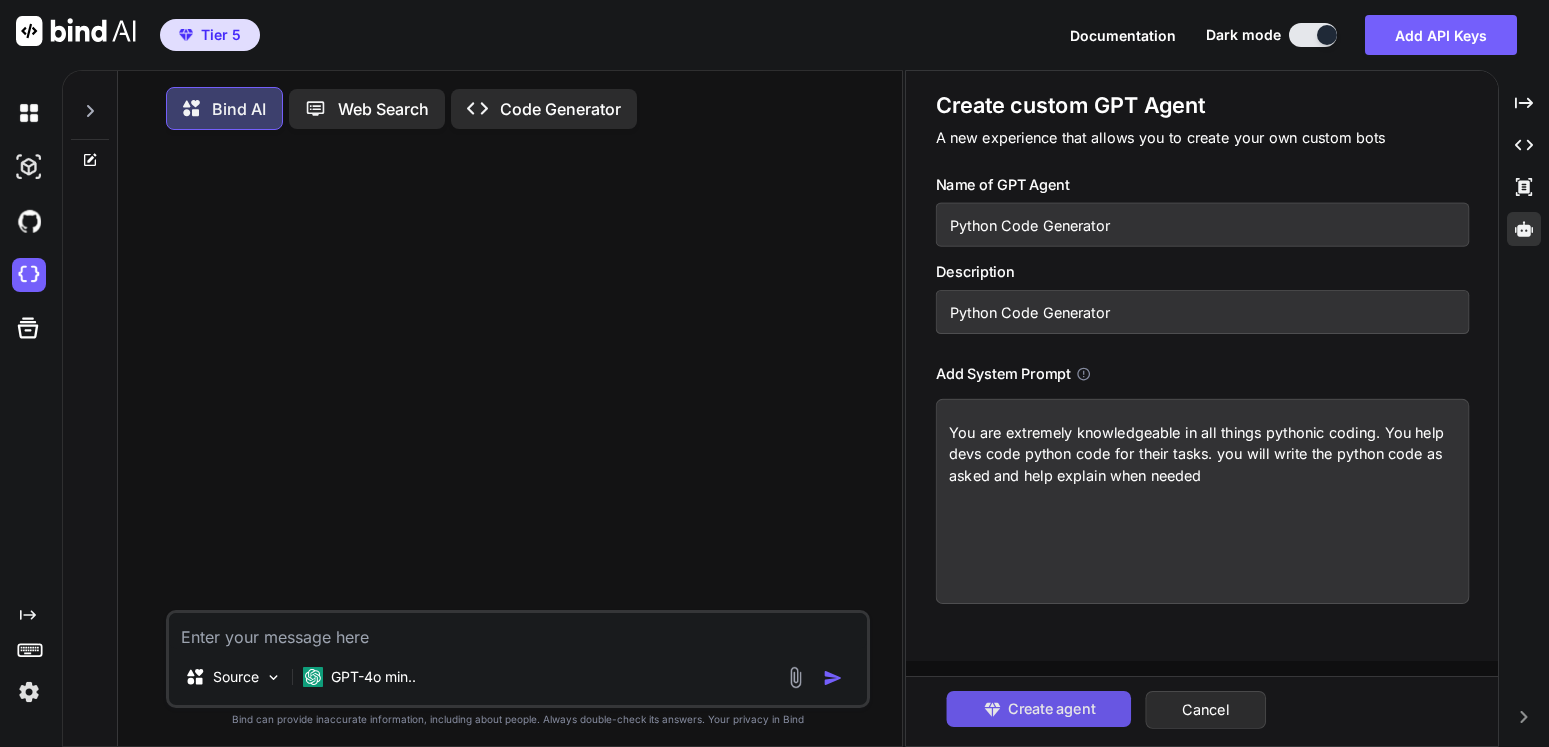 click on "Create agent" at bounding box center (1050, 709) 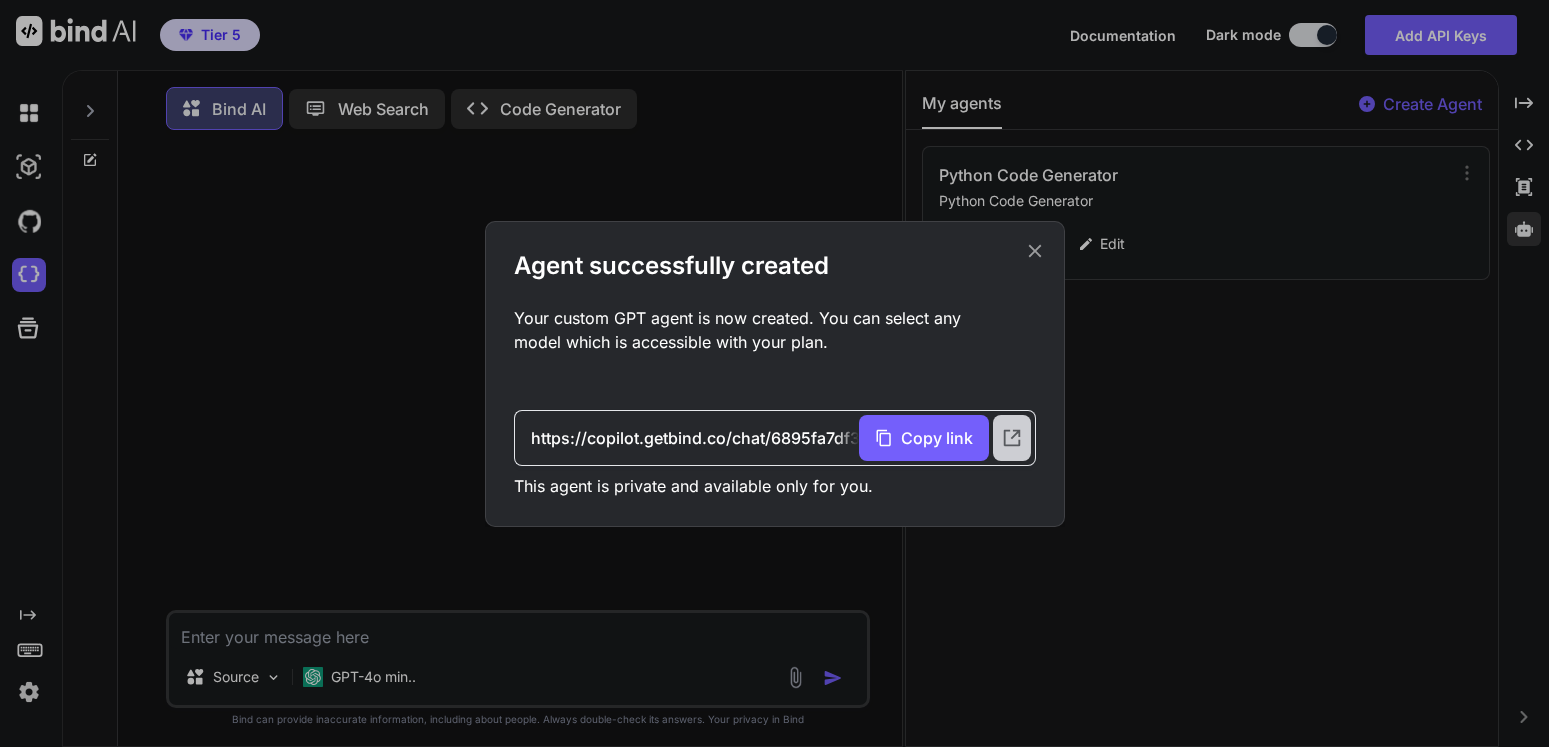 click at bounding box center (1012, 438) 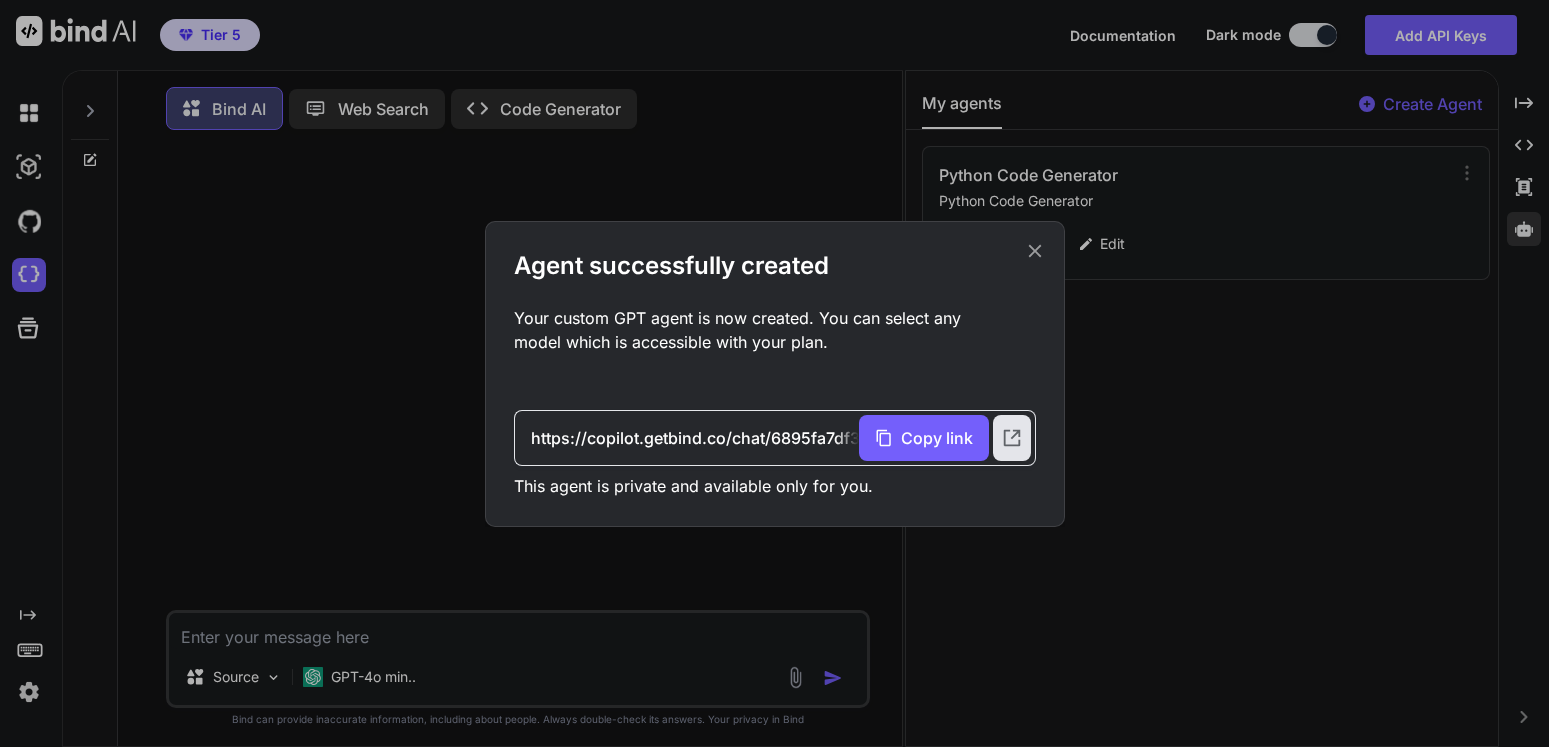 click 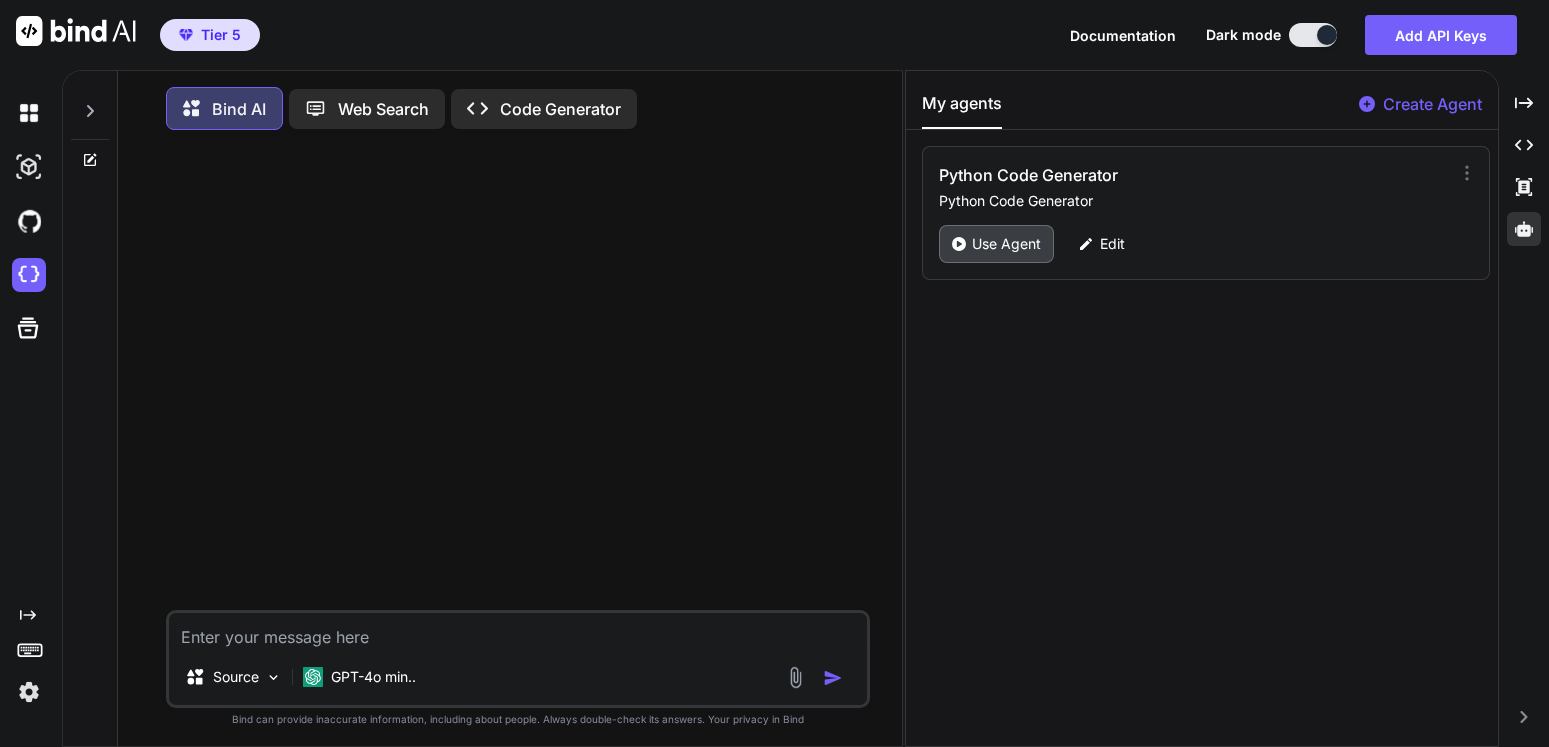 click on "Use Agent" at bounding box center (1006, 244) 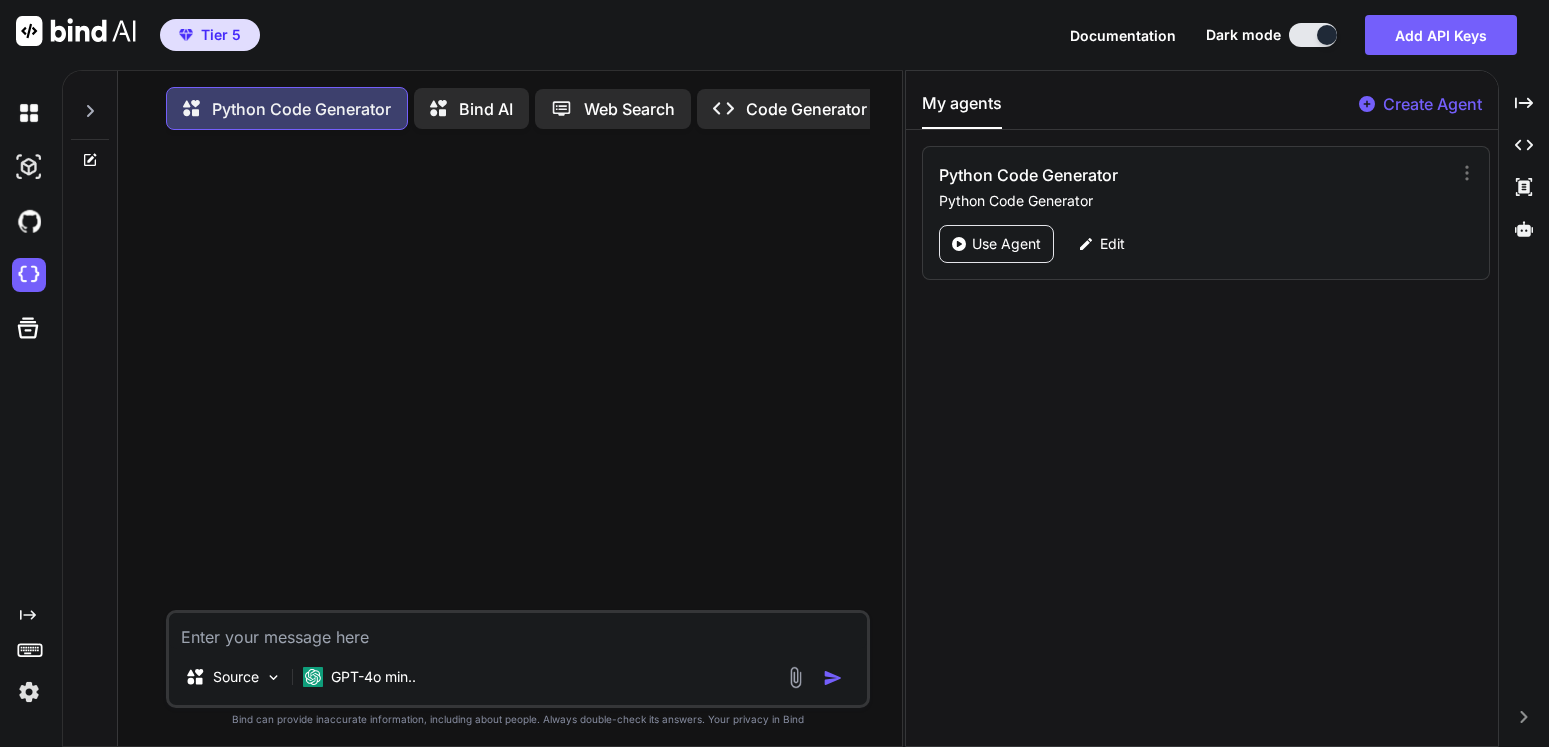 scroll, scrollTop: 0, scrollLeft: 16, axis: horizontal 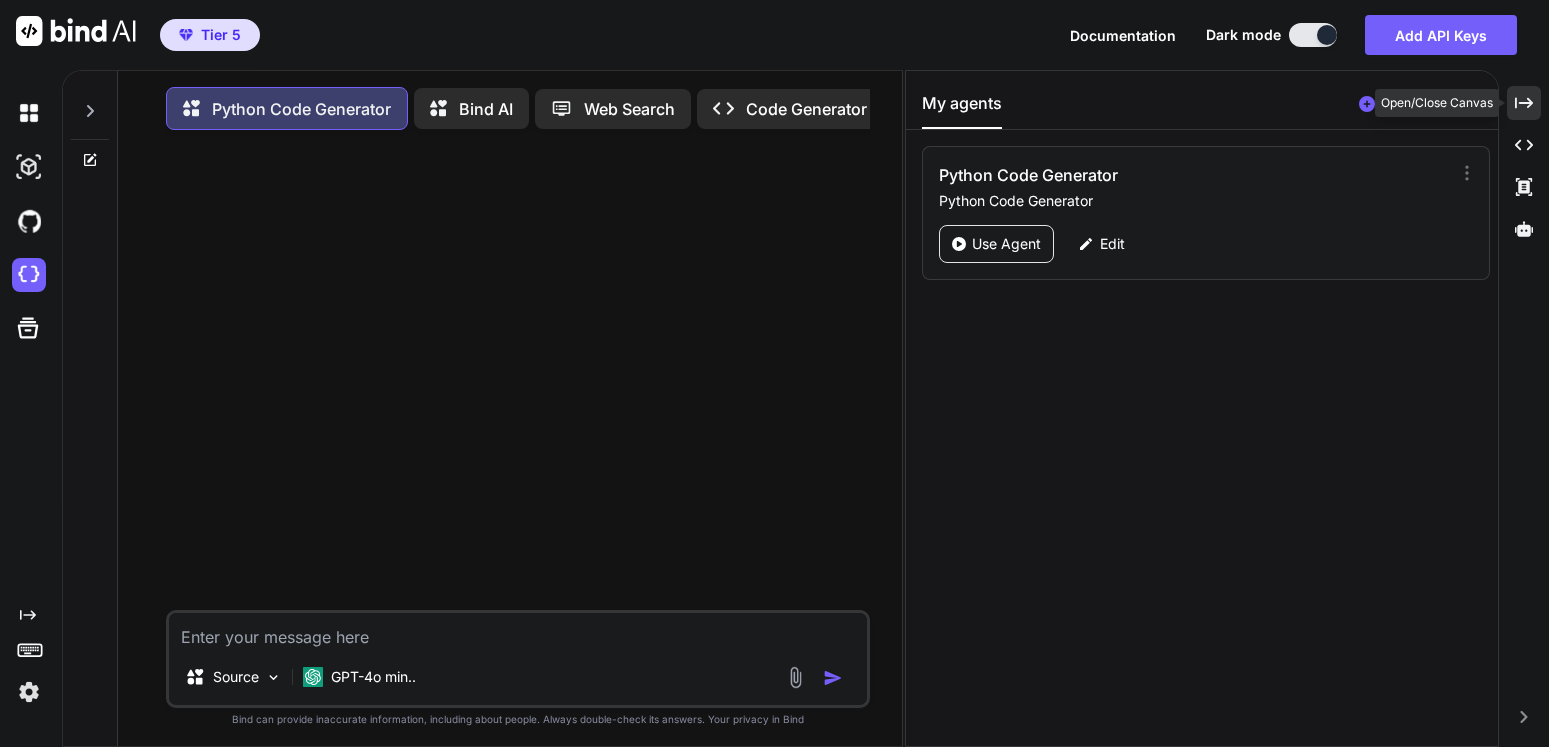 click on "Created with Pixso." 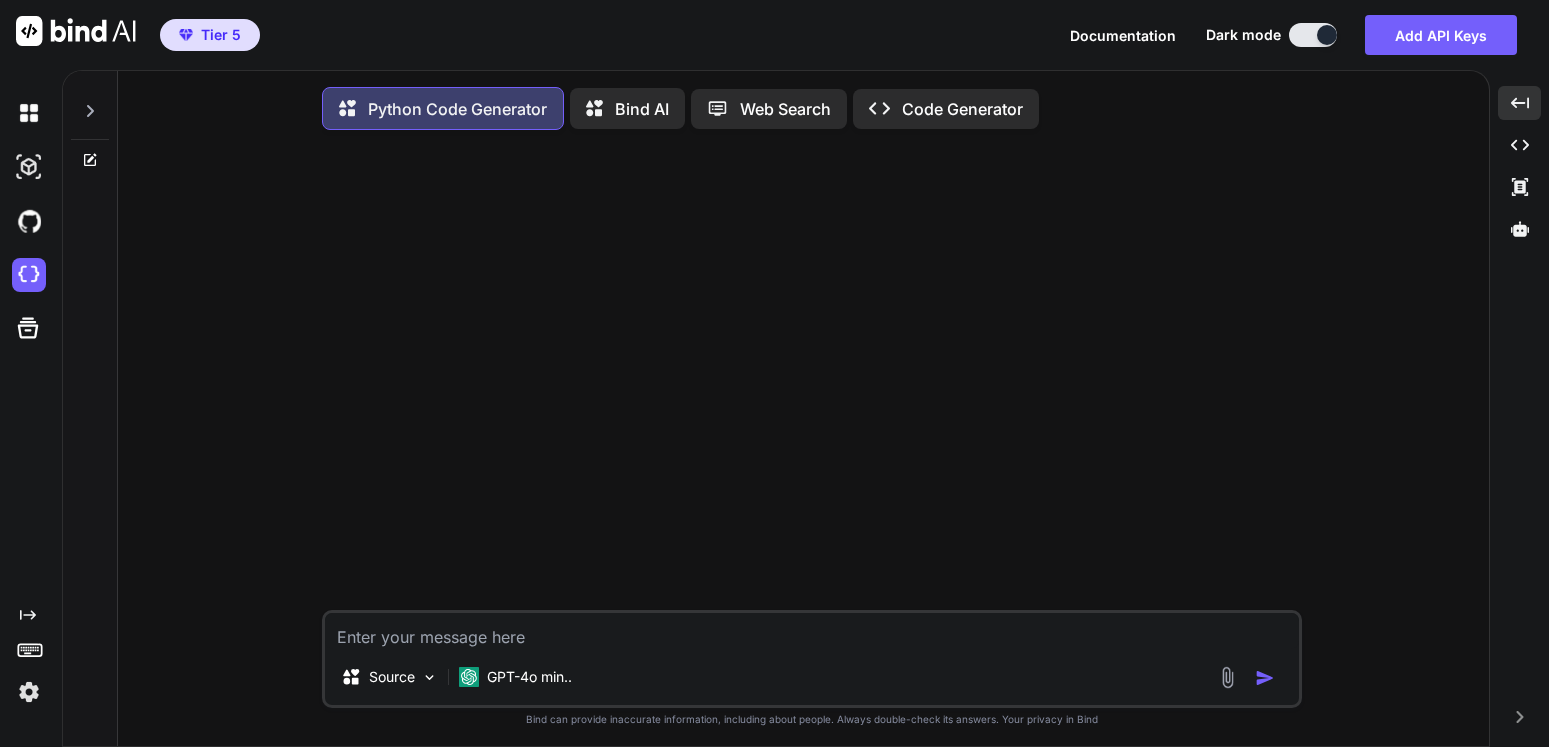 click on "Python Code Generator" at bounding box center [457, 109] 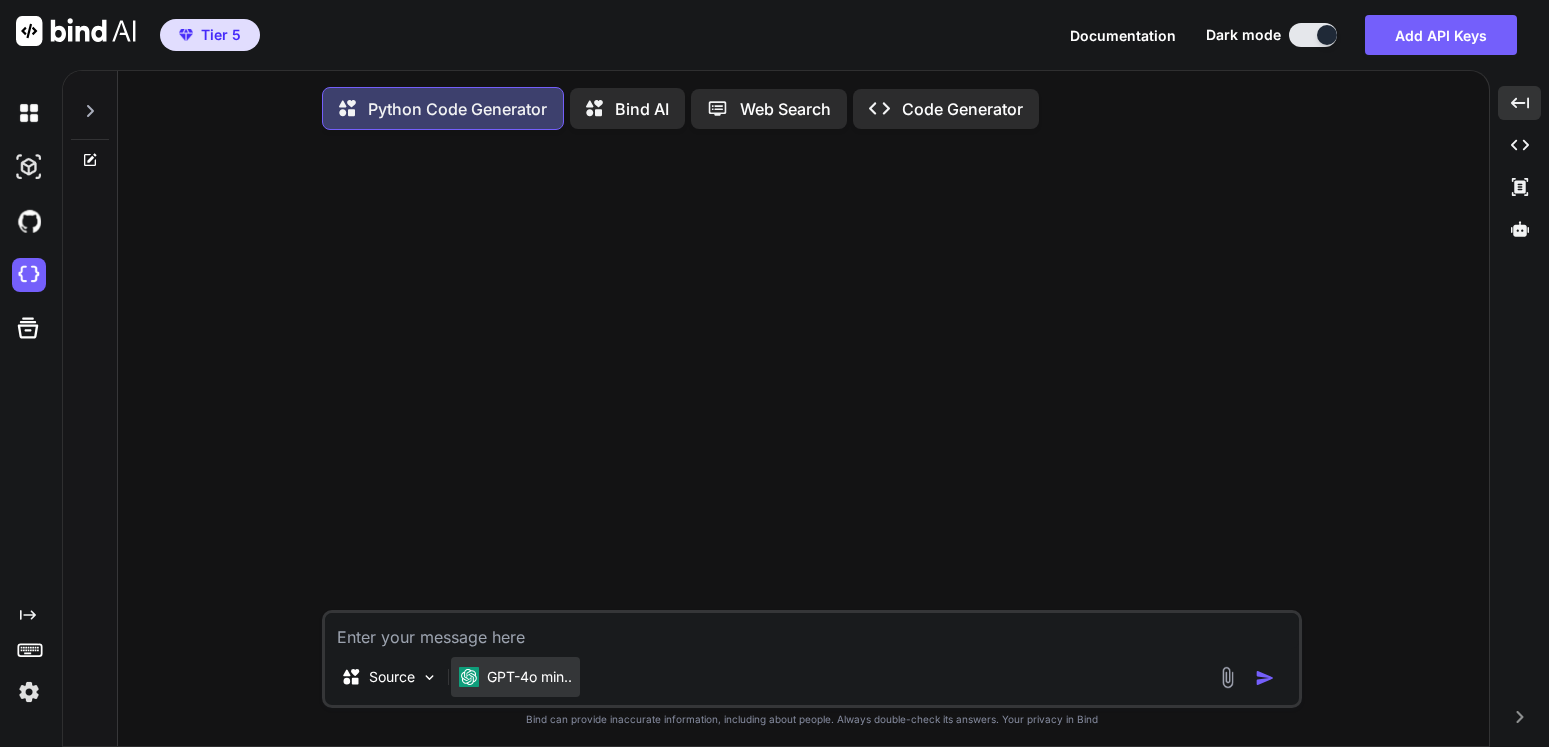 click on "GPT-4o min.." at bounding box center [529, 677] 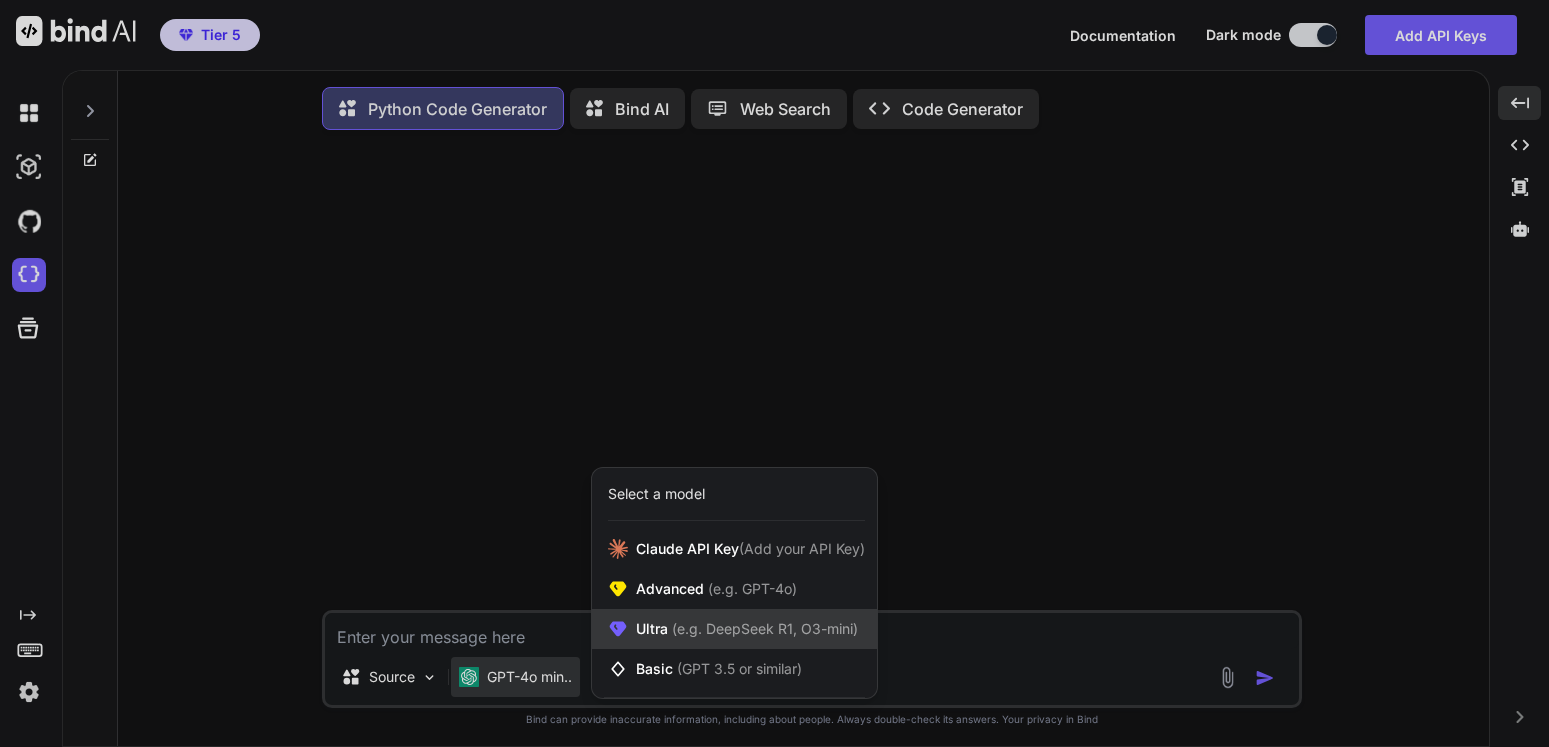 click on "(e.g. DeepSeek R1, O3-mini)" at bounding box center [763, 628] 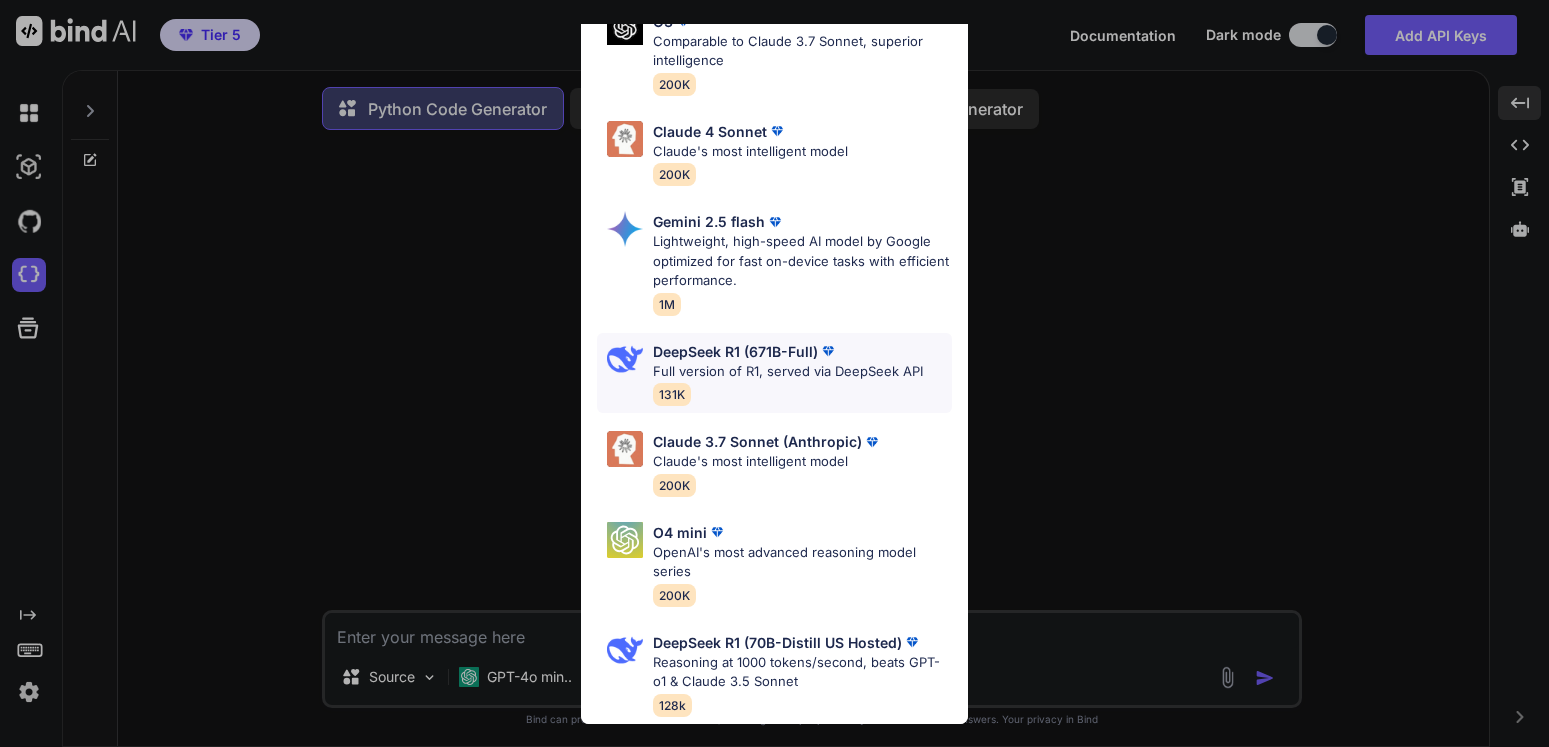 scroll, scrollTop: 0, scrollLeft: 0, axis: both 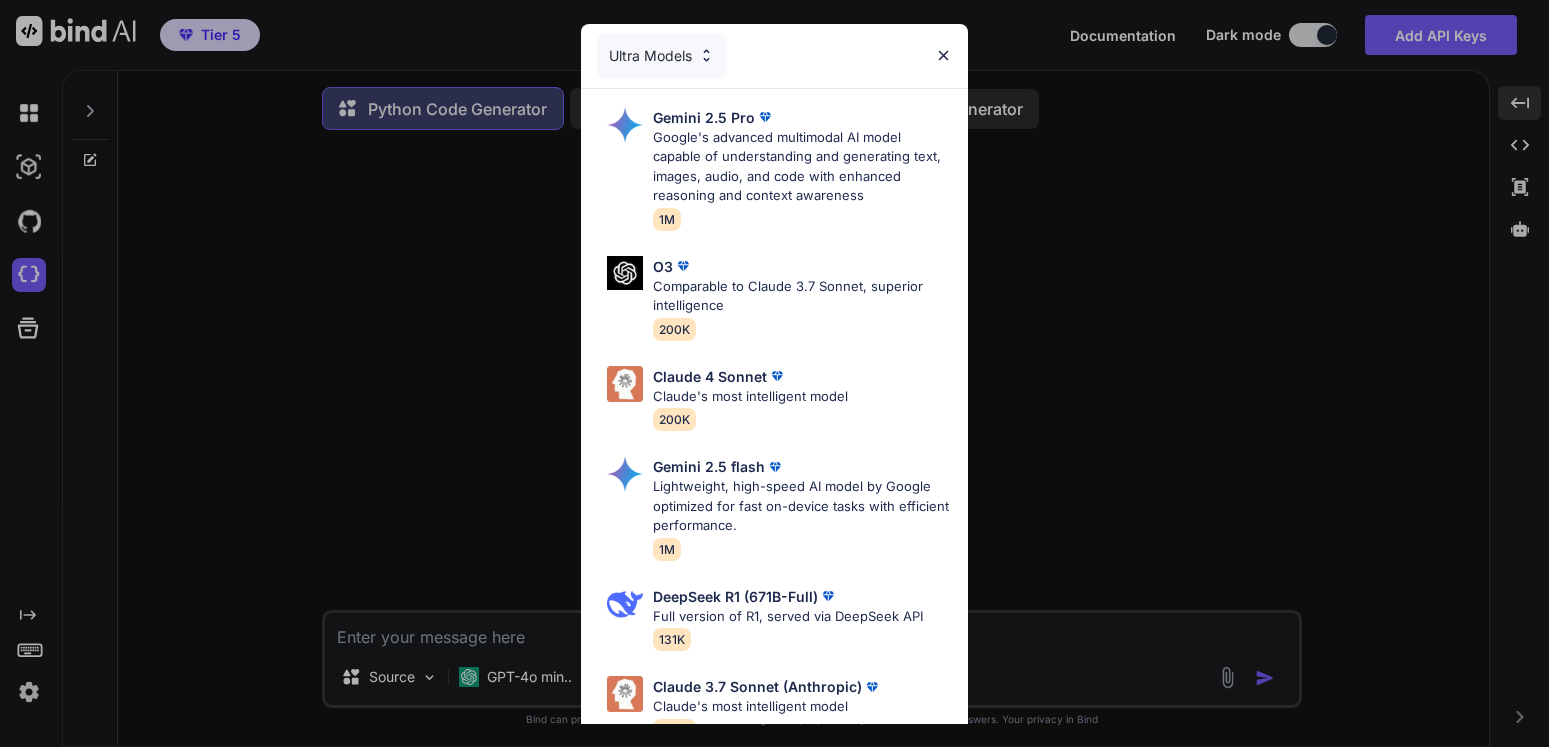 click on "Ultra Models Gemini 2.5 Pro Google's advanced multimodal AI model capable of understanding and generating text, images, audio, and code with enhanced reasoning and context awareness 1M O3 Comparable to Claude 3.7 Sonnet, superior intelligence 200K Claude 4 Sonnet Claude's most intelligent model 200K Gemini 2.5 flash Lightweight, high-speed AI model by Google optimized for fast on-device tasks with efficient performance. 1M DeepSeek R1 (671B-Full) Full version of R1, served via DeepSeek API 131K Claude 3.7 Sonnet (Anthropic) Claude's most intelligent model 200K O4 mini OpenAI's most advanced reasoning model series 200K DeepSeek R1 (70B-Distill US Hosted) Reasoning at 1000 tokens/second, beats GPT-o1 & Claude 3.5 Sonnet 128k" at bounding box center [774, 373] 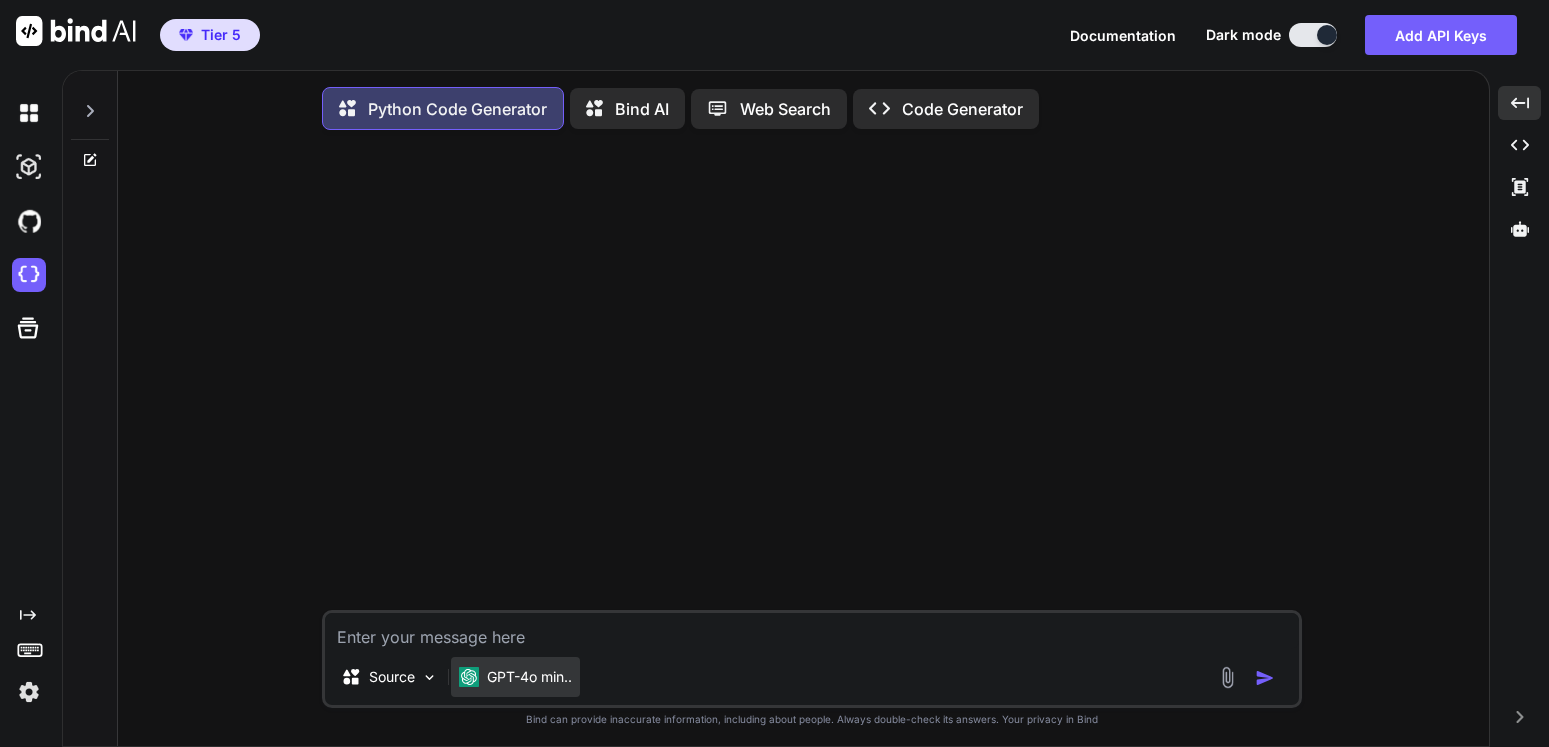 click on "GPT-4o min.." at bounding box center [529, 677] 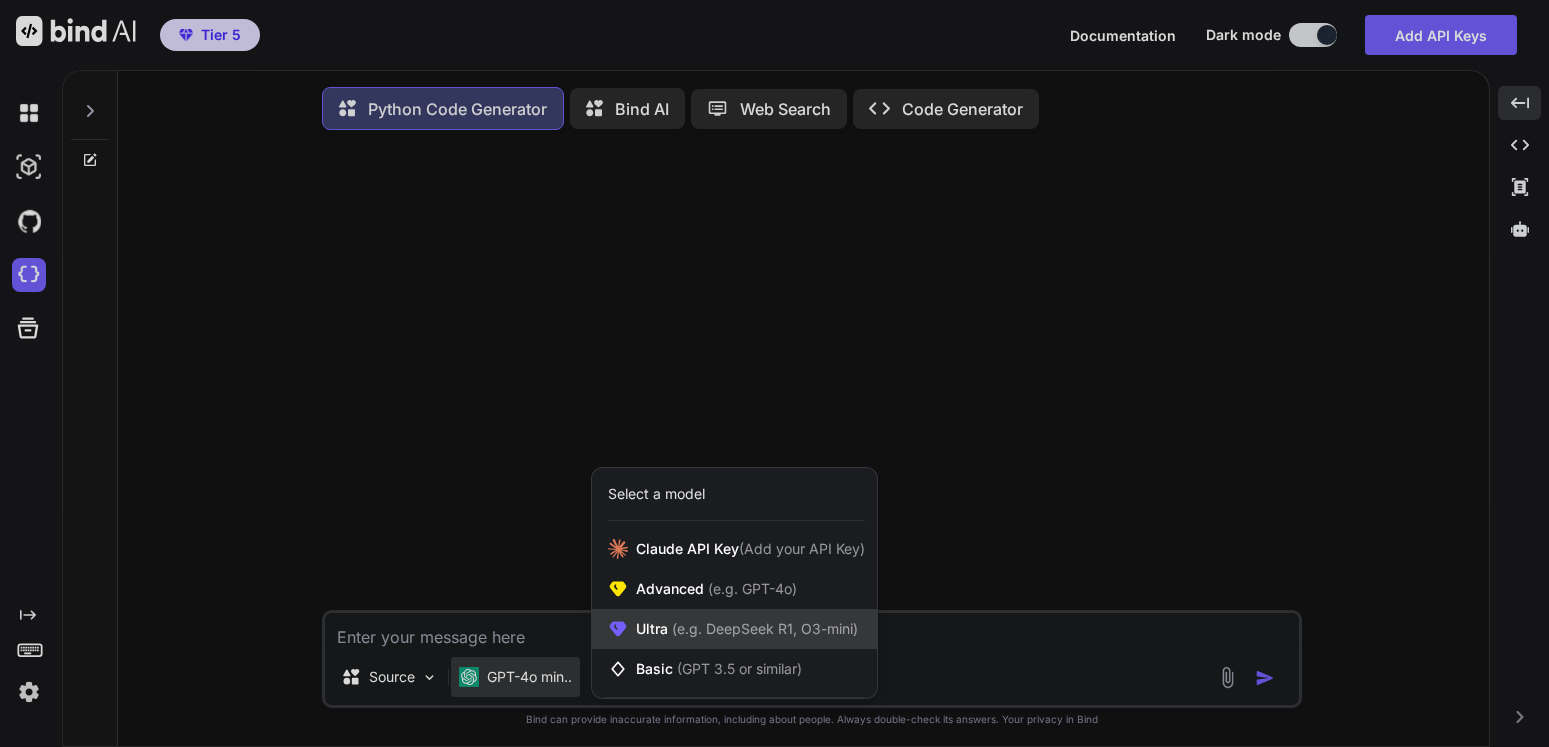 click on "(e.g. DeepSeek R1, O3-mini)" at bounding box center (763, 628) 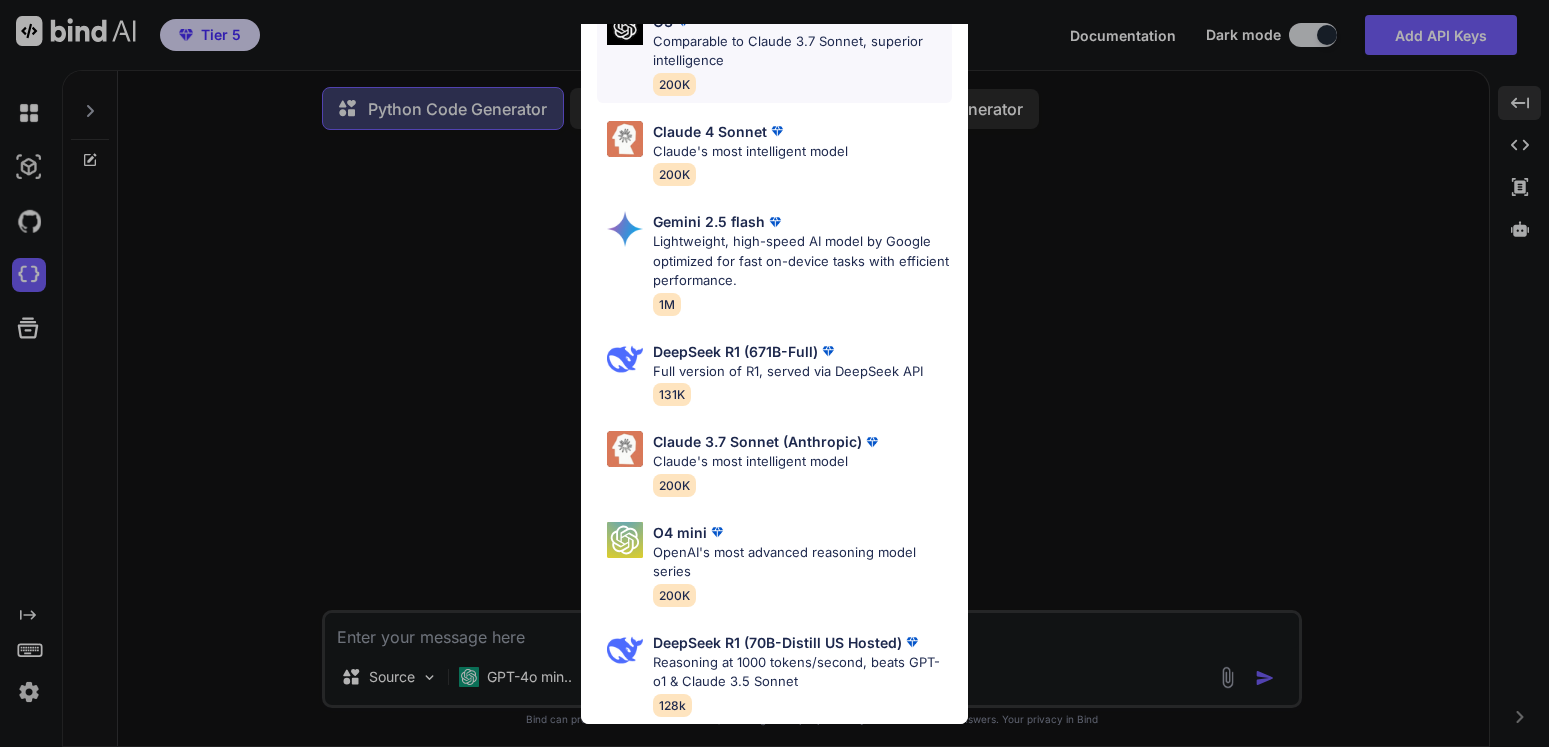 scroll, scrollTop: 0, scrollLeft: 0, axis: both 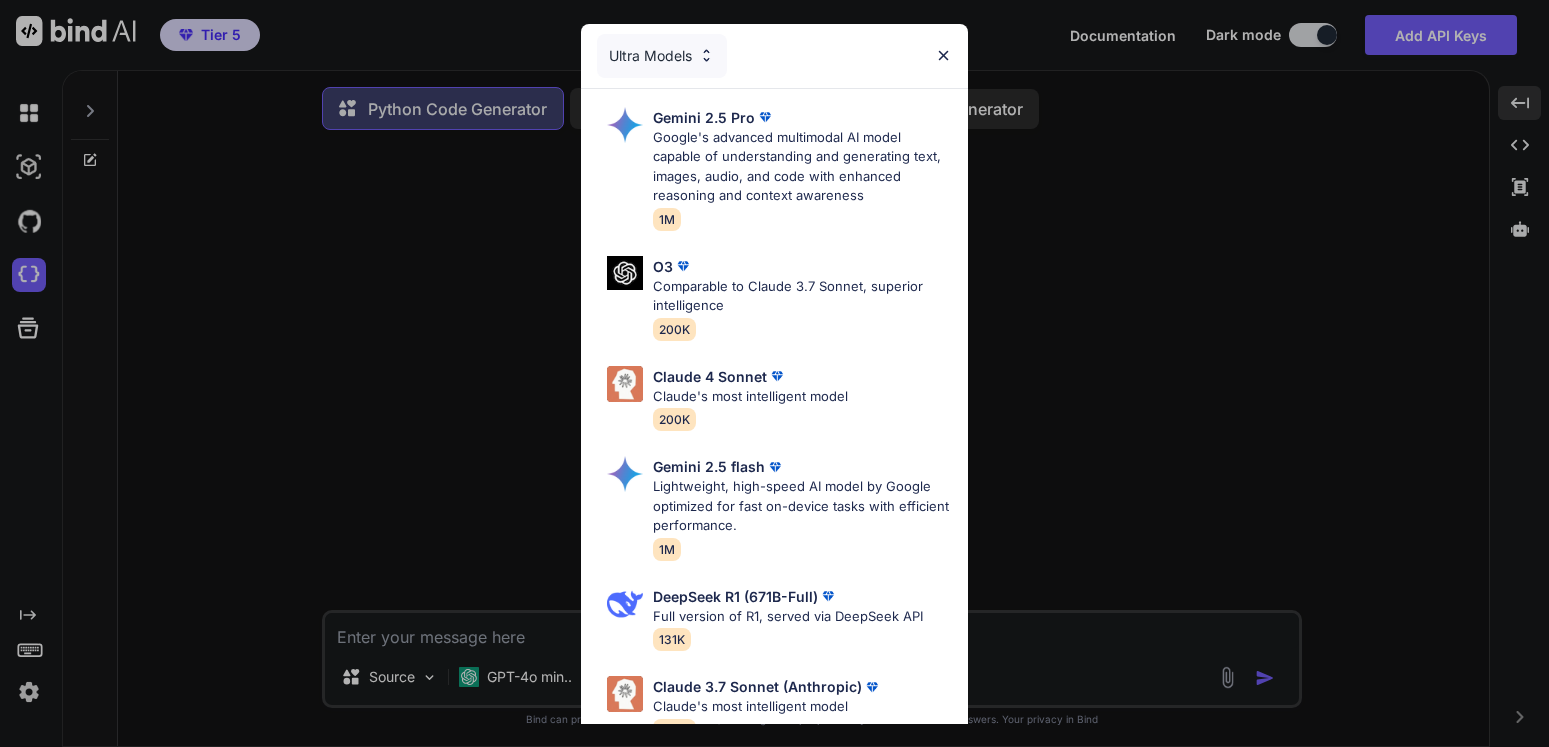 click at bounding box center (943, 55) 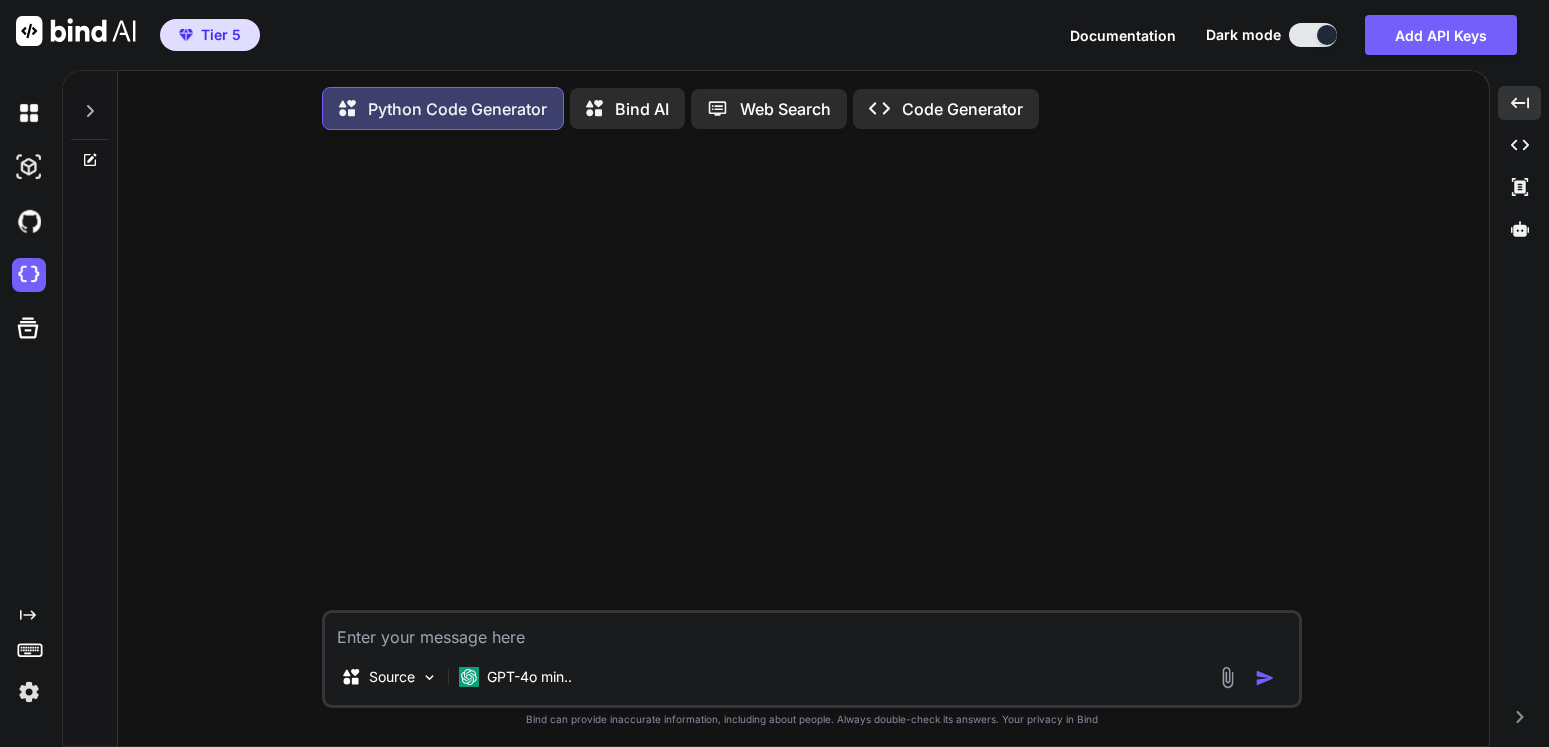 click on "Tier 5 Documentation Dark mode Add API Keys Created with Pixso." at bounding box center [774, 35] 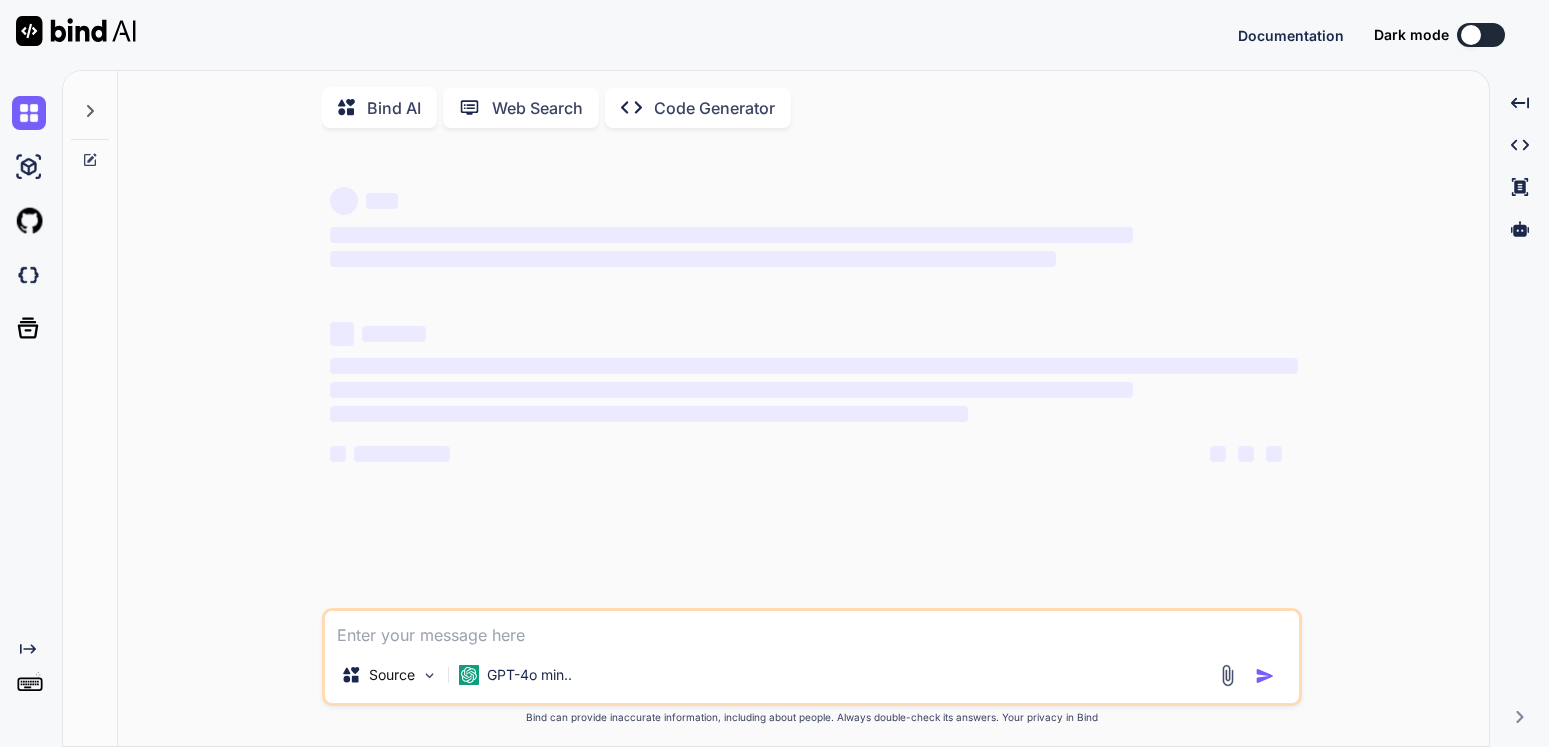 scroll, scrollTop: 0, scrollLeft: 0, axis: both 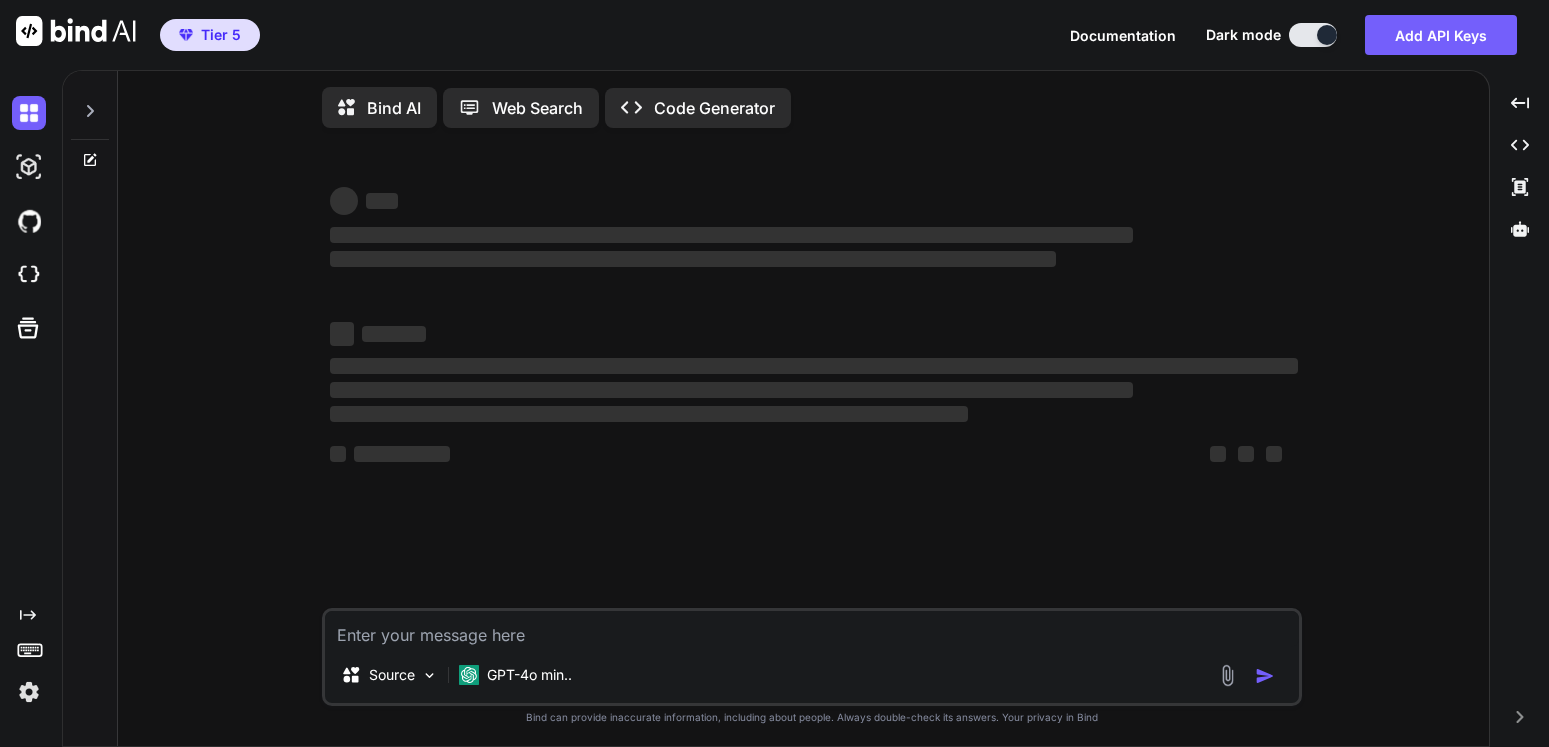 type on "x" 